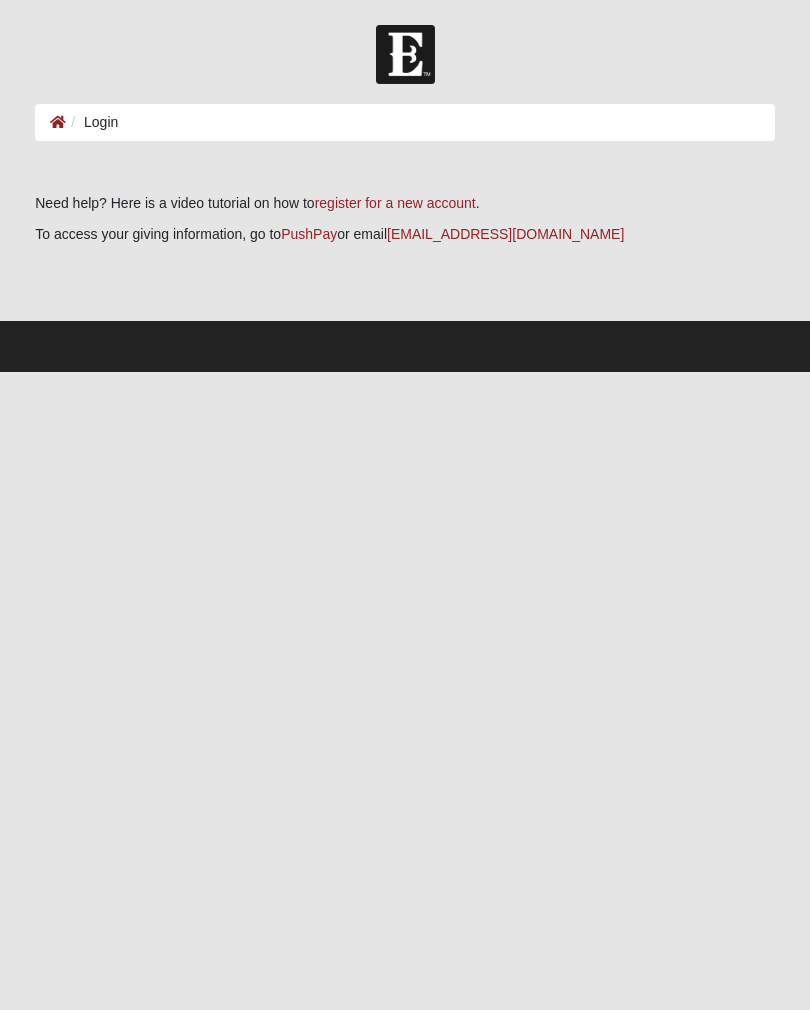 scroll, scrollTop: 0, scrollLeft: 0, axis: both 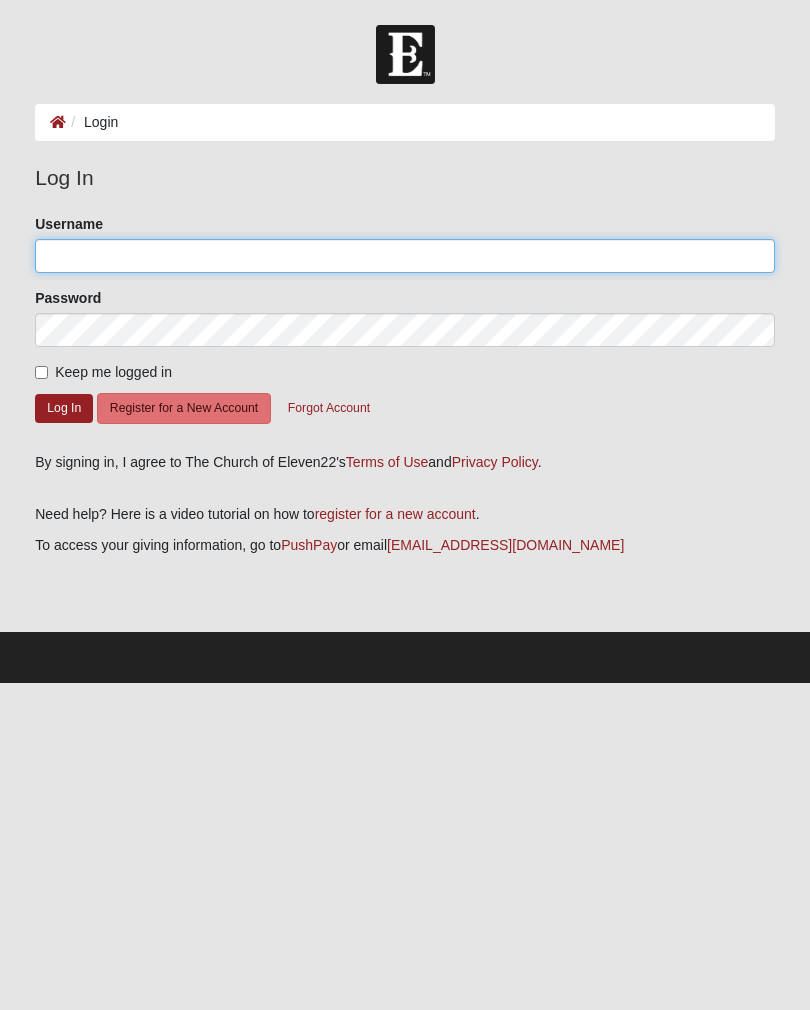 click on "Username" 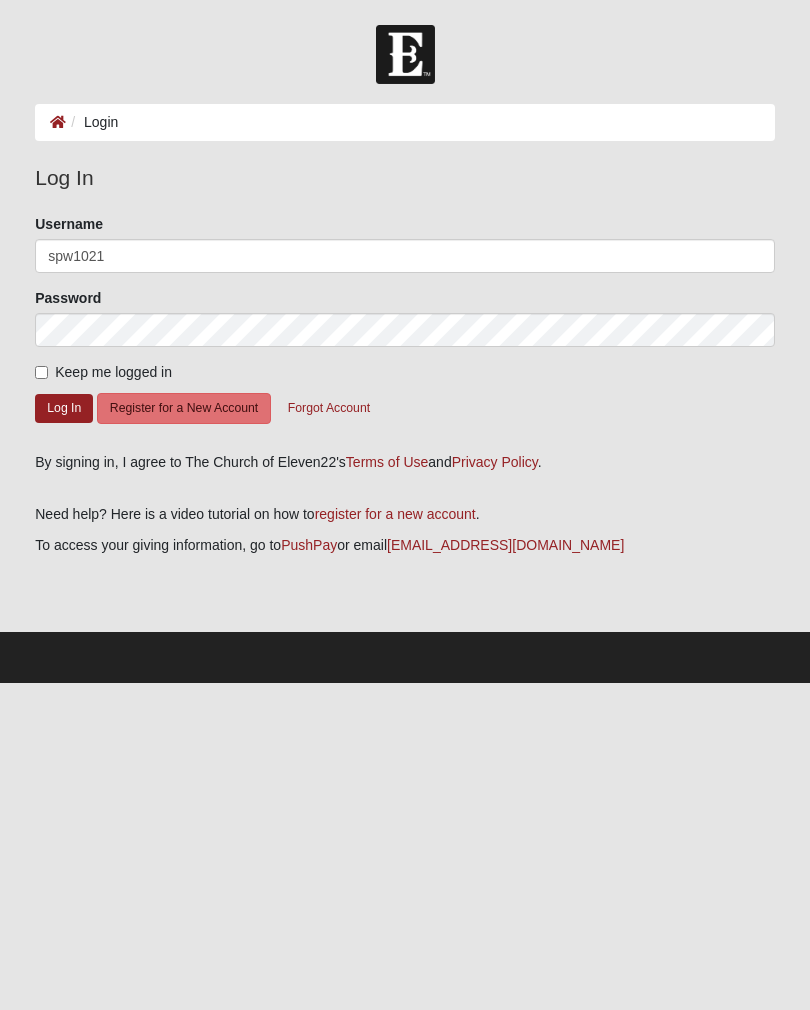 click on "Log In" 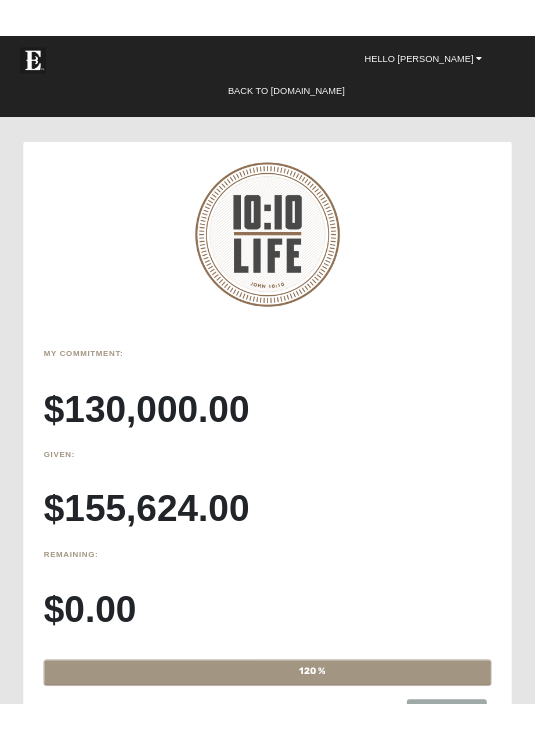 scroll, scrollTop: 4879, scrollLeft: 0, axis: vertical 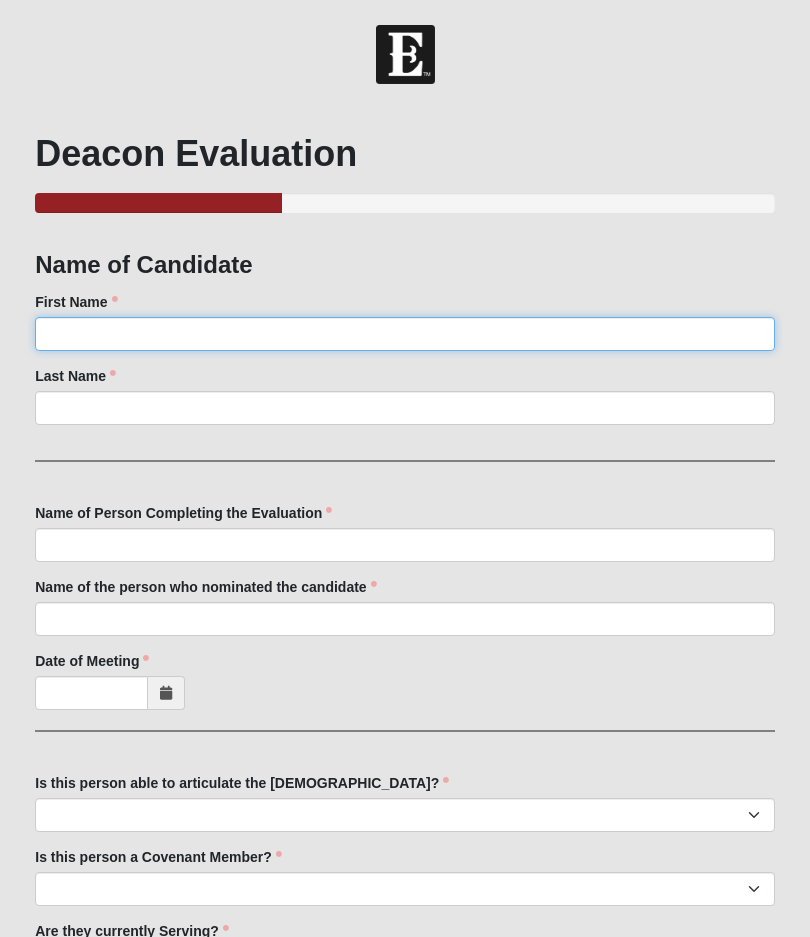 click on "First Name" at bounding box center (405, 334) 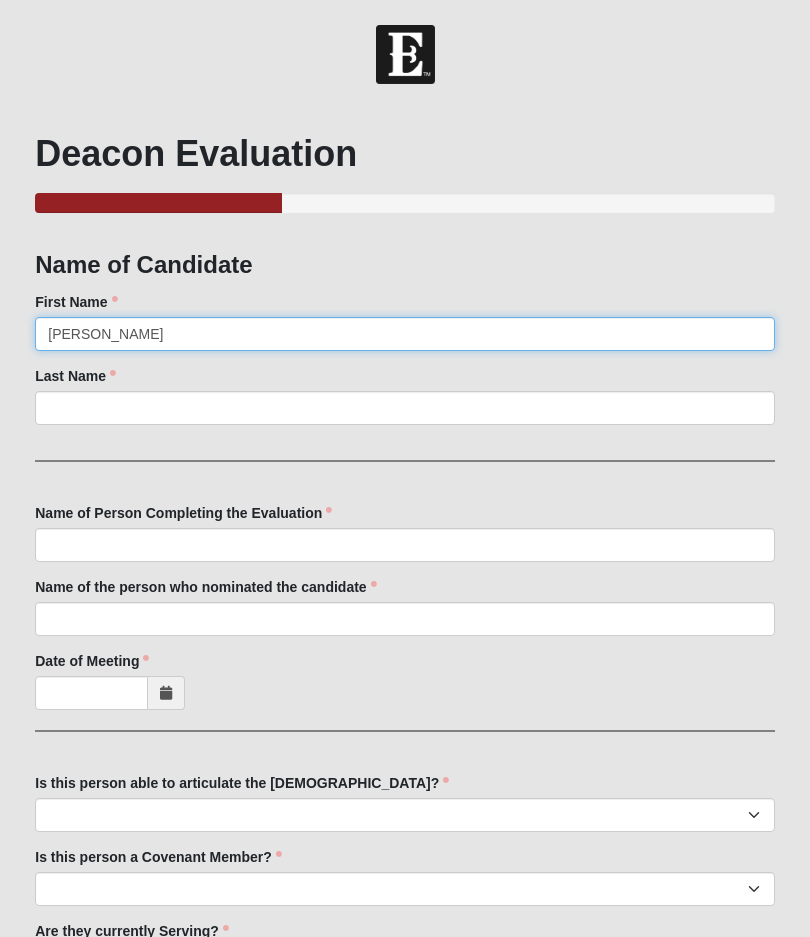 type on "Ryan" 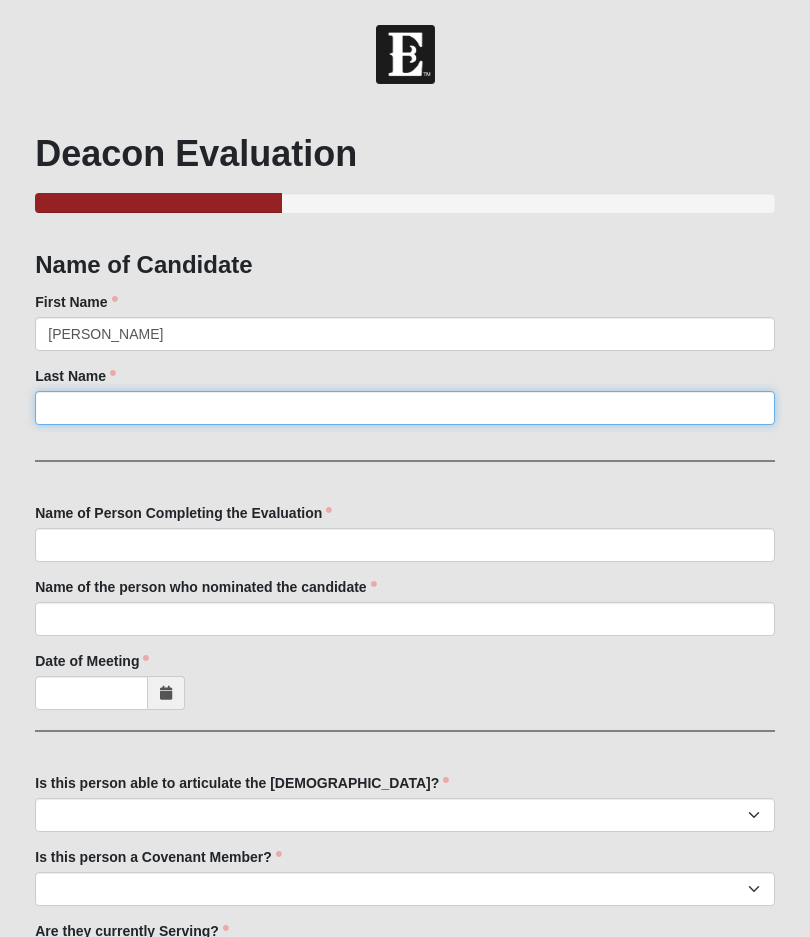 click on "Last Name" at bounding box center (405, 408) 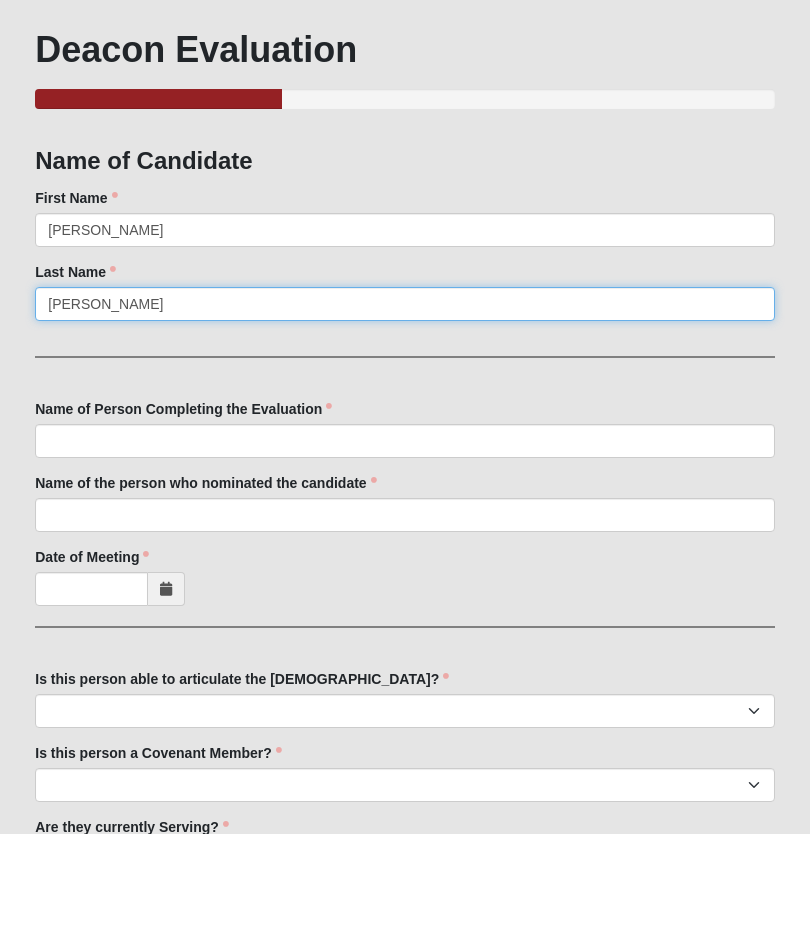 type on "Baker" 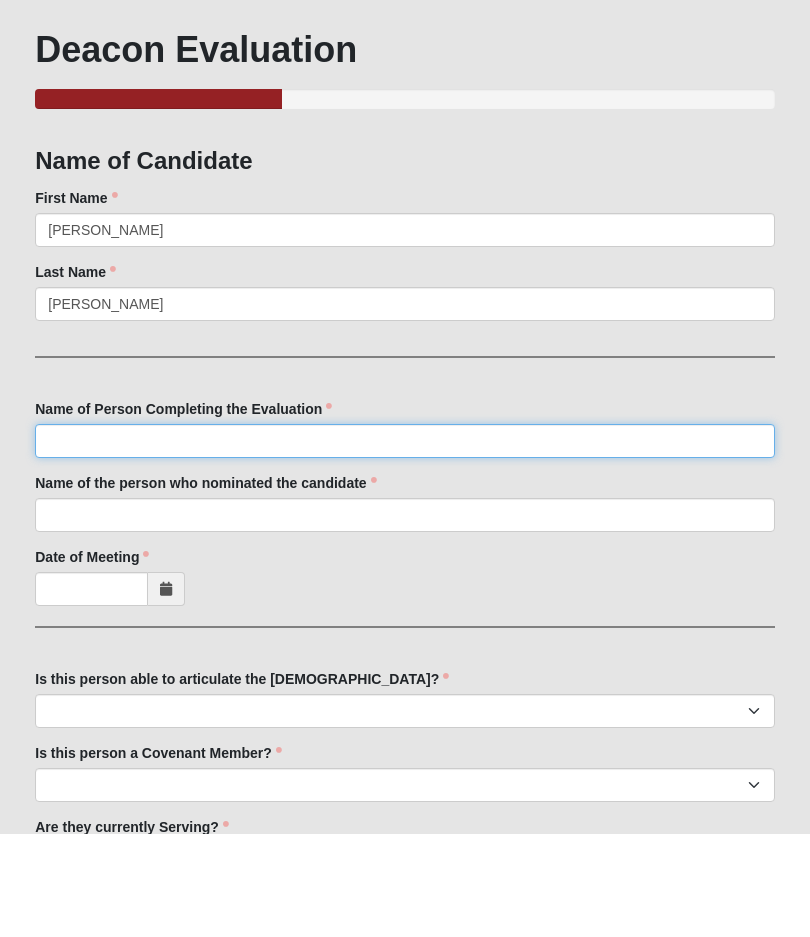 click on "Name of Person Completing the Evaluation" at bounding box center [405, 545] 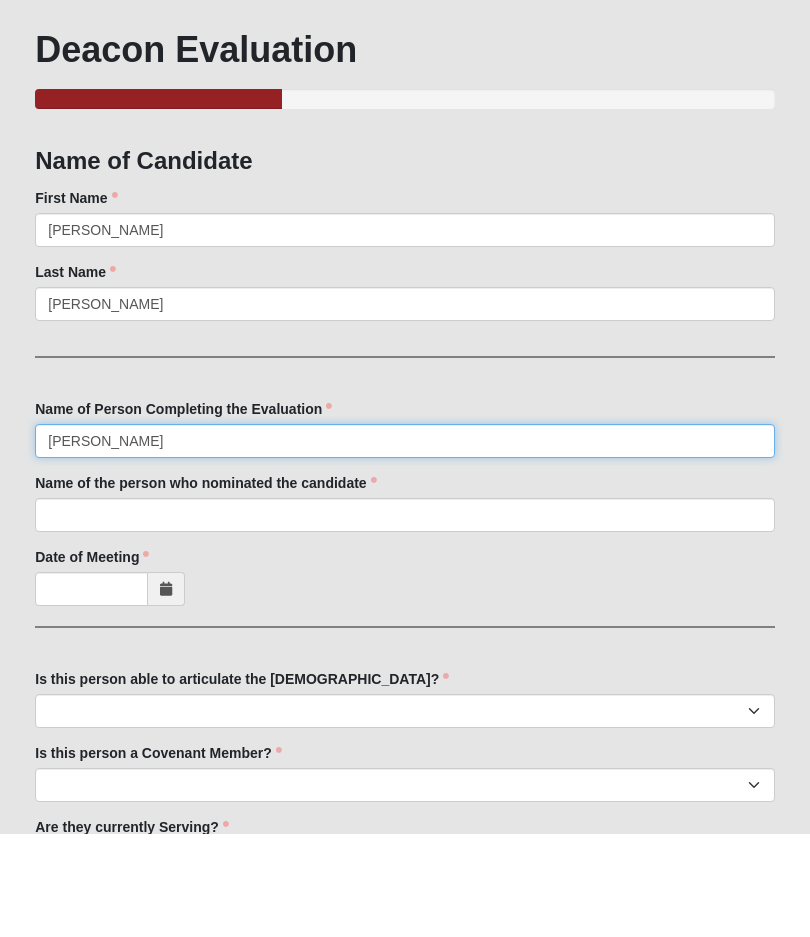 type on "[PERSON_NAME]" 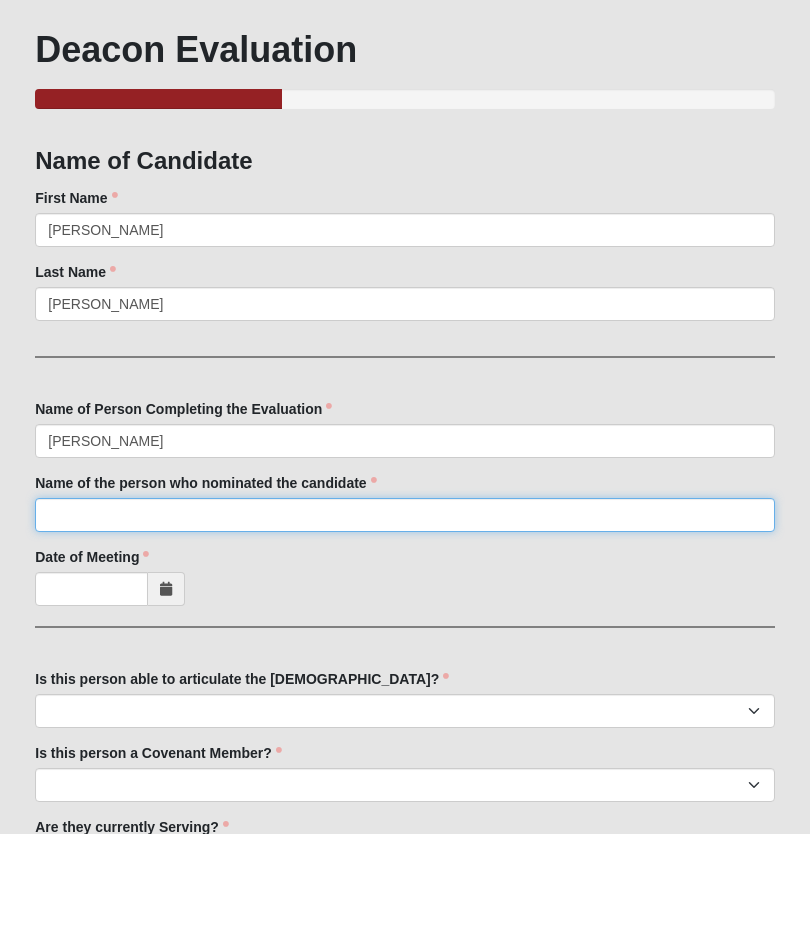 click on "Name of the person who nominated the candidate" at bounding box center (405, 619) 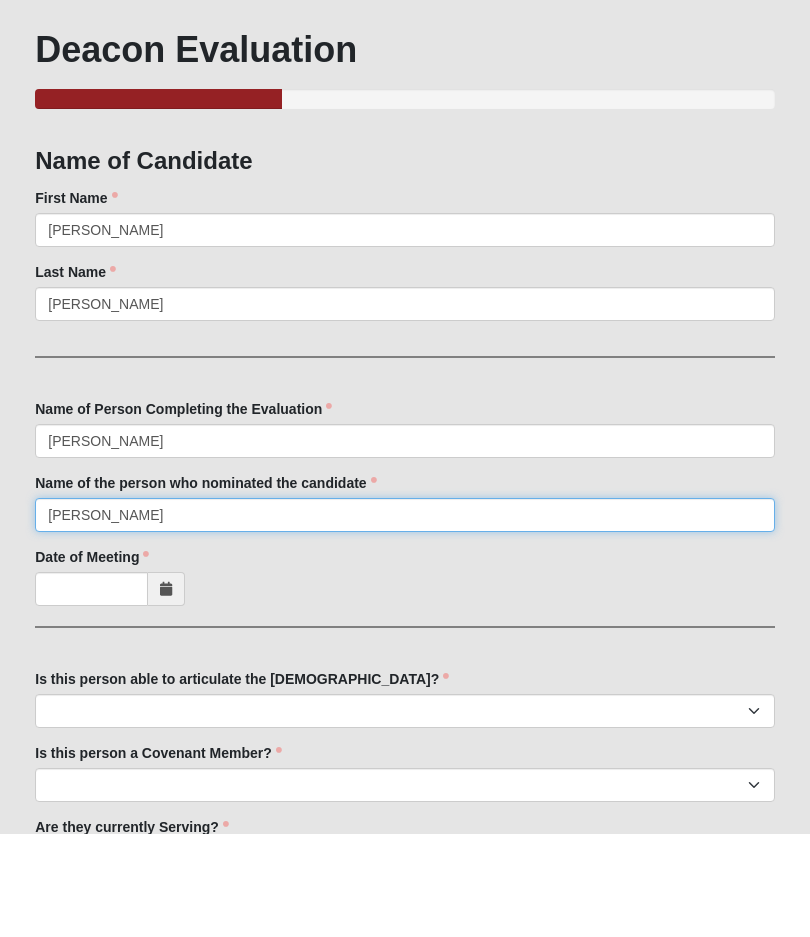 type on "Trey Curry" 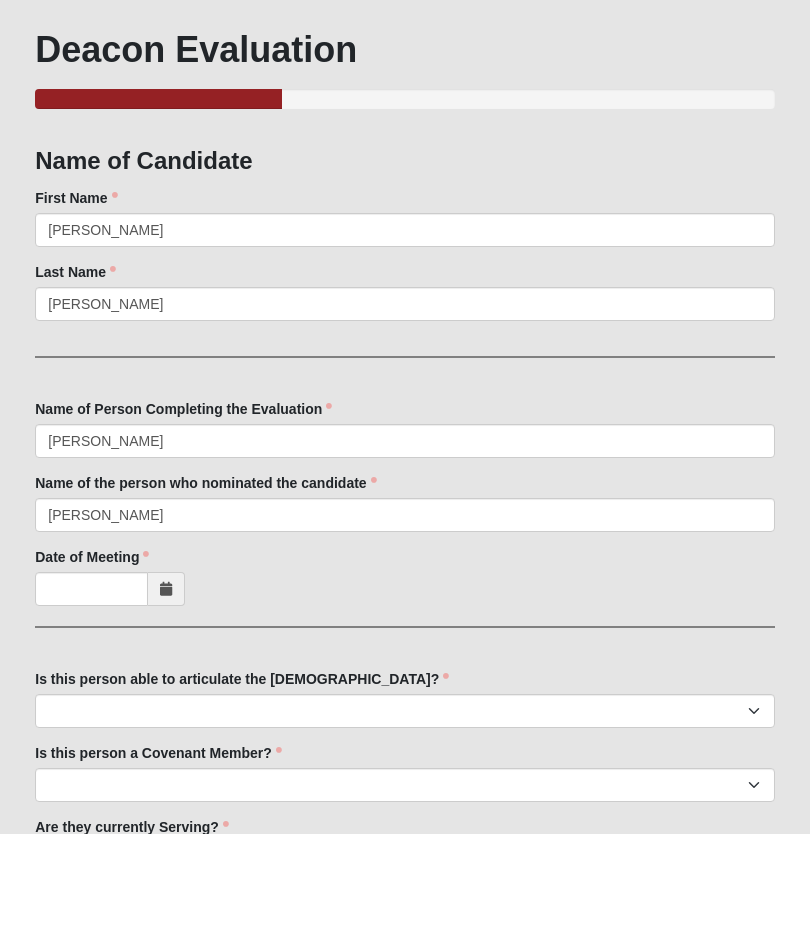 click at bounding box center [166, 693] 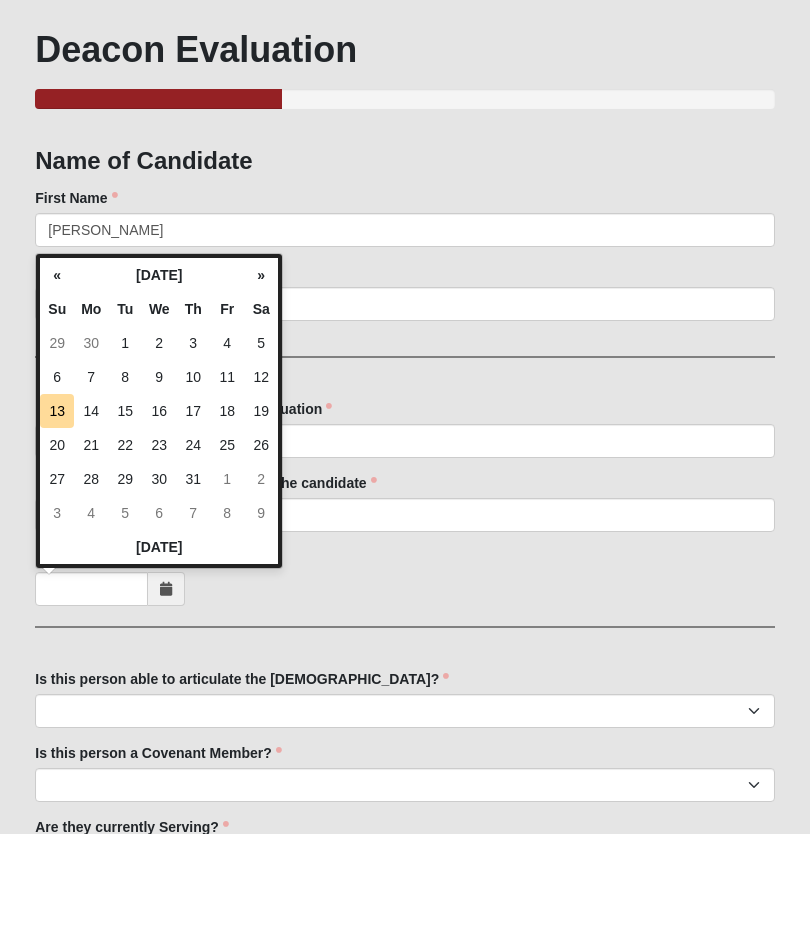 click on "[DATE]" at bounding box center (159, 651) 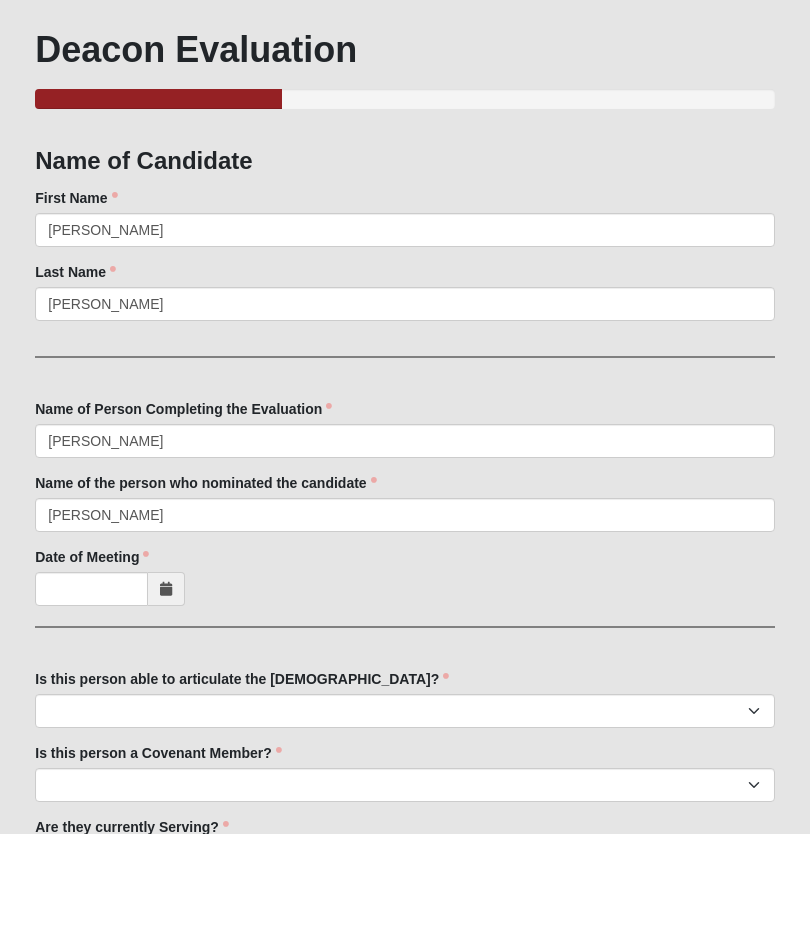 type on "[DATE]" 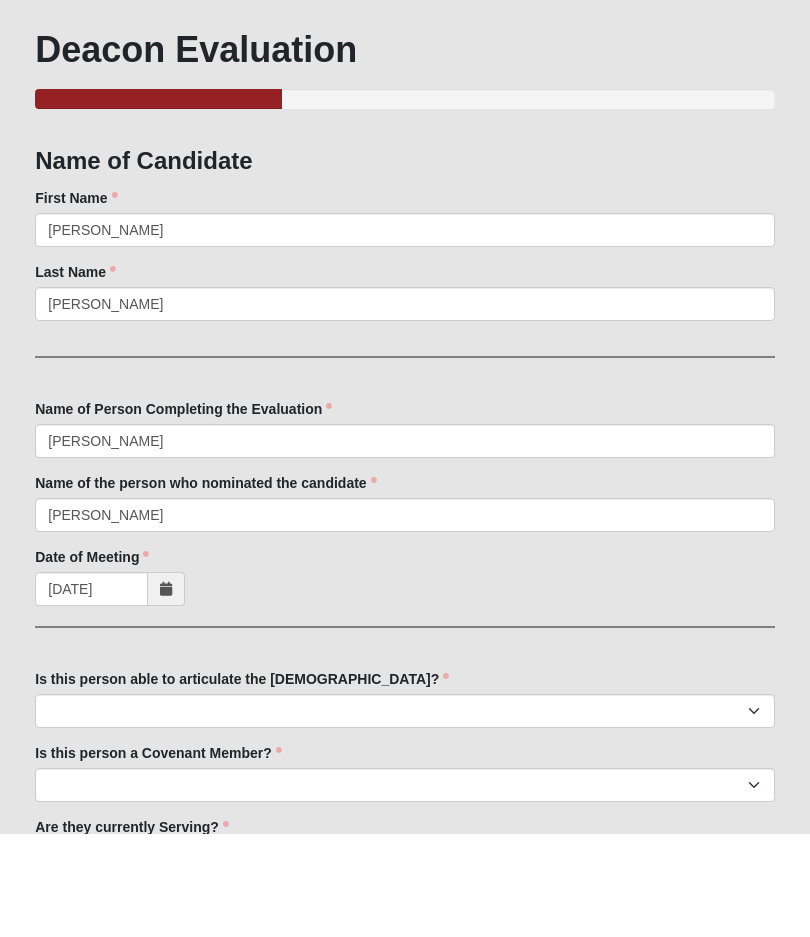 scroll, scrollTop: 104, scrollLeft: 0, axis: vertical 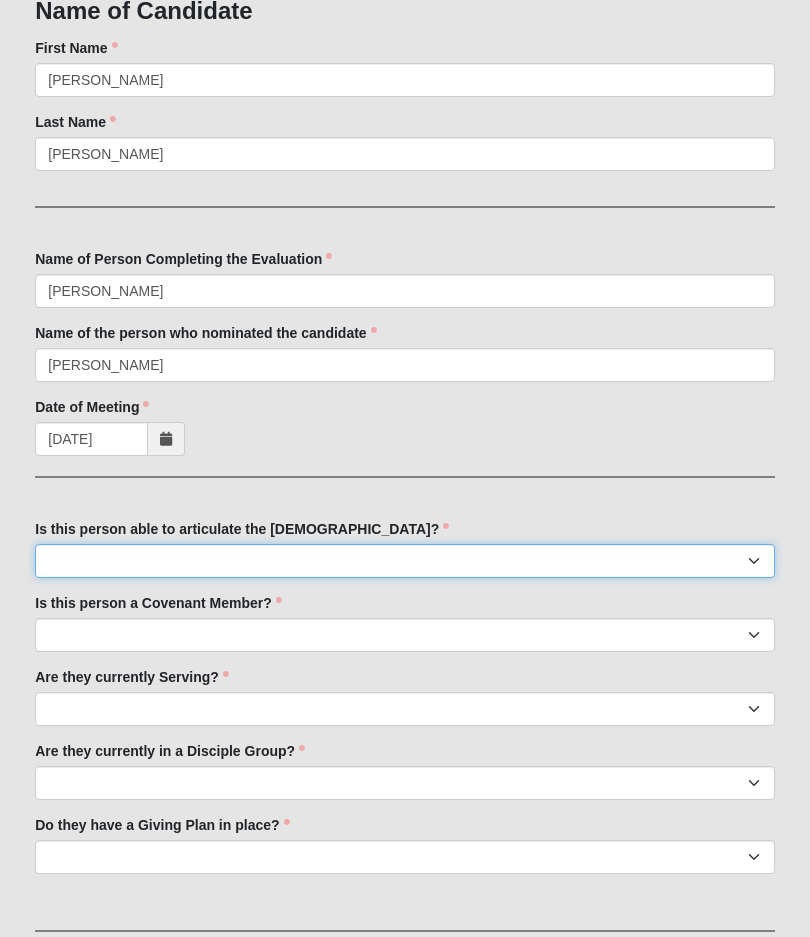 click on "No
Yes" at bounding box center [405, 562] 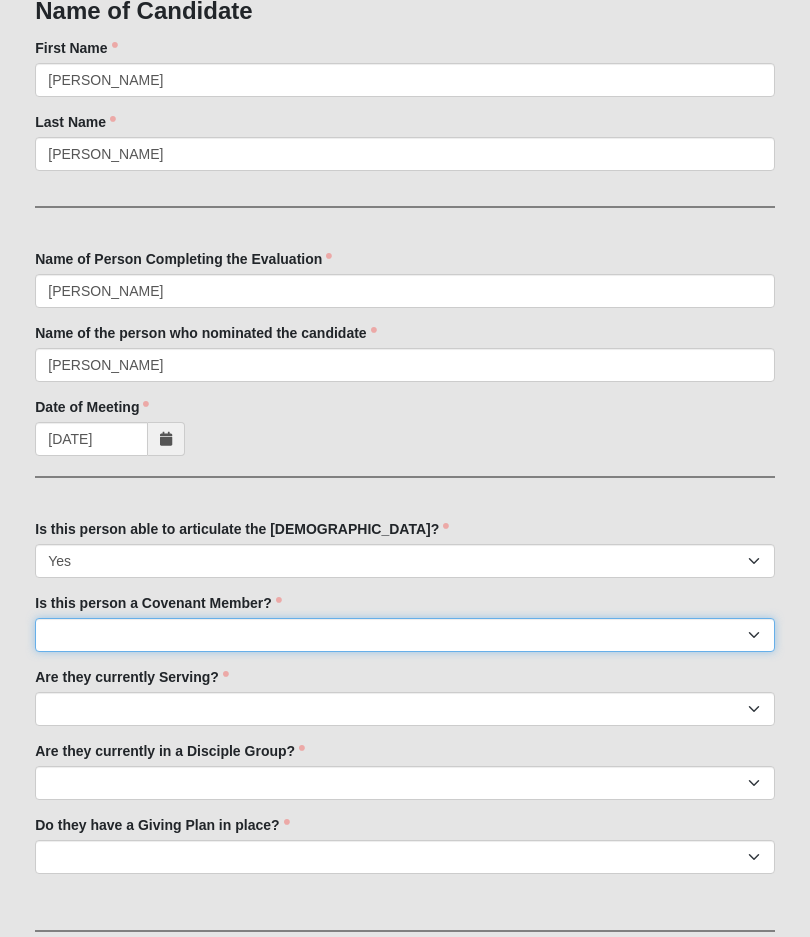 click on "No
Yes" at bounding box center [405, 635] 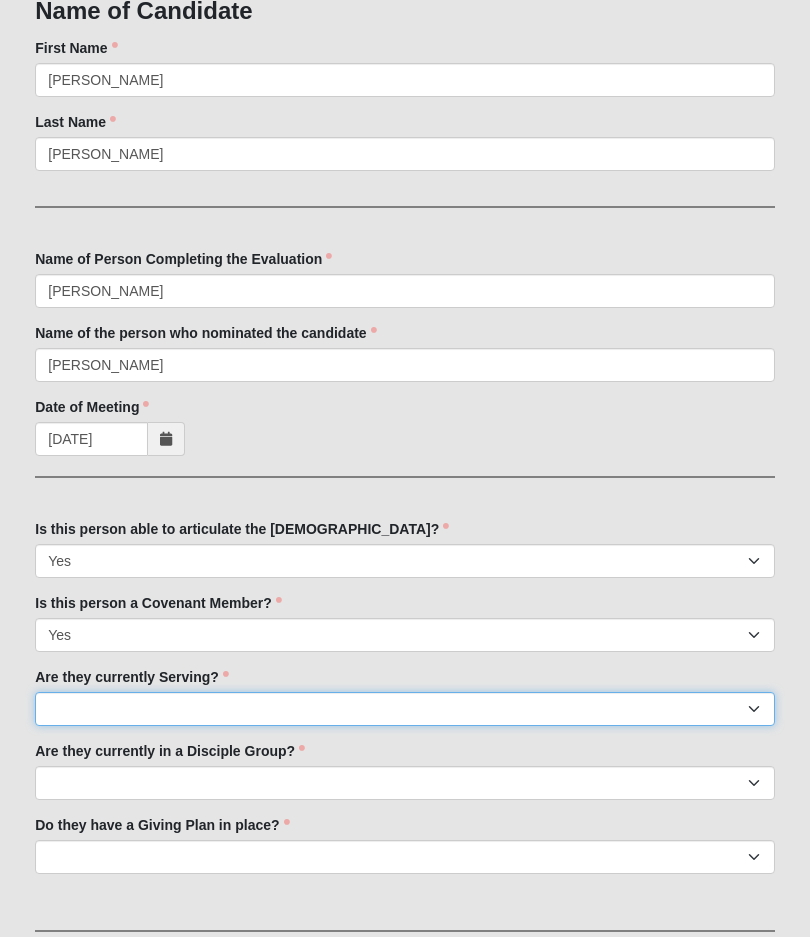 click on "No
Yes" at bounding box center [405, 709] 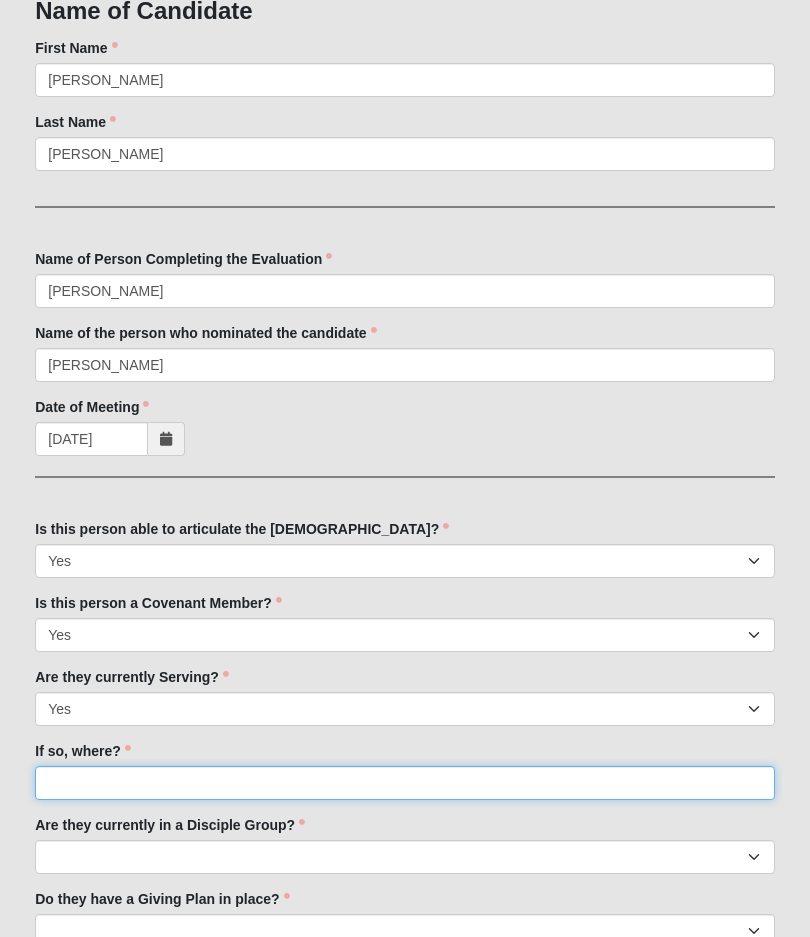 click on "If so, where?" at bounding box center [405, 783] 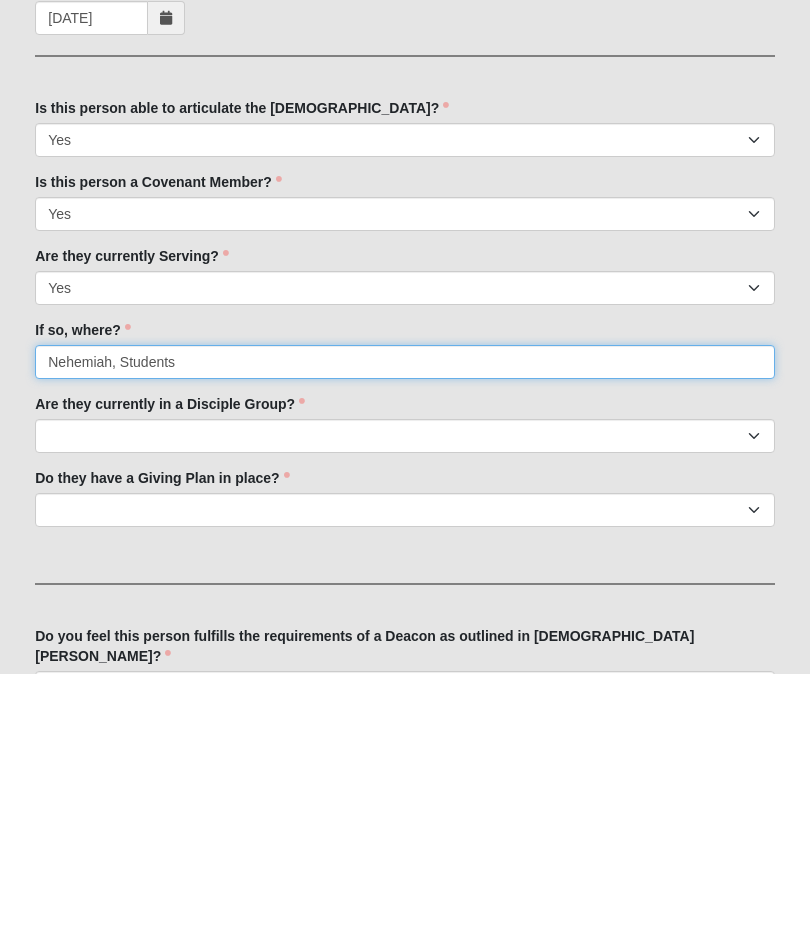type on "Nehemiah, Students" 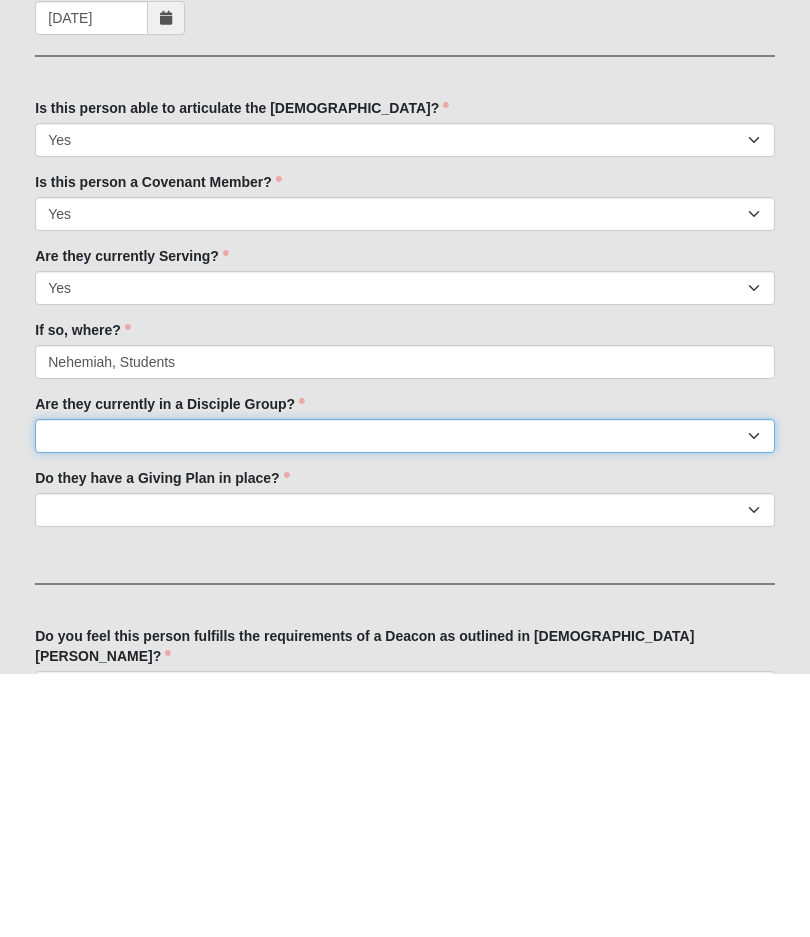 click on "No
Yes" at bounding box center [405, 699] 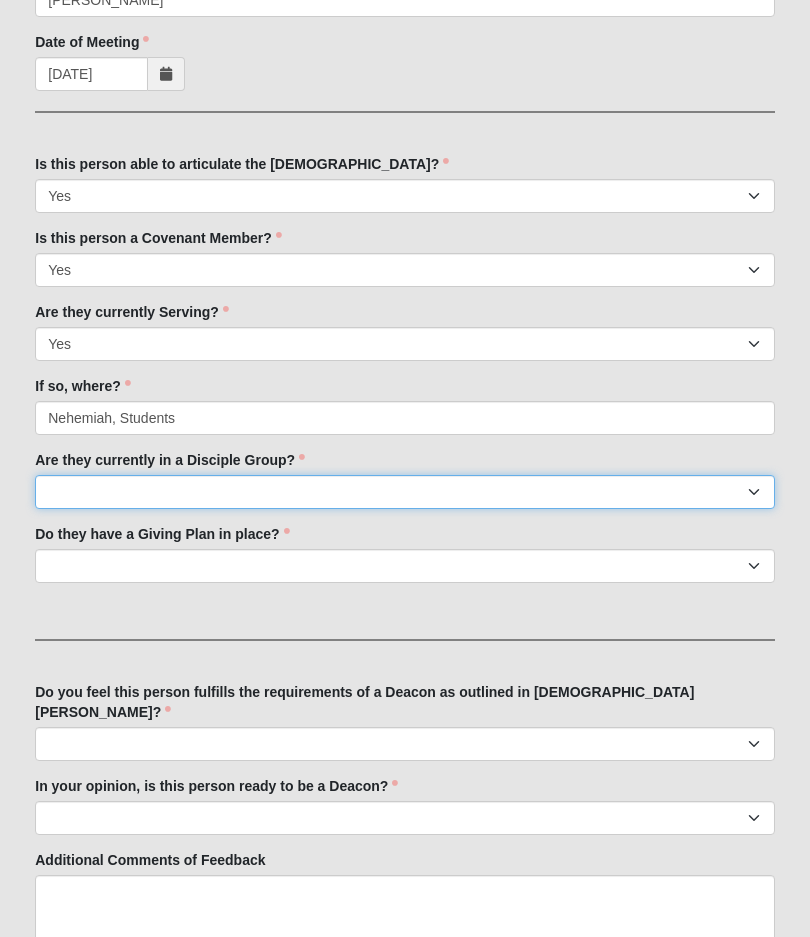 select on "True" 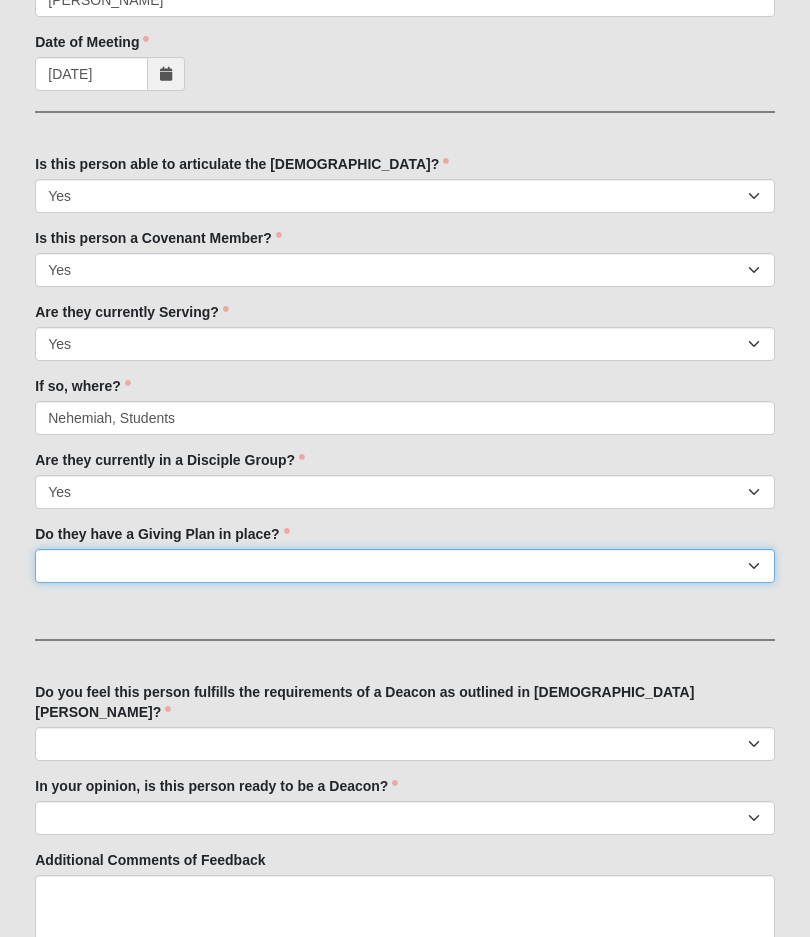 click on "No
Yes" at bounding box center [405, 566] 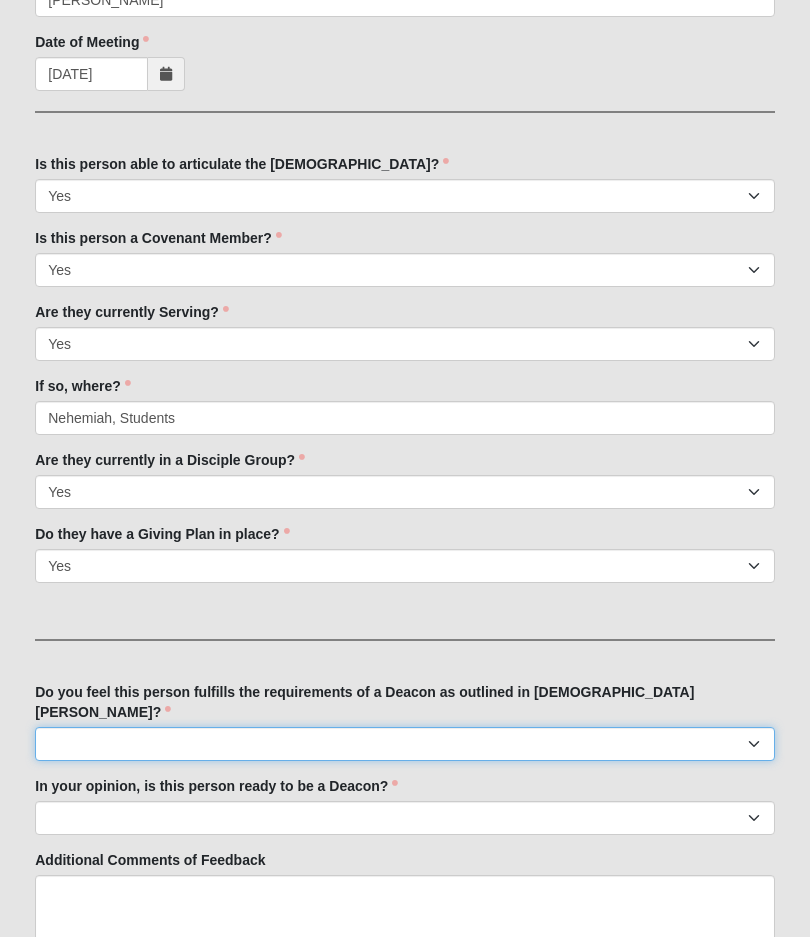 click on "No
Yes" at bounding box center [405, 744] 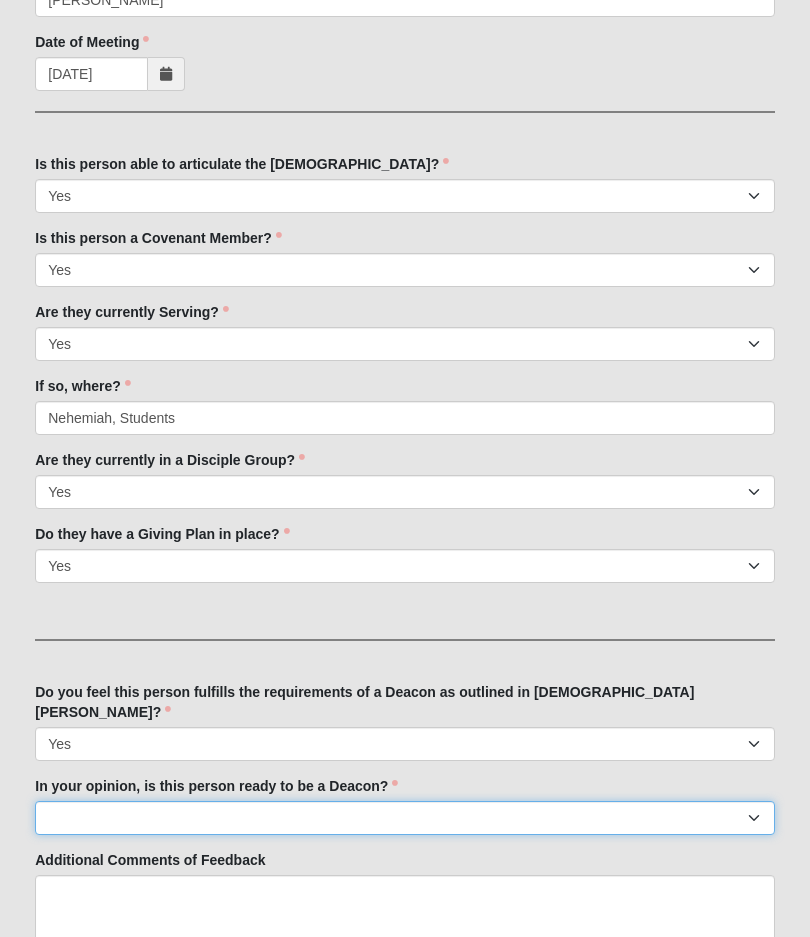 click on "Yes
No
Unsure" at bounding box center [405, 818] 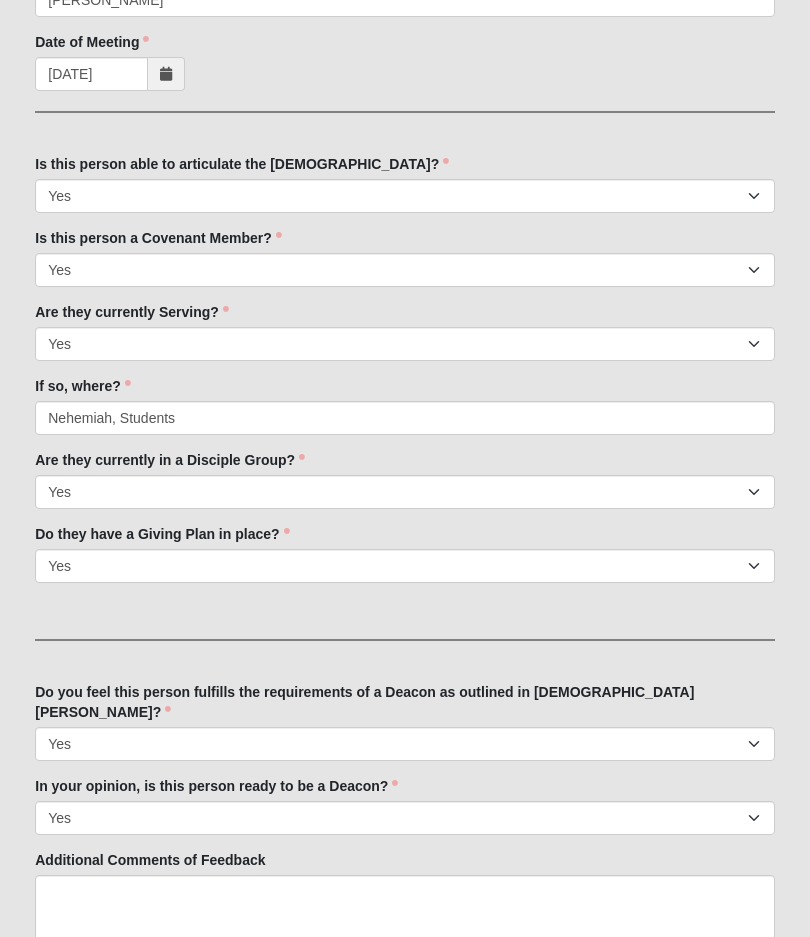click on "Next" at bounding box center [750, 978] 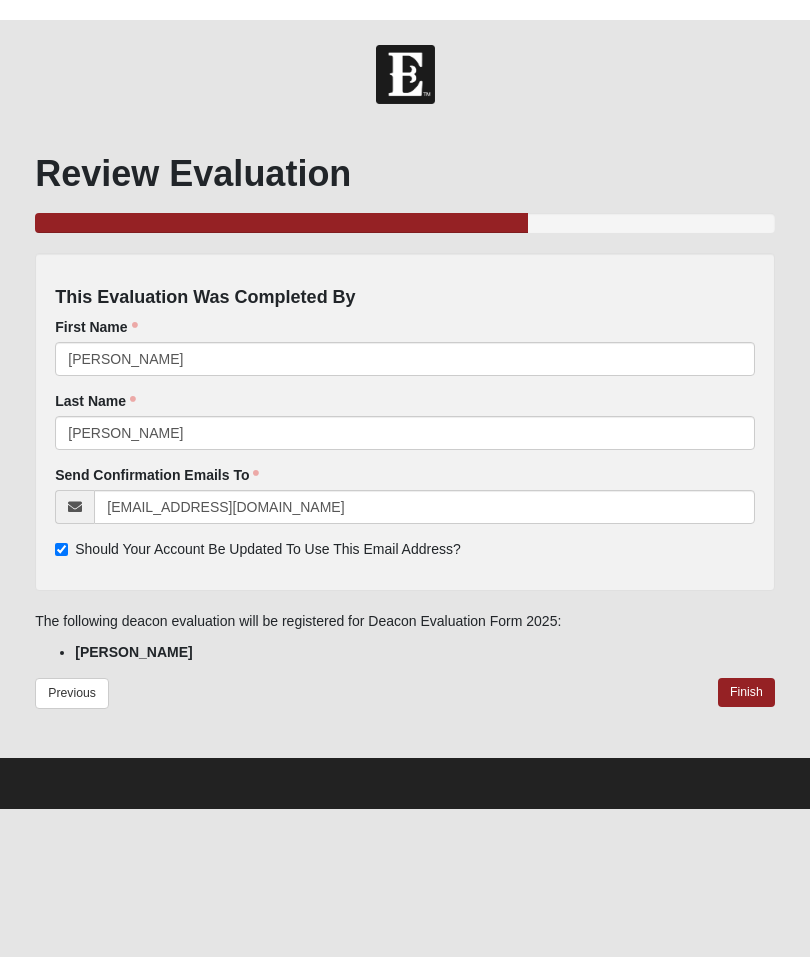 scroll, scrollTop: 0, scrollLeft: 0, axis: both 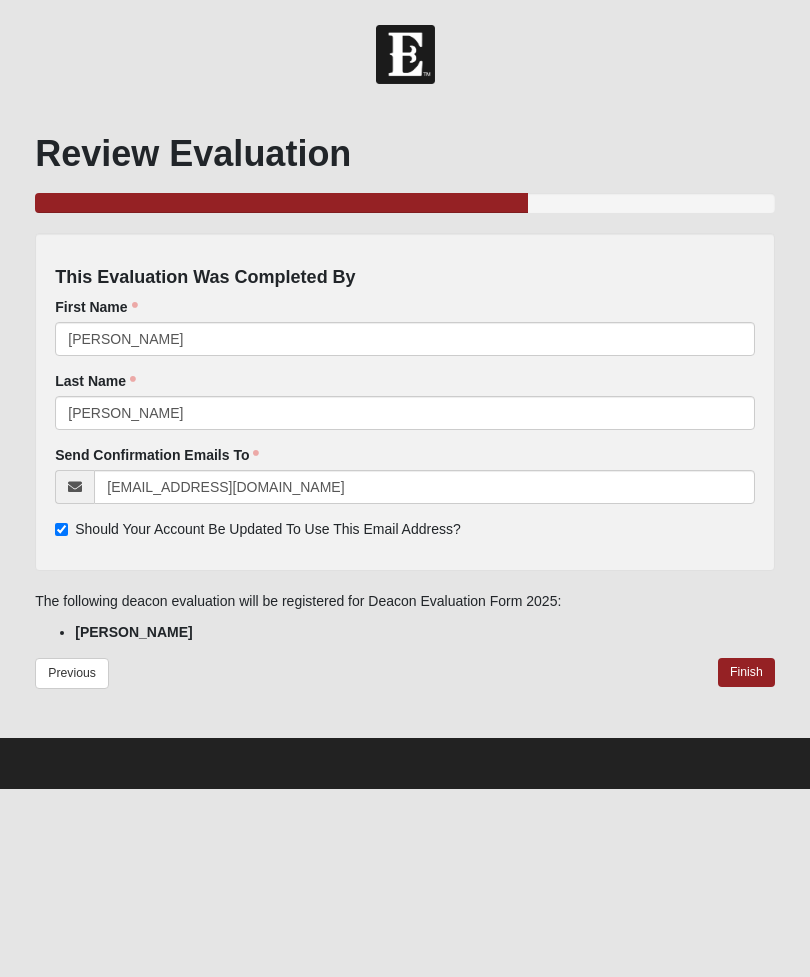 click on "Previous" at bounding box center [72, 673] 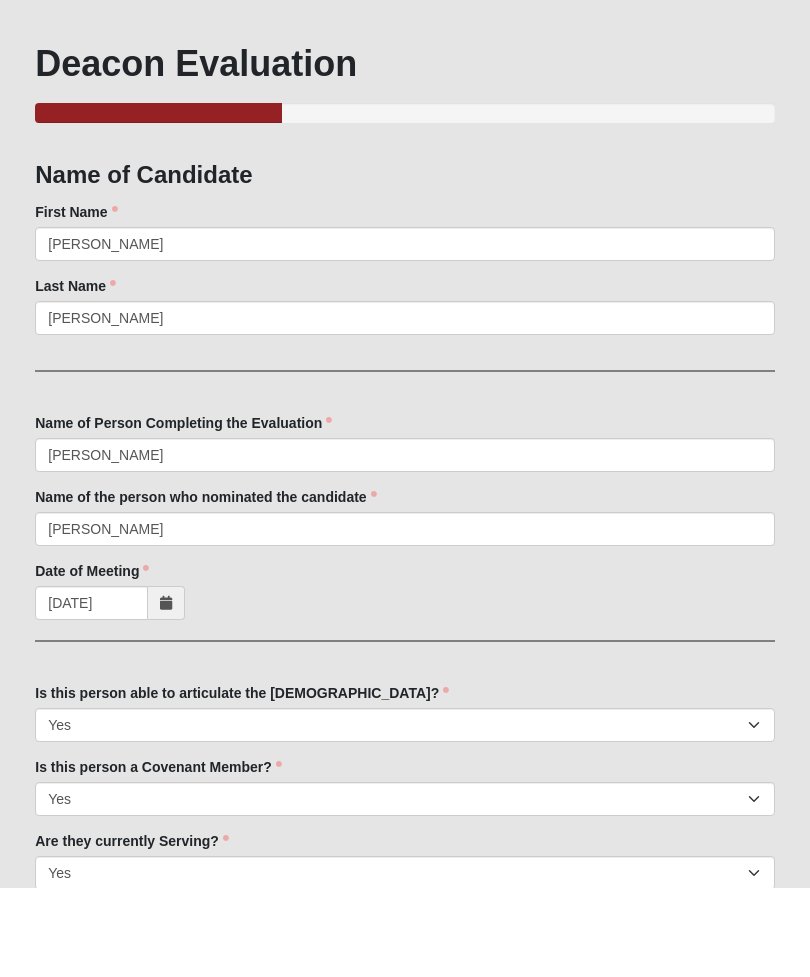 scroll, scrollTop: 619, scrollLeft: 0, axis: vertical 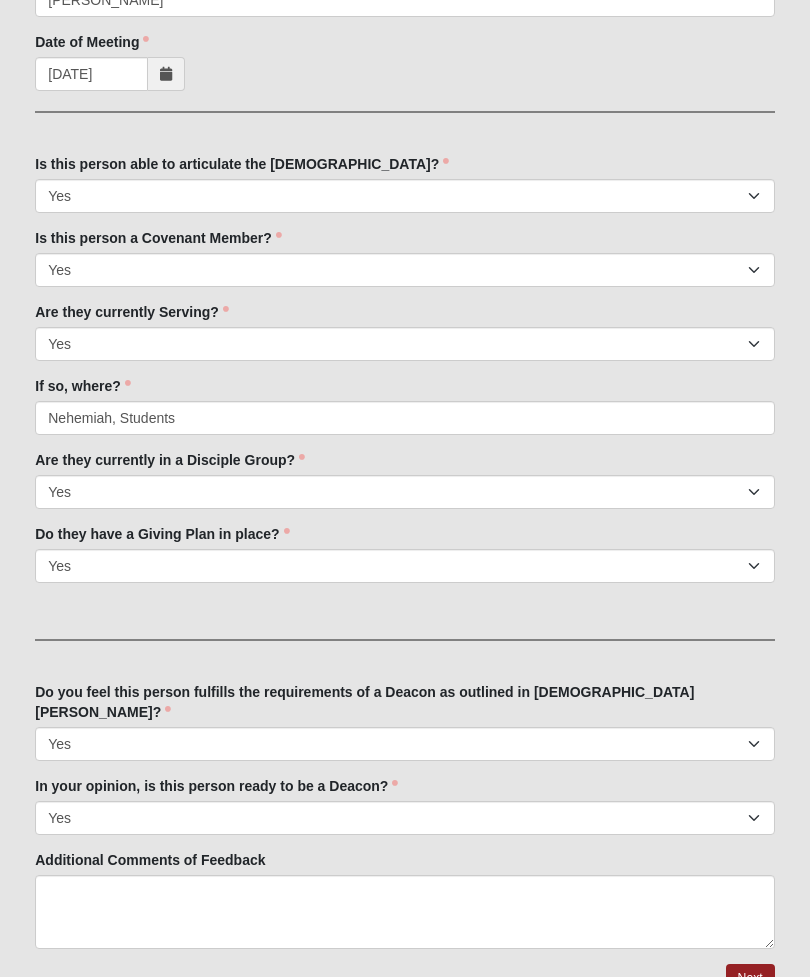 click on "Next" at bounding box center (750, 978) 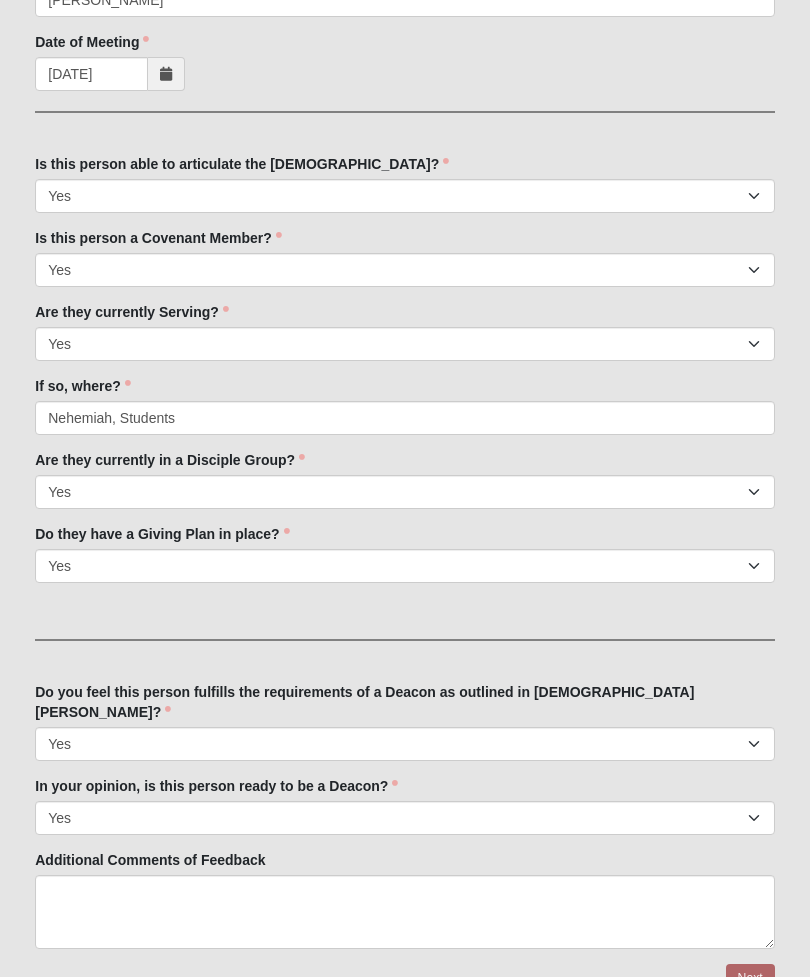 scroll, scrollTop: 0, scrollLeft: 0, axis: both 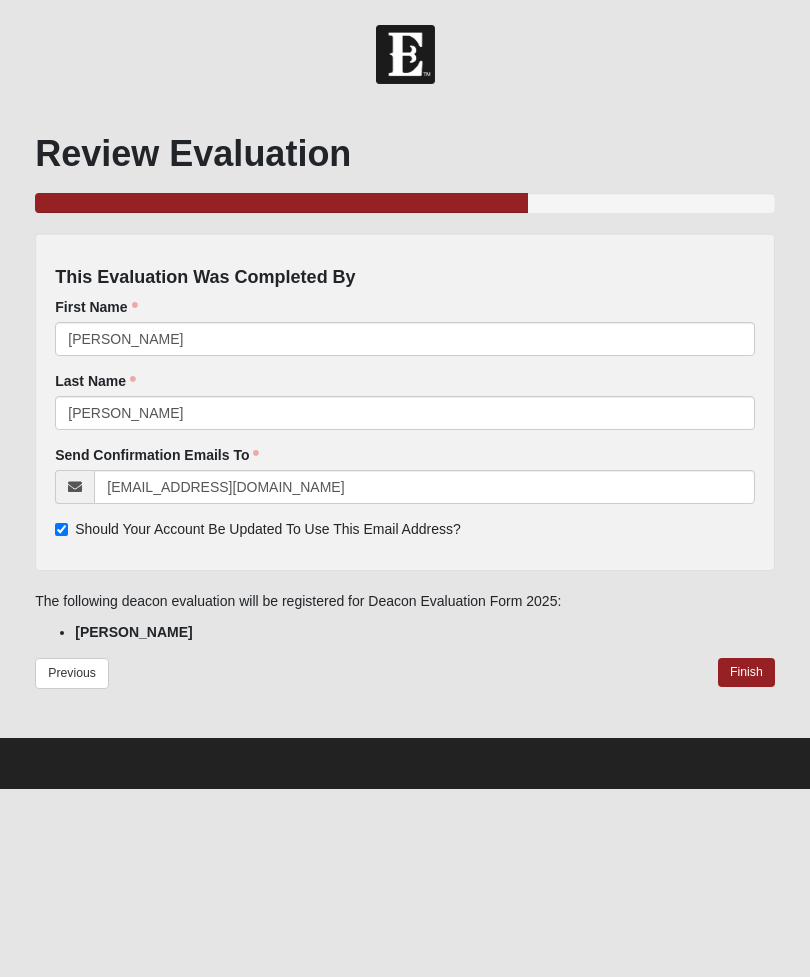 click on "Finish" at bounding box center [746, 672] 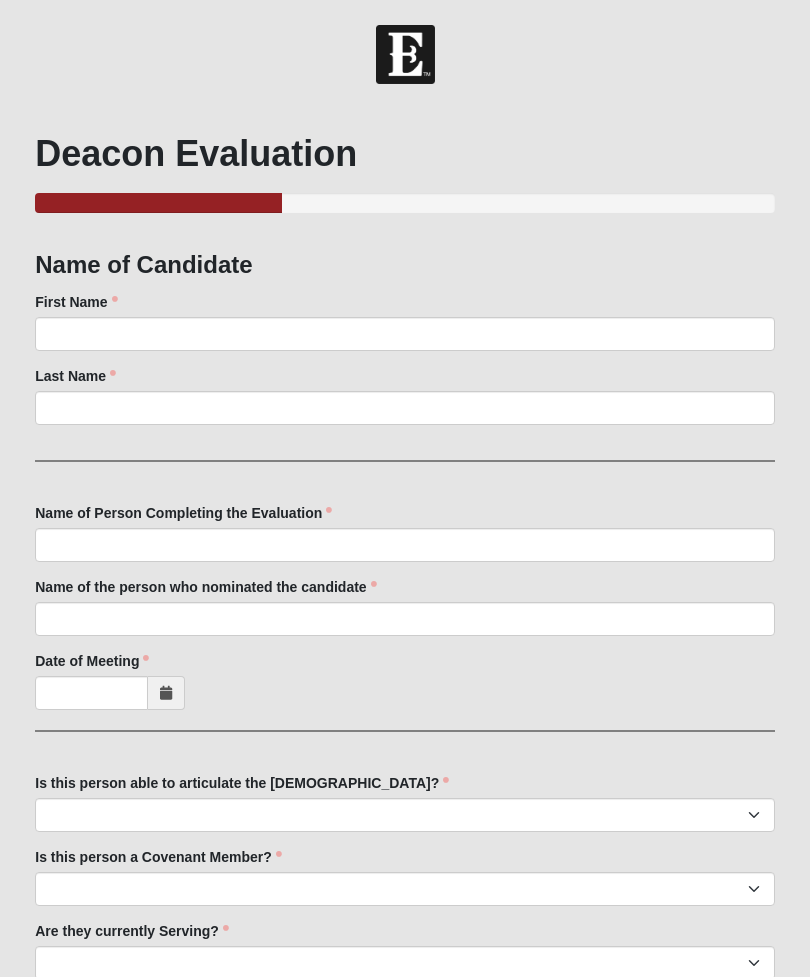 scroll, scrollTop: 0, scrollLeft: 0, axis: both 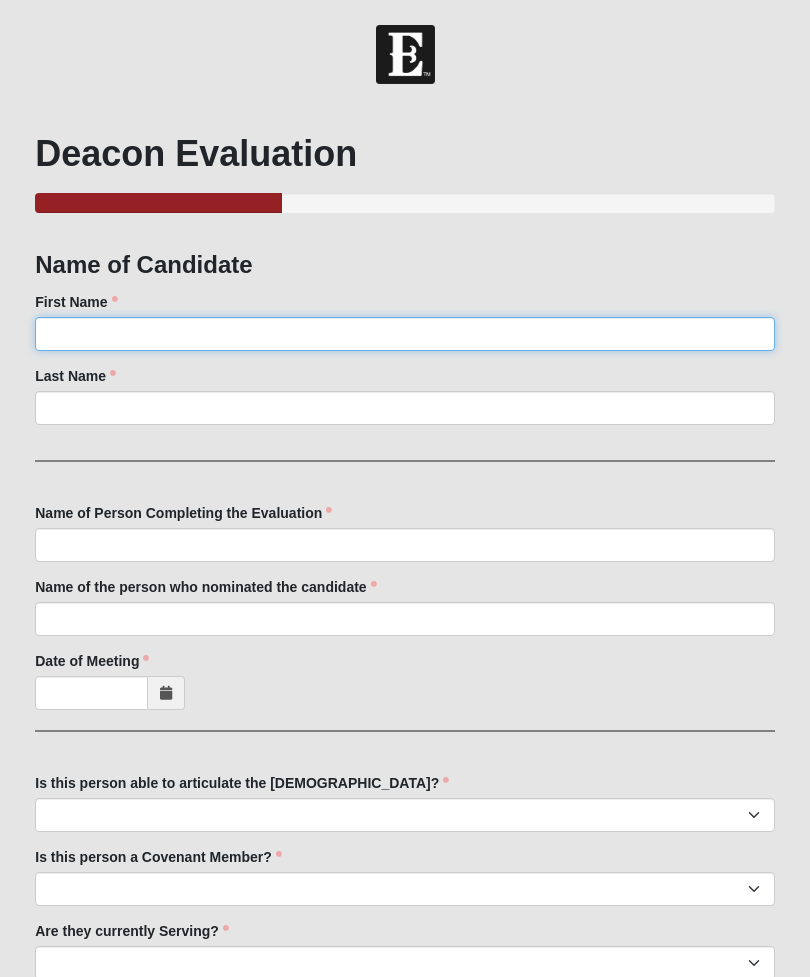 click on "First Name" at bounding box center (405, 334) 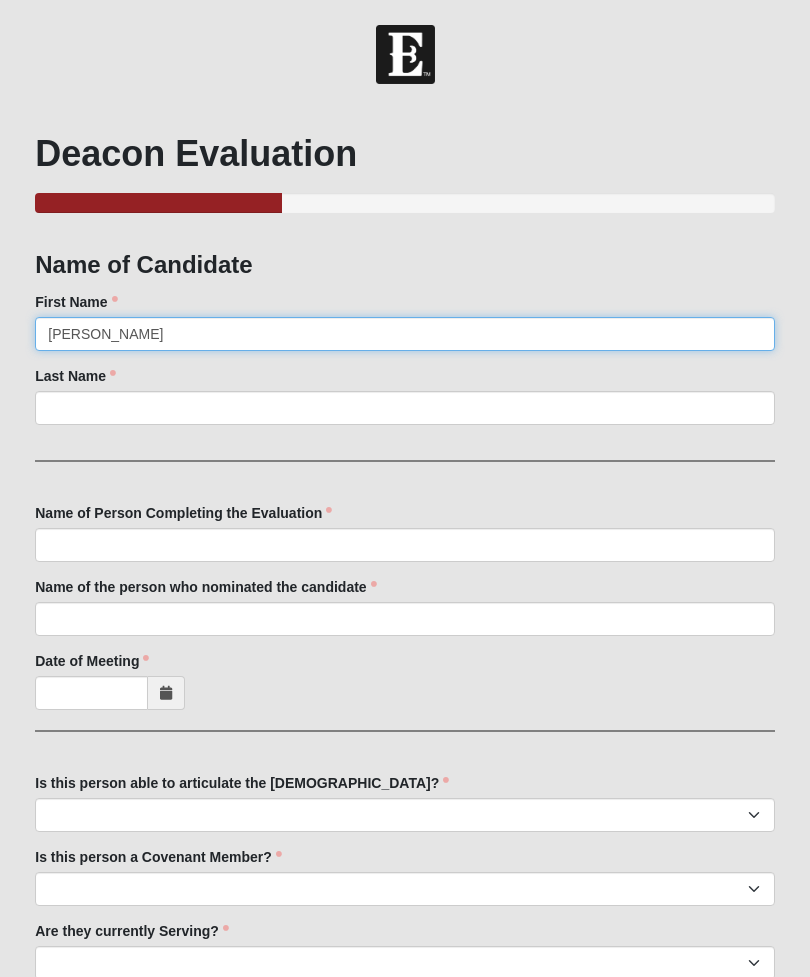 type on "[PERSON_NAME]" 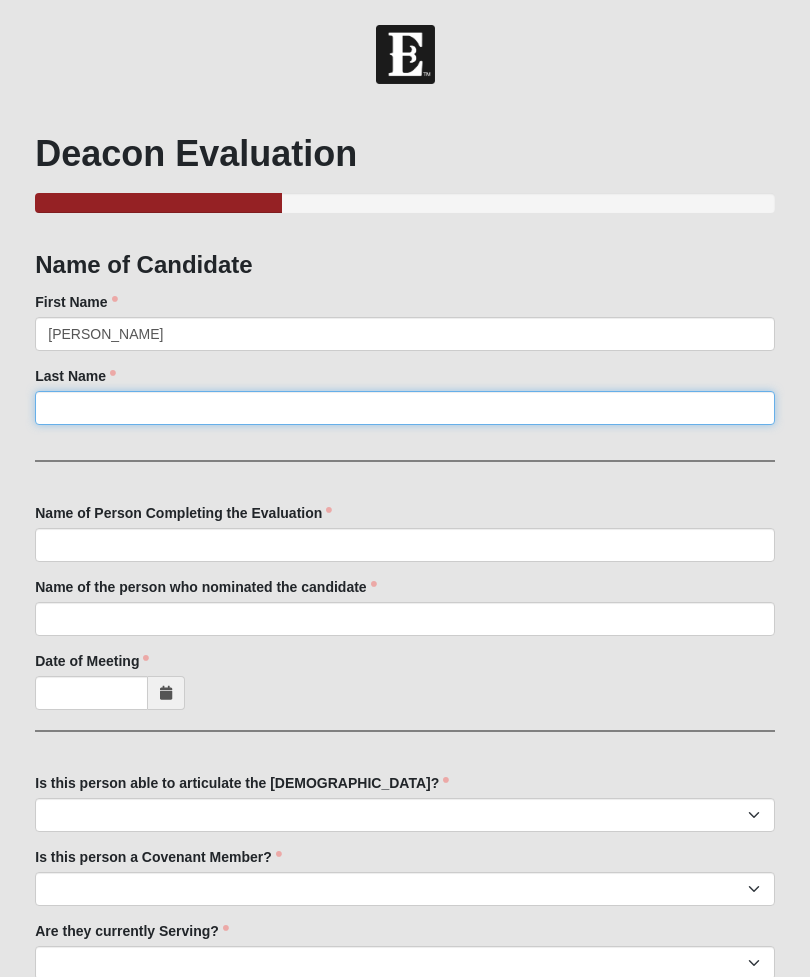 click on "Last Name" at bounding box center (405, 408) 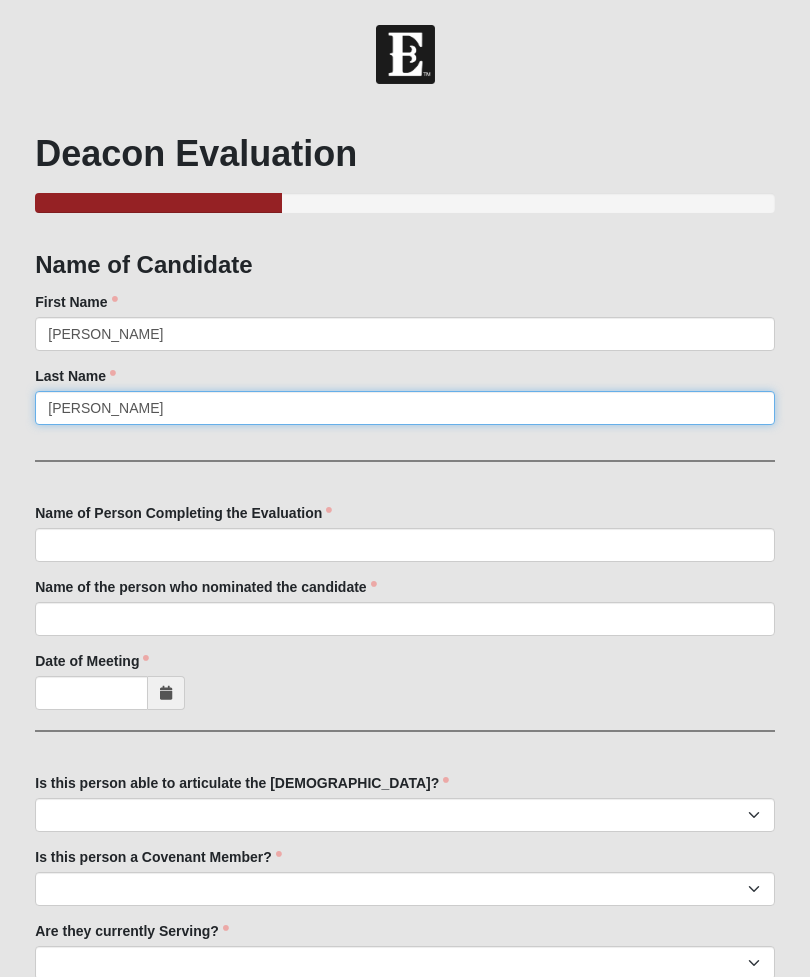 type on "[PERSON_NAME]" 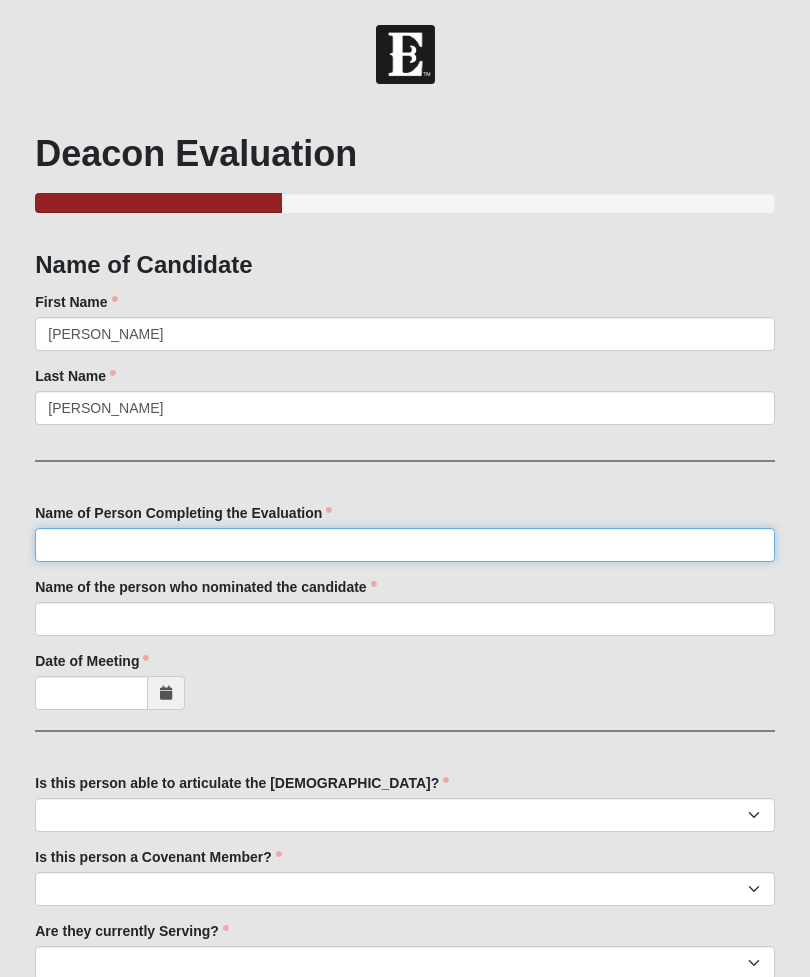 click on "Name of Person Completing the Evaluation" at bounding box center (405, 545) 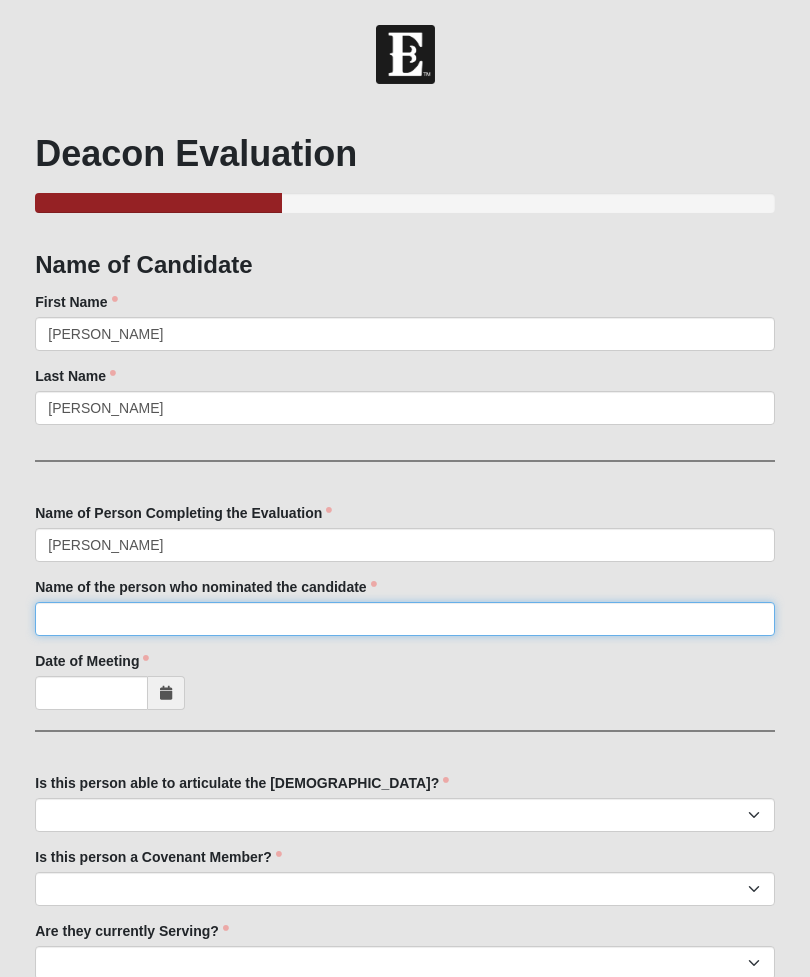 click on "Name of the person who nominated the candidate" at bounding box center [405, 619] 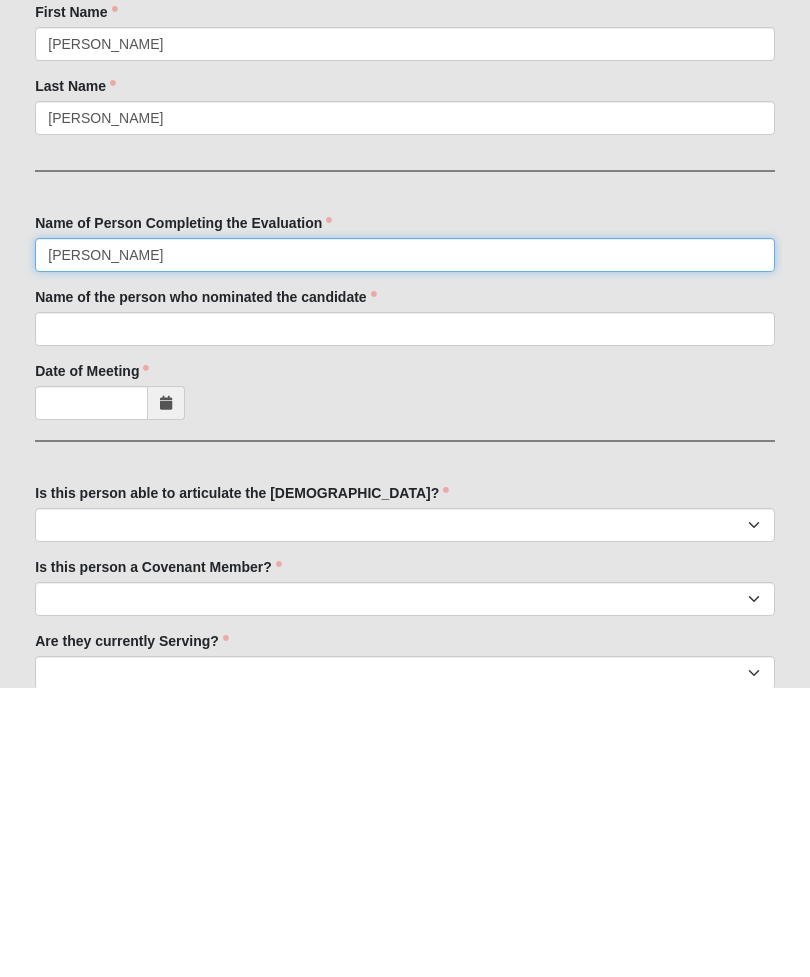 click on "Susan" at bounding box center [405, 545] 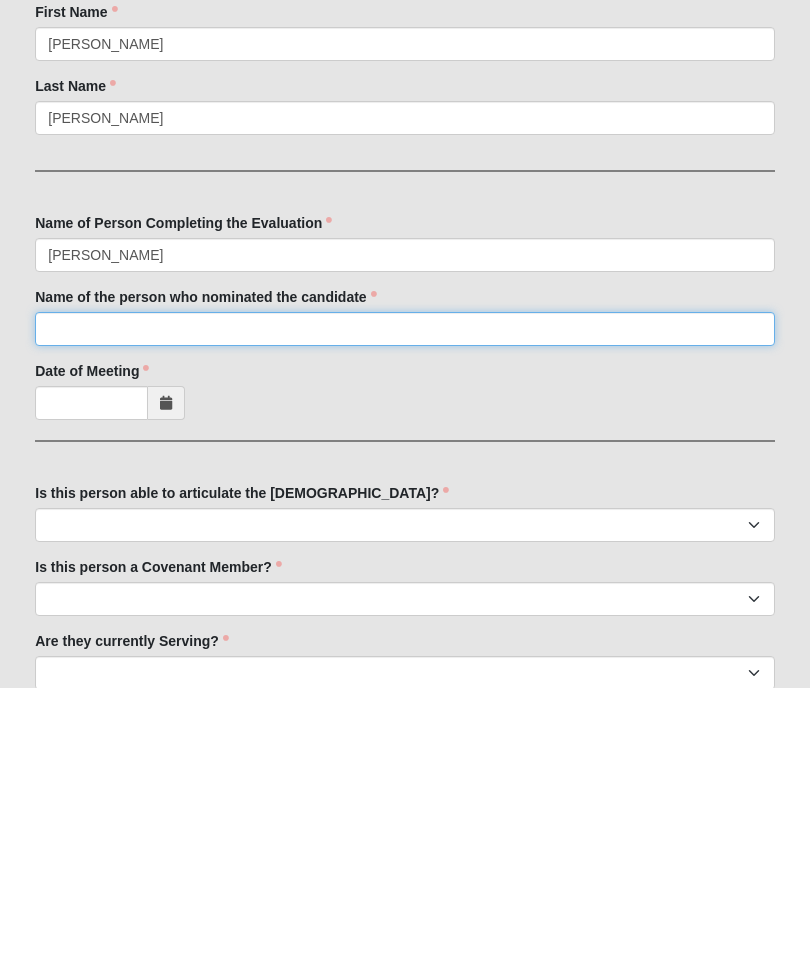 click on "Name of the person who nominated the candidate" at bounding box center (405, 619) 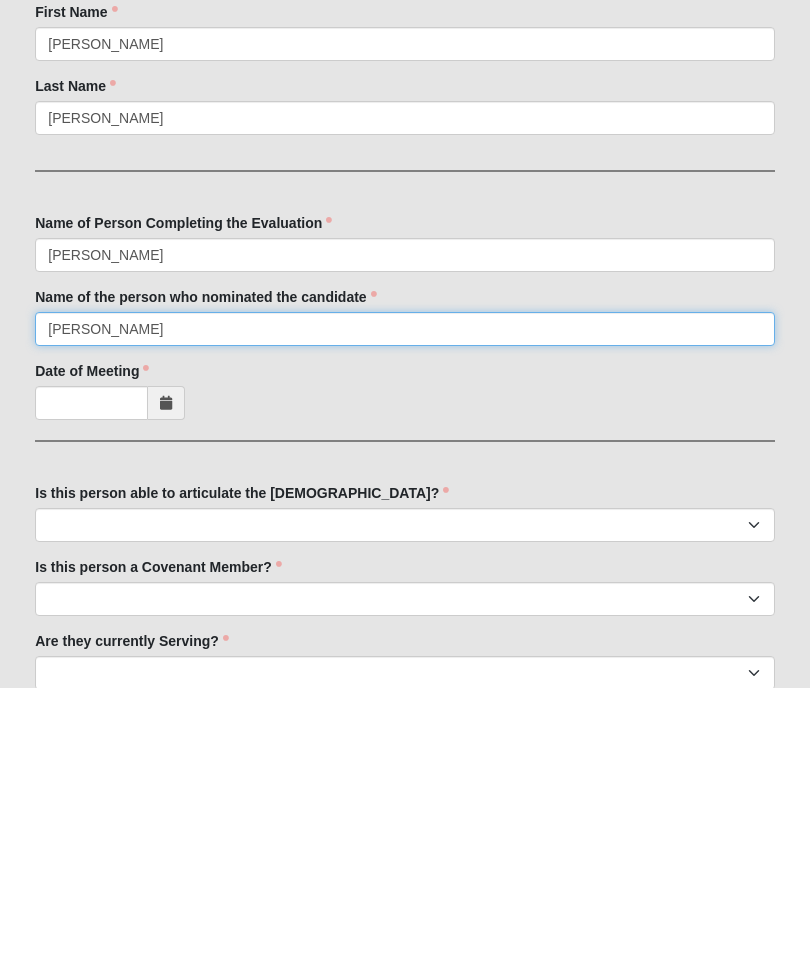 type on "[PERSON_NAME]" 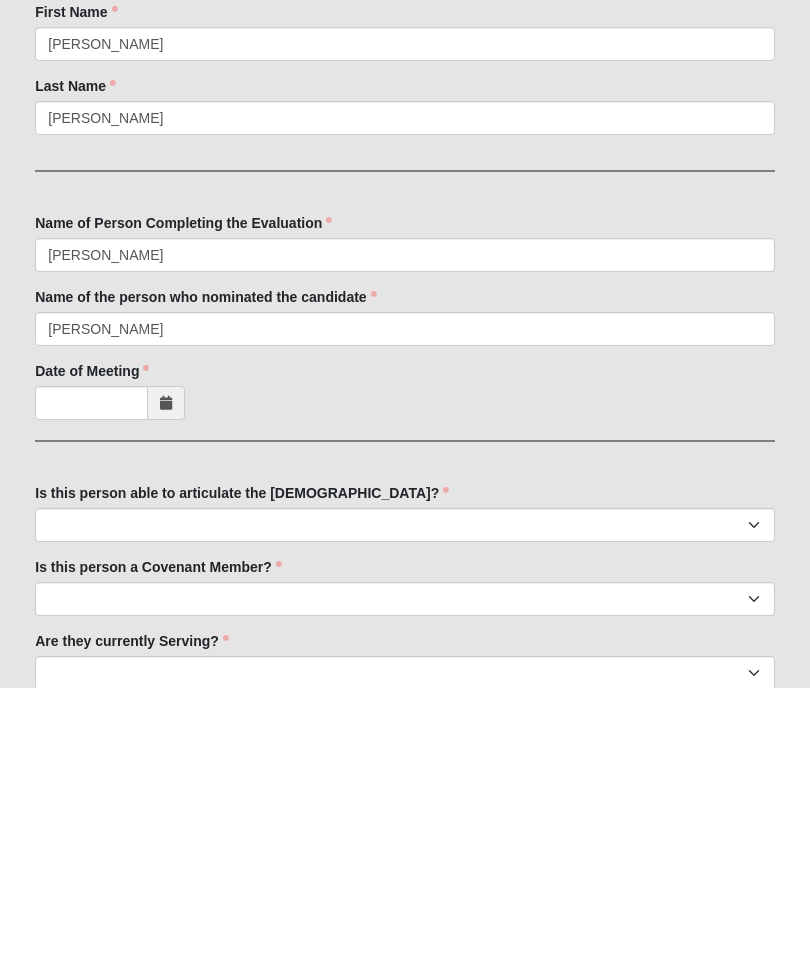 click at bounding box center [166, 693] 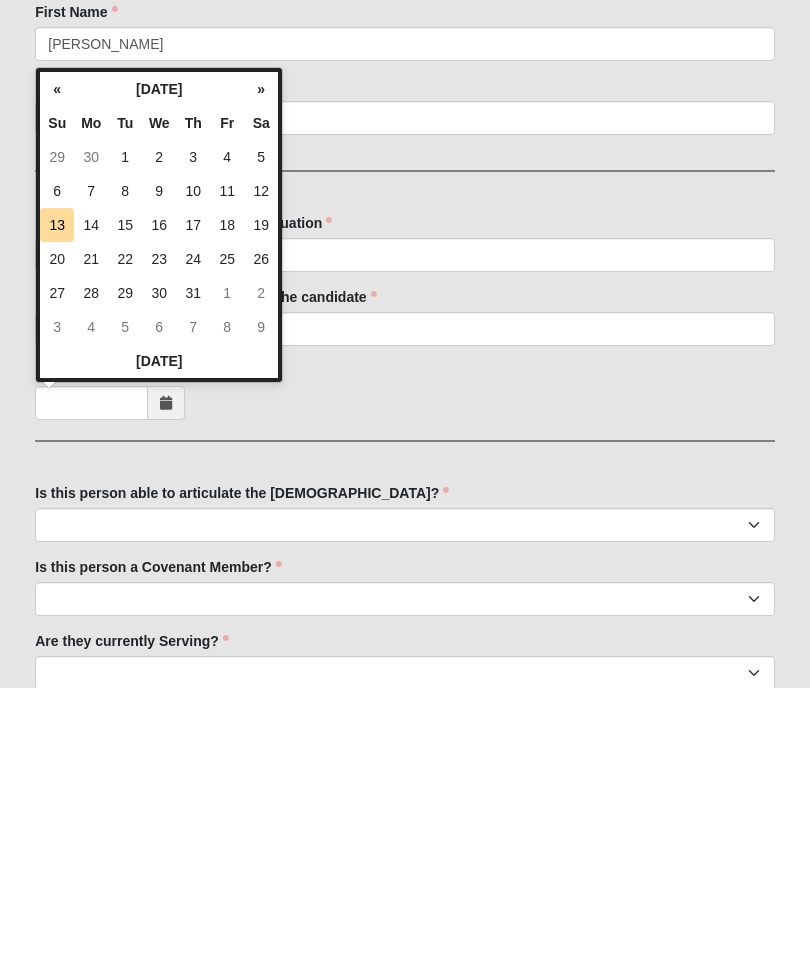 click on "[DATE]" at bounding box center [159, 651] 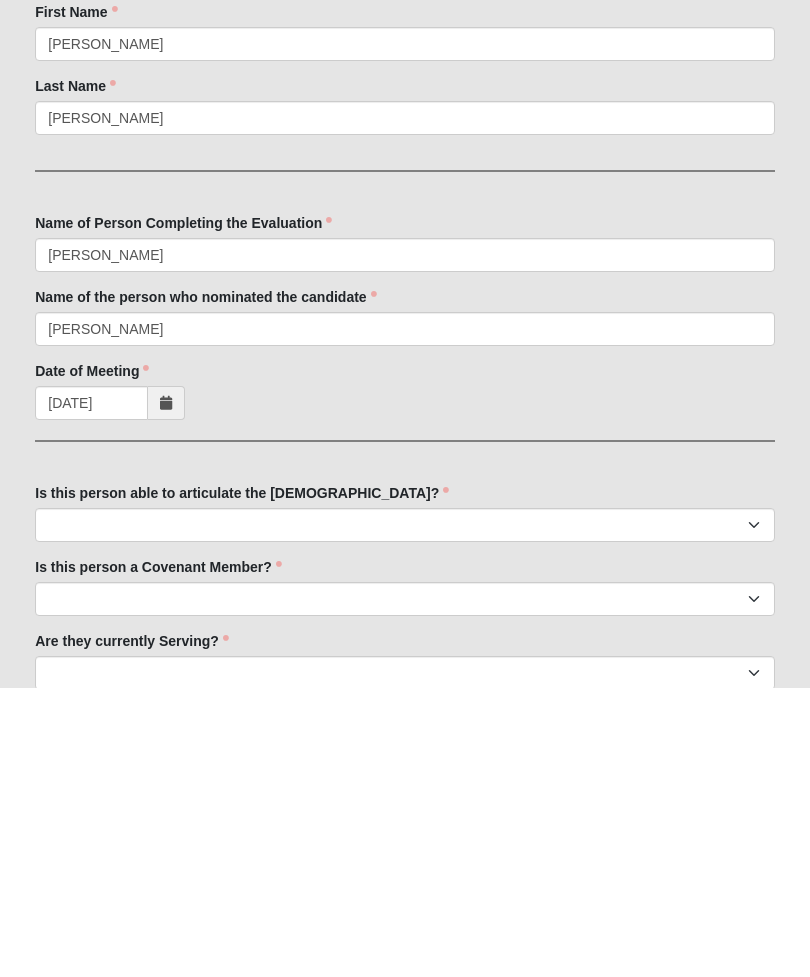 scroll, scrollTop: 290, scrollLeft: 0, axis: vertical 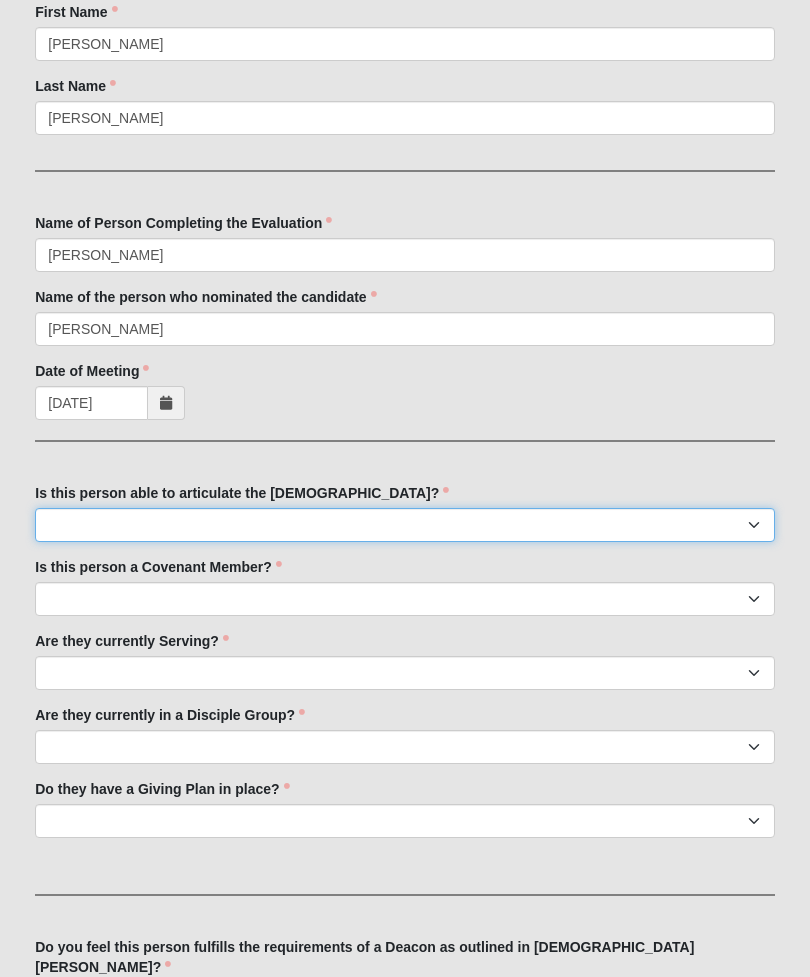click on "No
Yes" at bounding box center [405, 525] 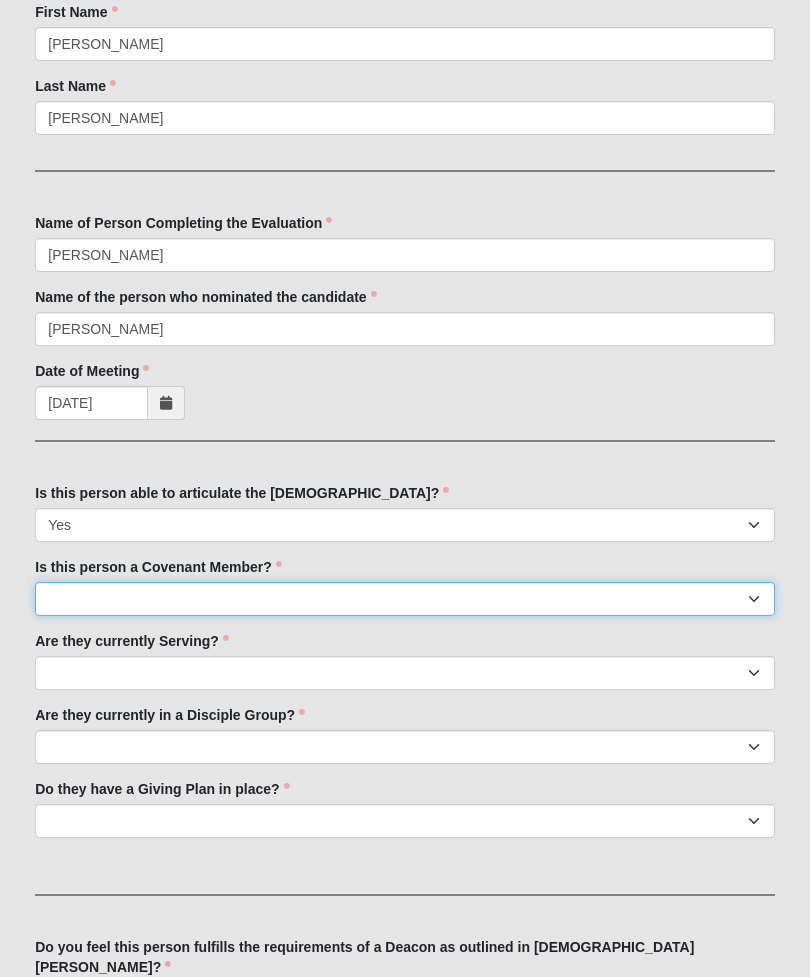 click on "No
Yes" at bounding box center [405, 599] 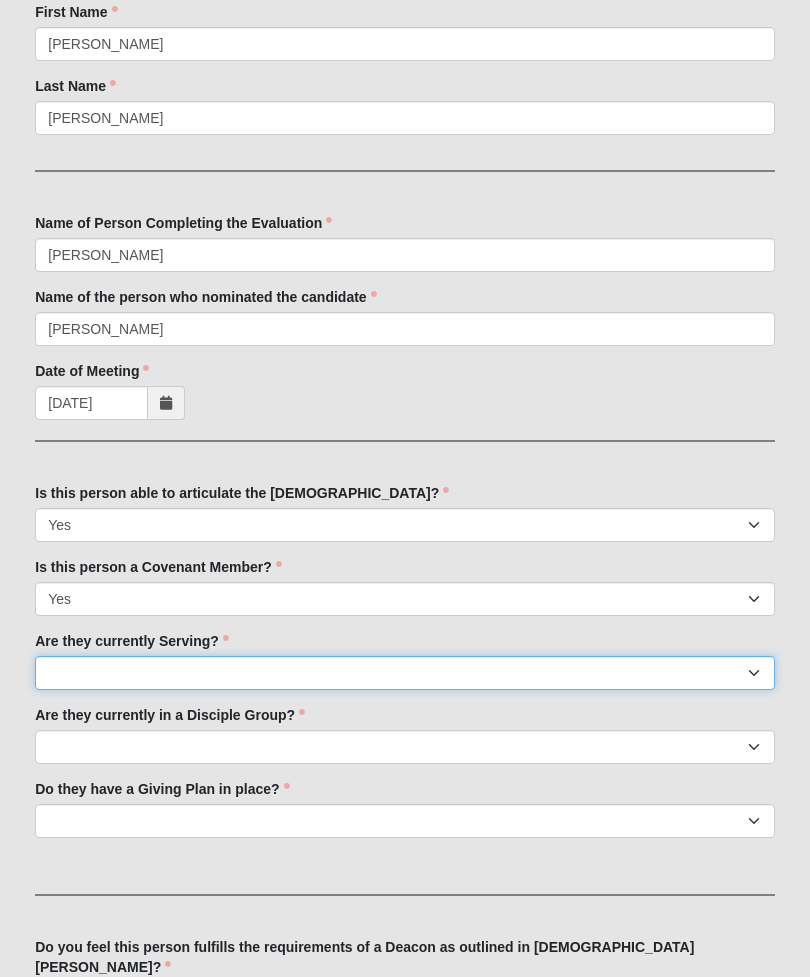 click on "No
Yes" at bounding box center [405, 673] 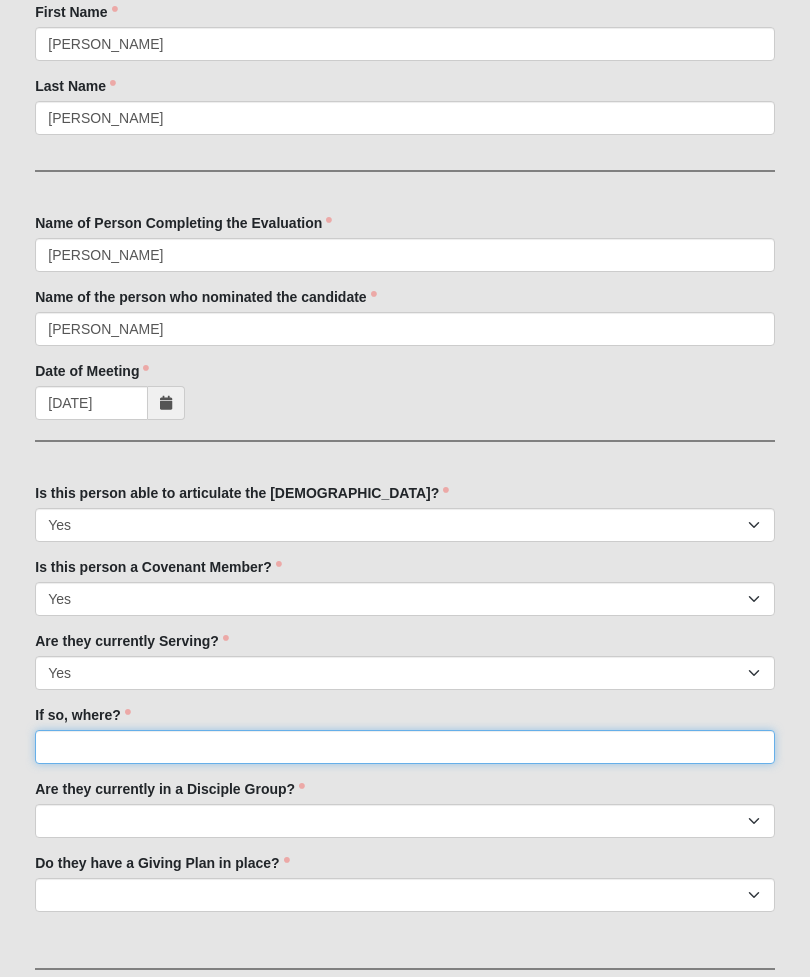 click on "If so, where?" at bounding box center (405, 747) 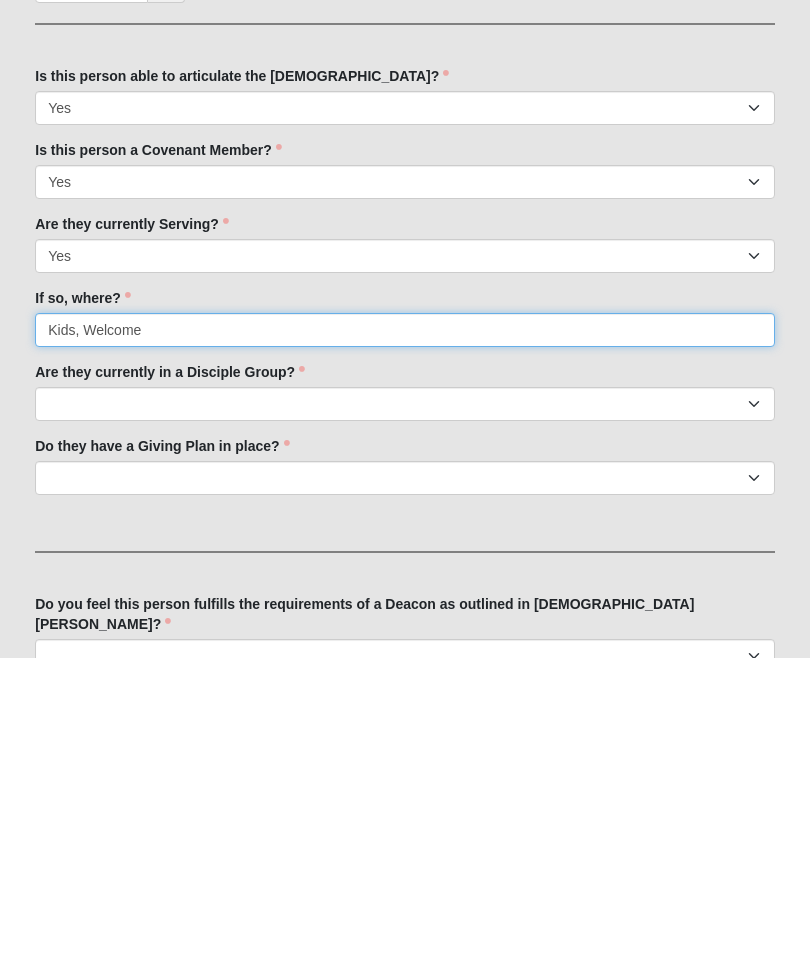 type on "Kids, Welcome" 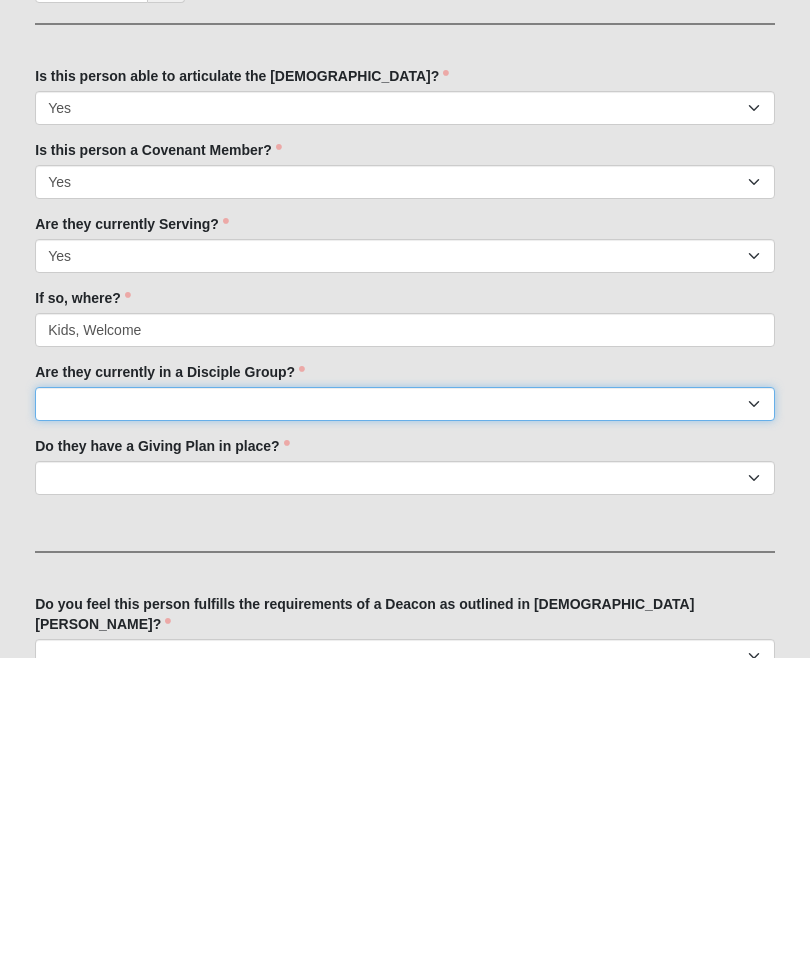 click on "No
Yes" at bounding box center (405, 724) 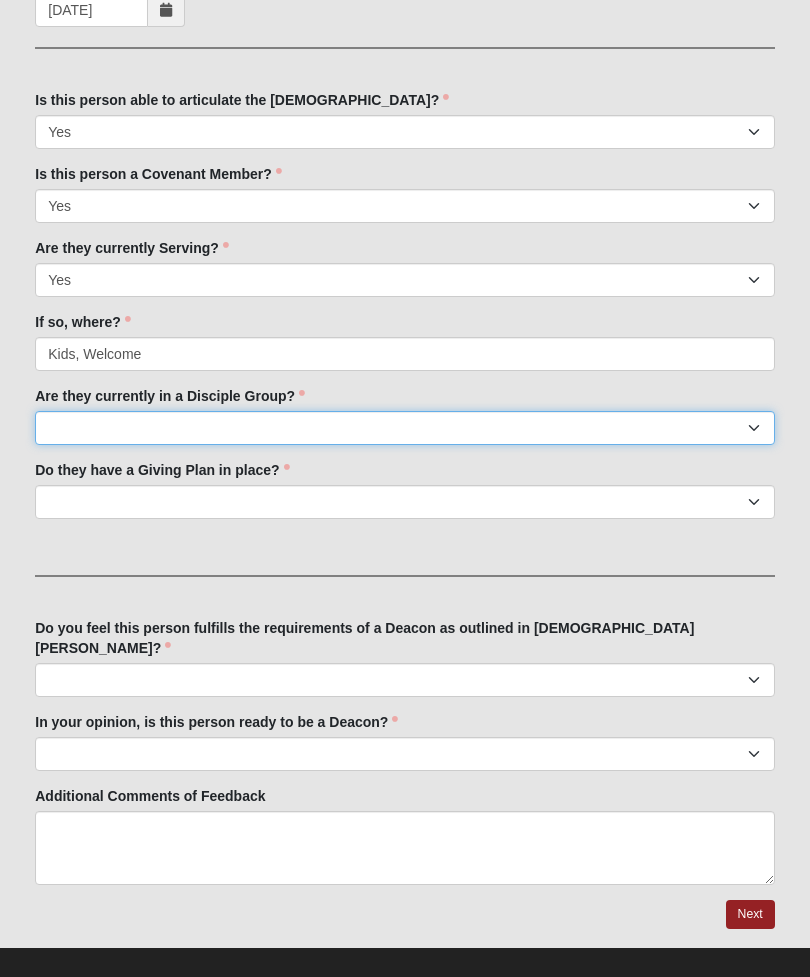 select on "True" 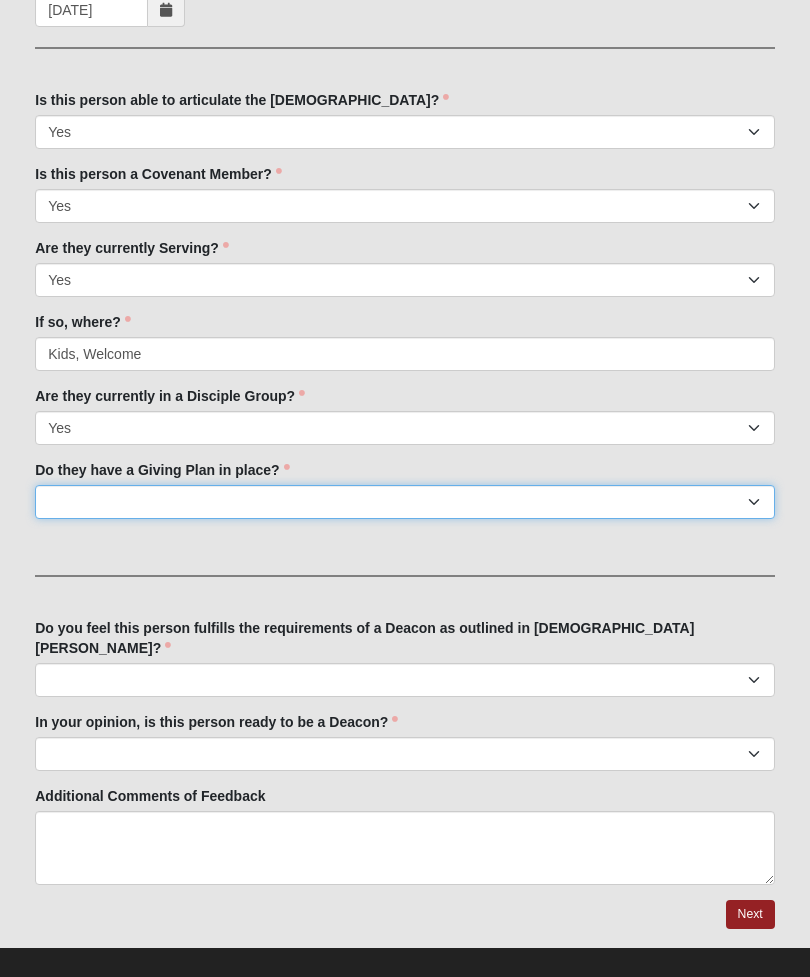 click on "No
Yes" at bounding box center [405, 502] 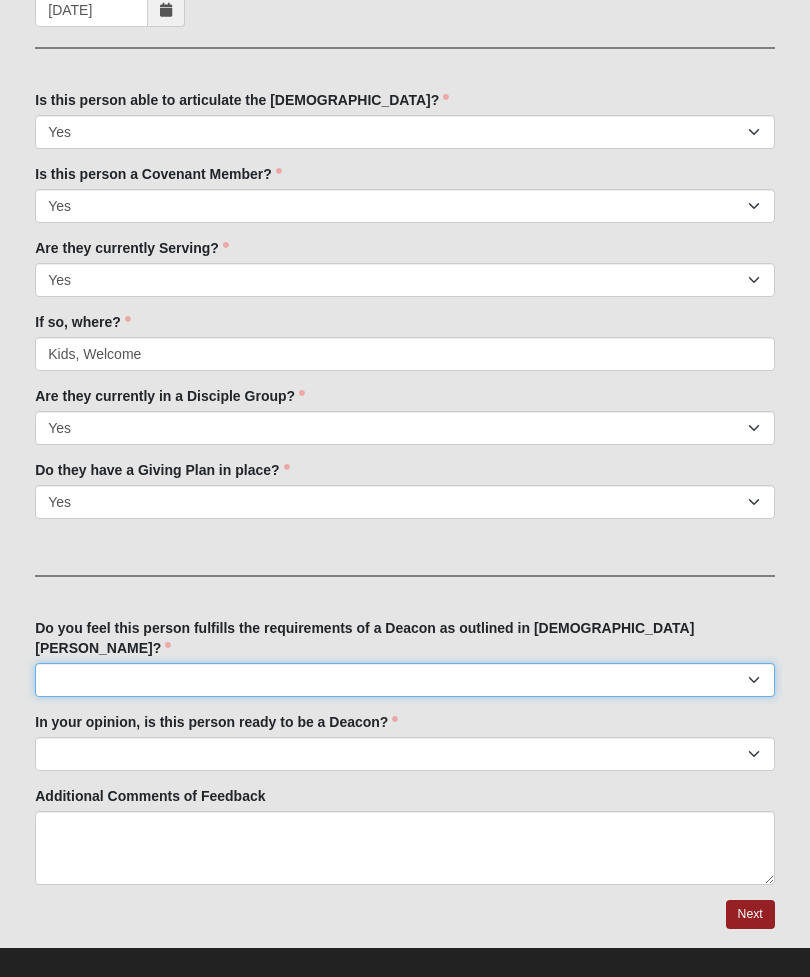 click on "No
Yes" at bounding box center (405, 680) 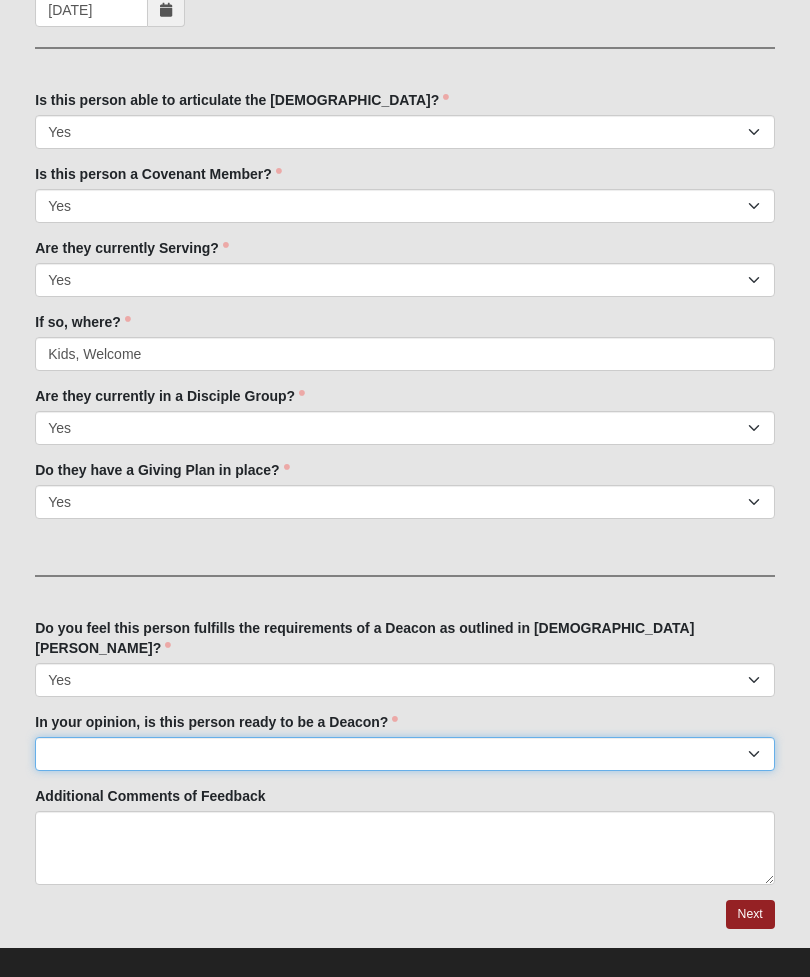 click on "Yes
No
Unsure" at bounding box center (405, 754) 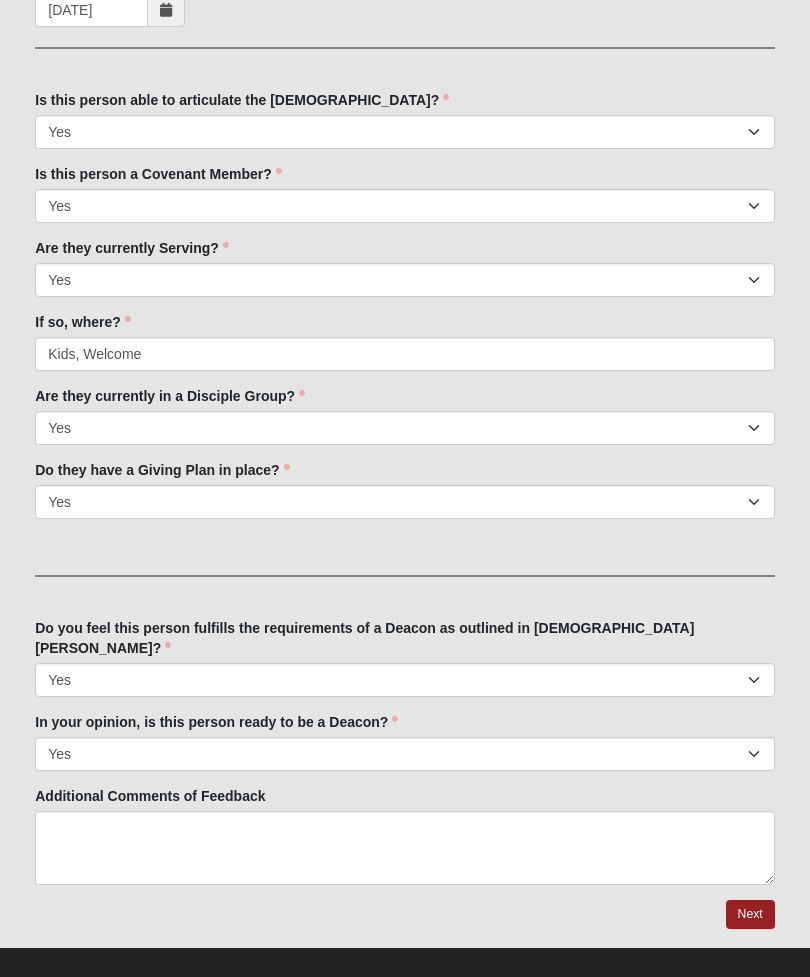 click on "Next" at bounding box center [750, 914] 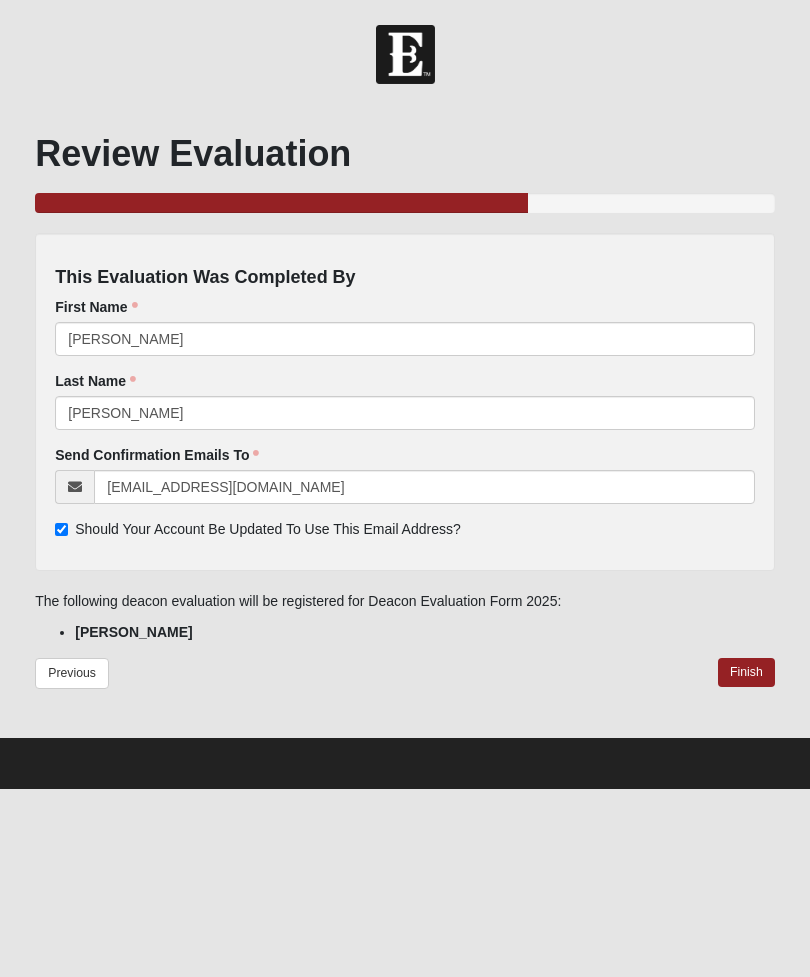 scroll, scrollTop: 0, scrollLeft: 0, axis: both 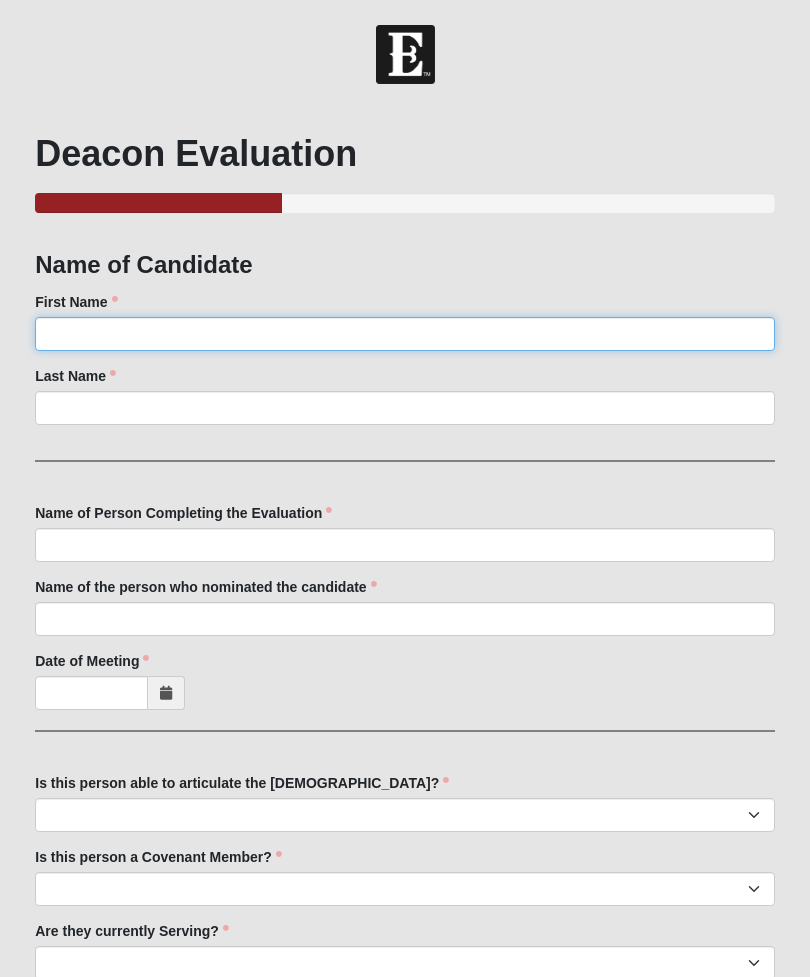 click on "First Name" at bounding box center (405, 334) 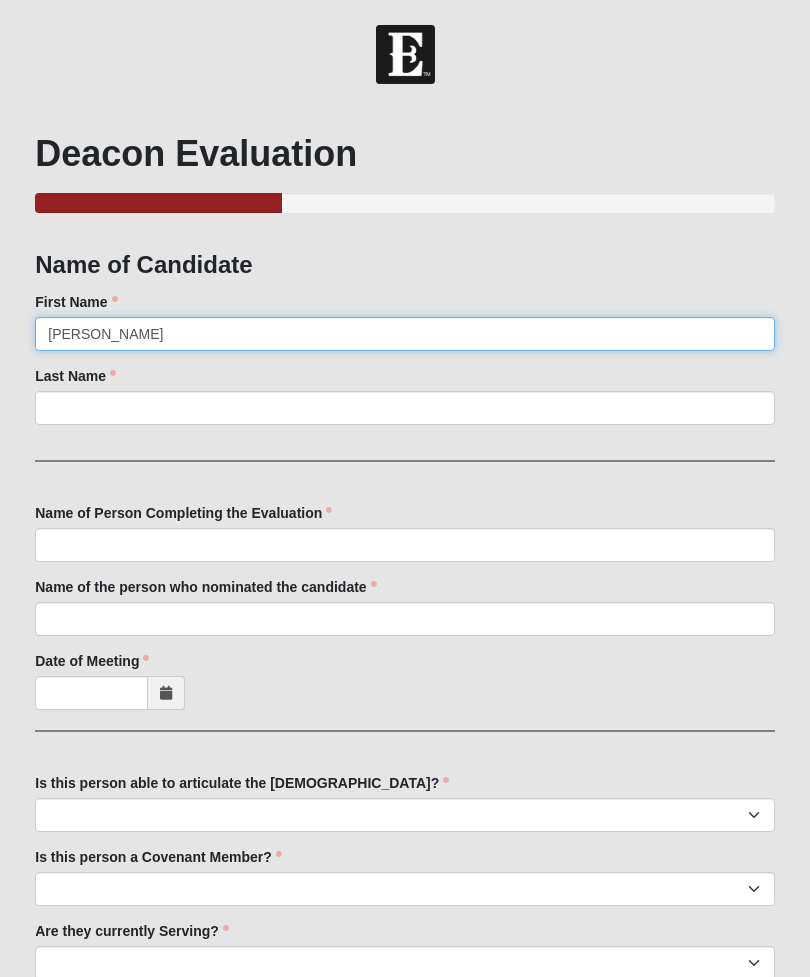 type on "Steve" 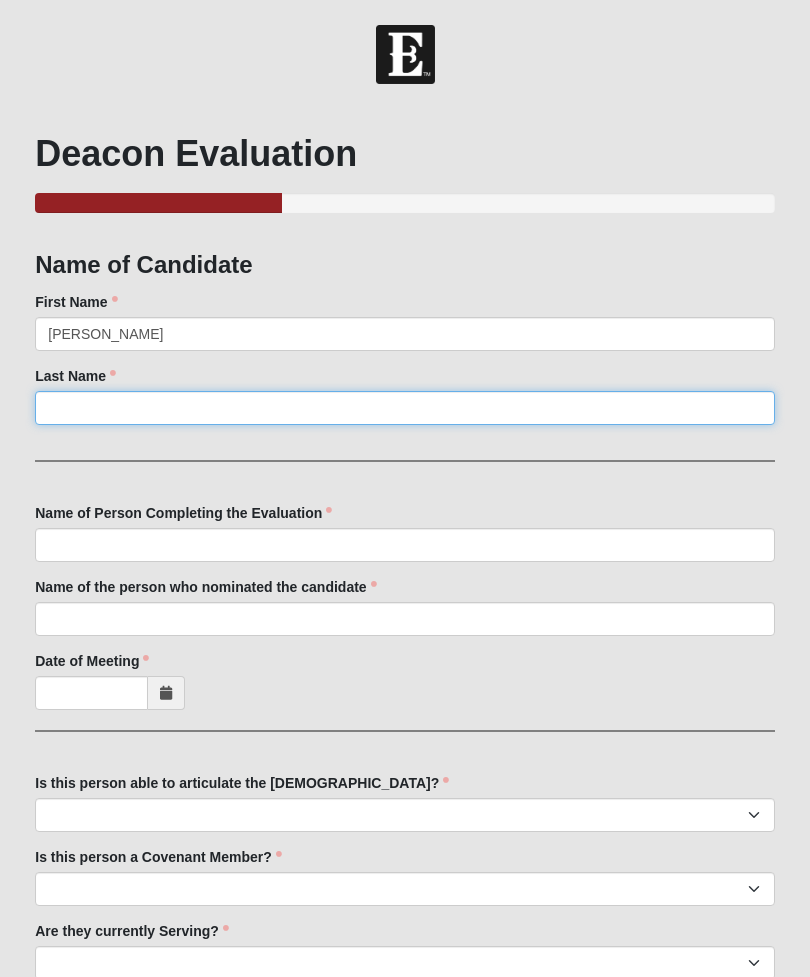 click on "Last Name" at bounding box center [405, 408] 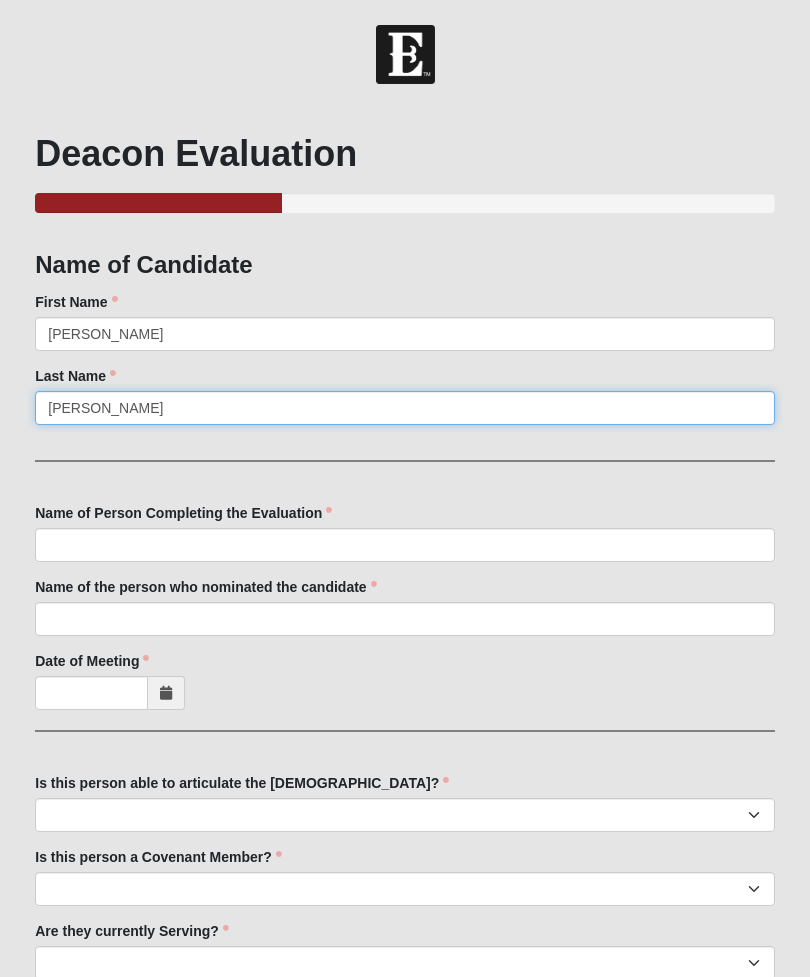 type on "Hillyard" 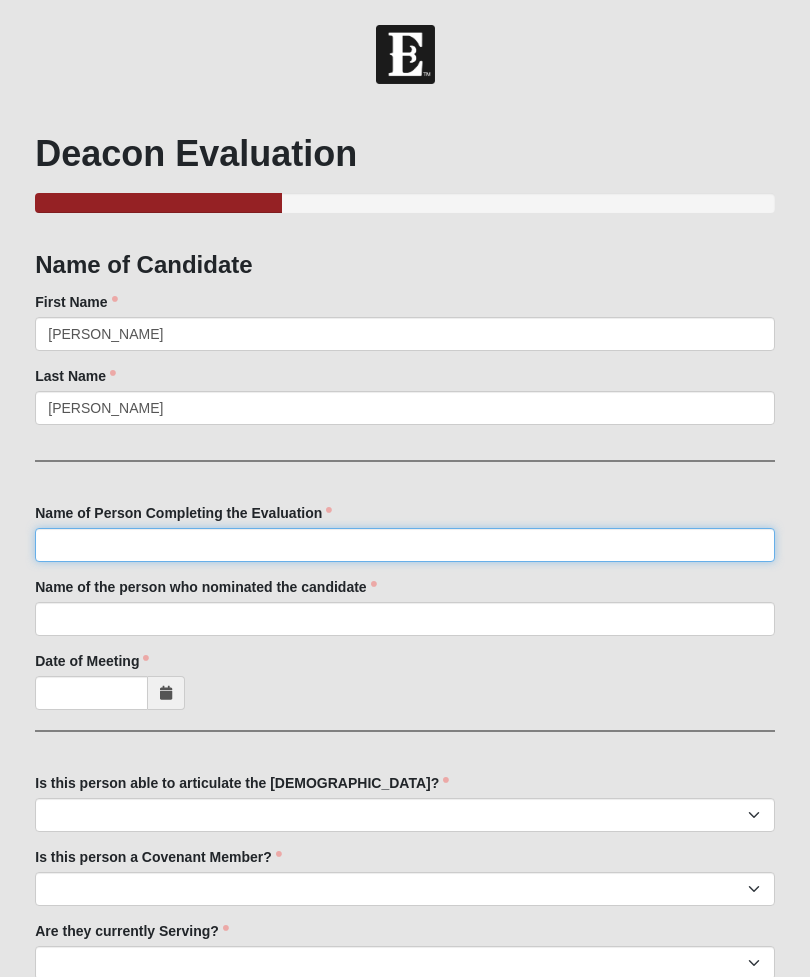 click on "Name of Person Completing the Evaluation" at bounding box center (405, 545) 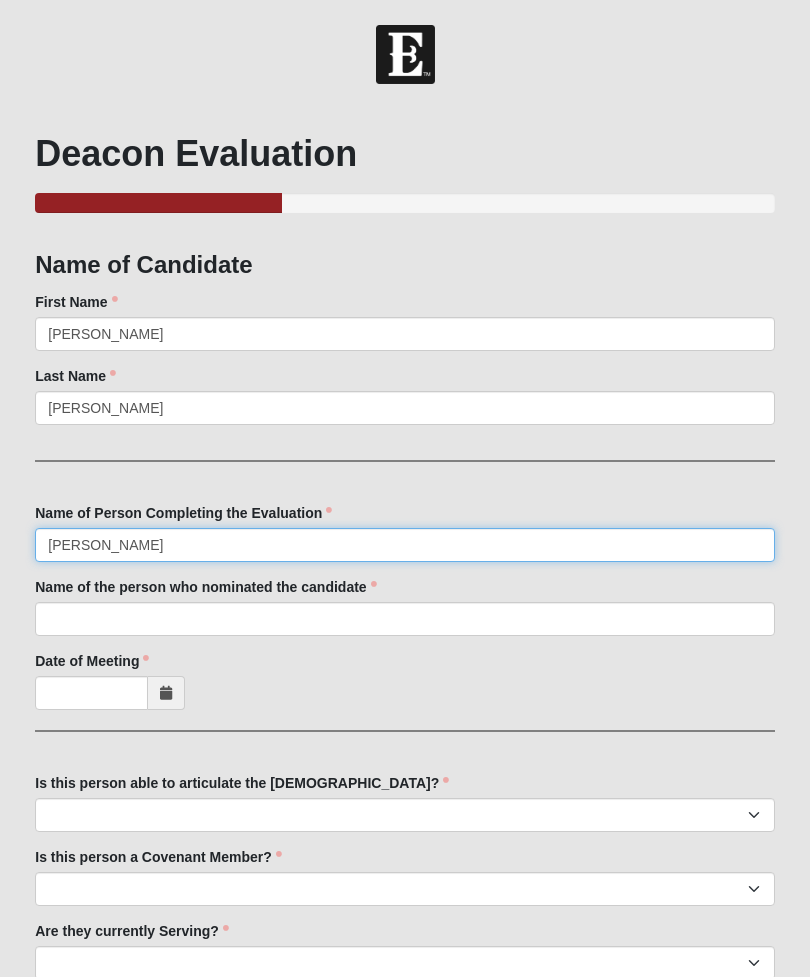type on "[PERSON_NAME]" 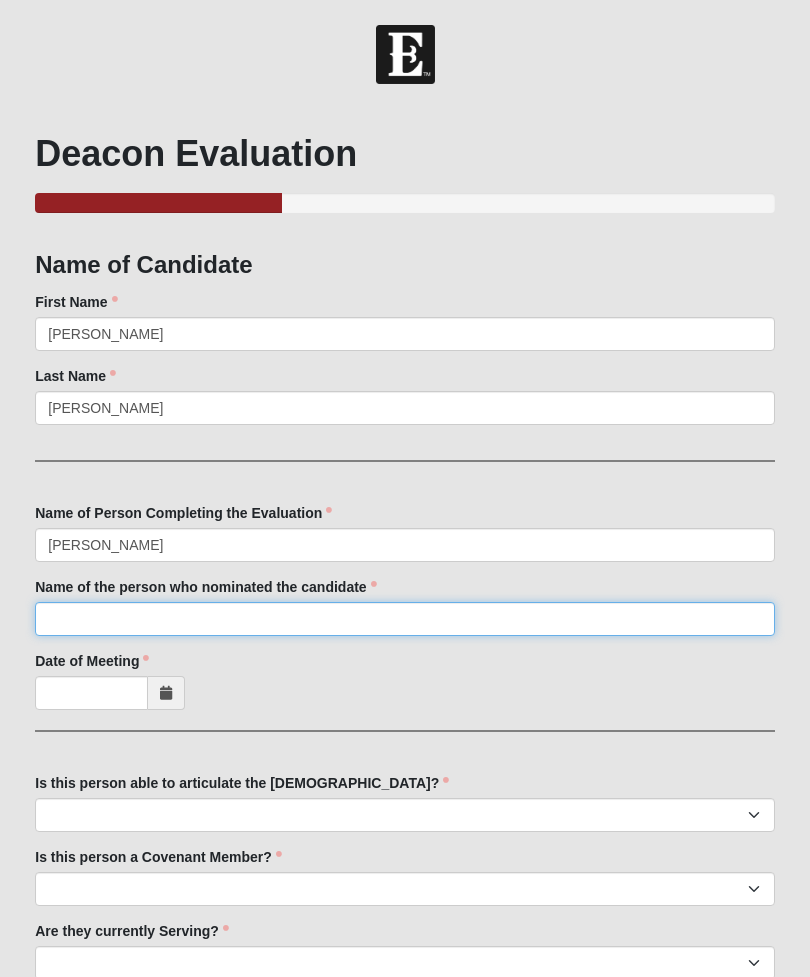 click on "Name of the person who nominated the candidate" at bounding box center [405, 619] 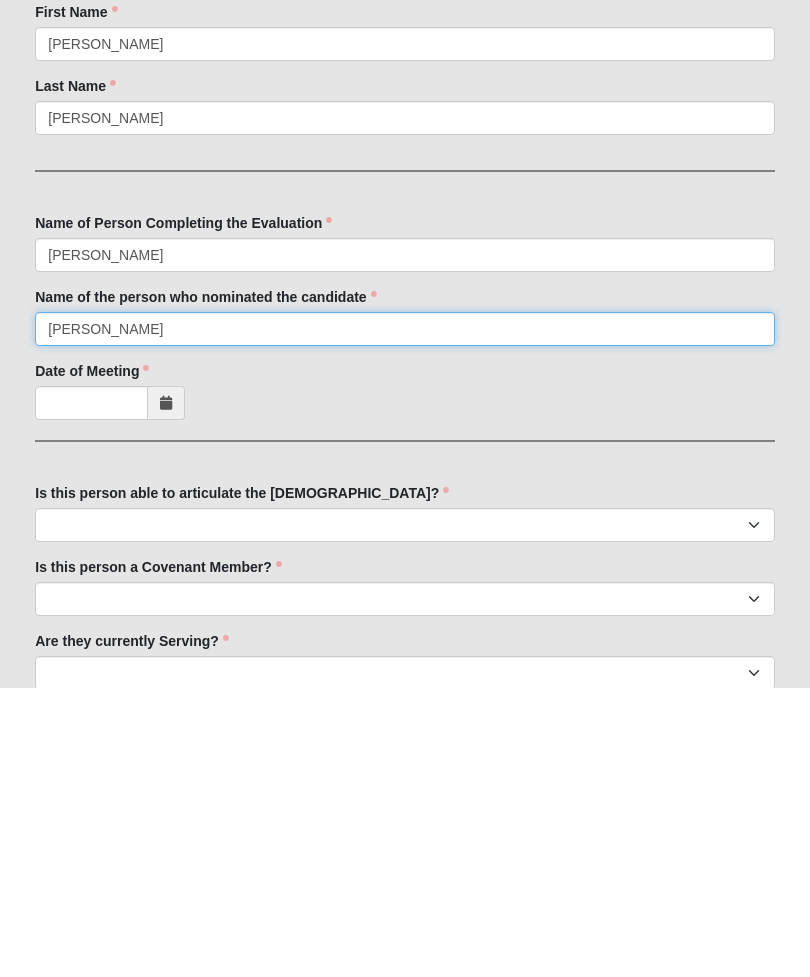 type on "[PERSON_NAME]" 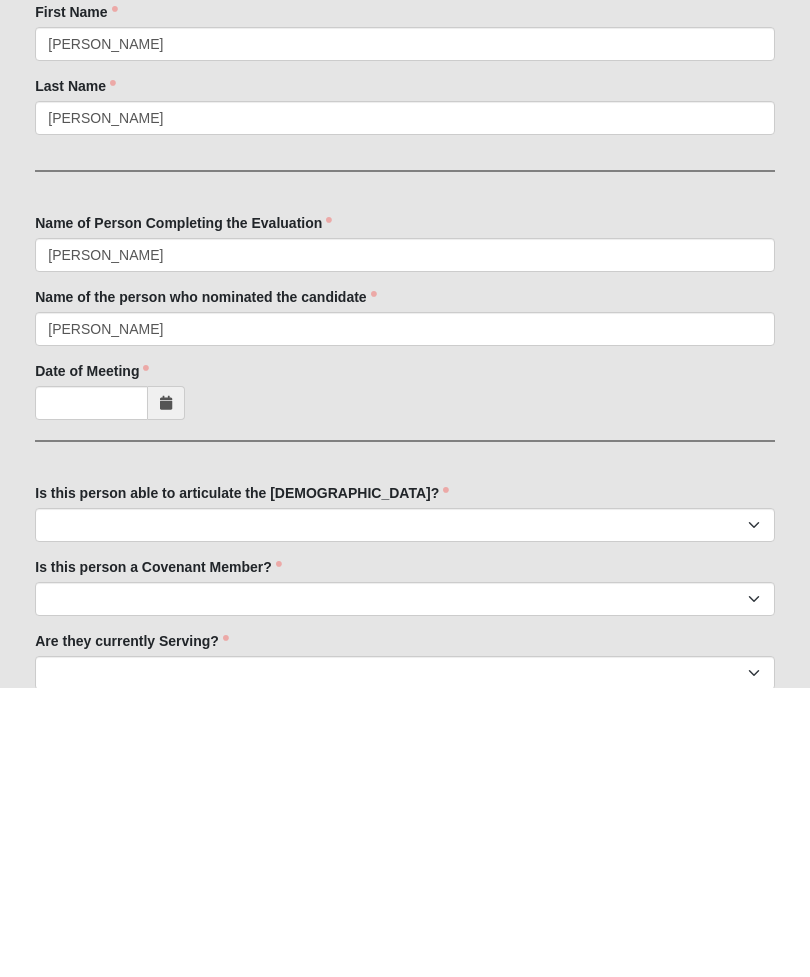 click at bounding box center [166, 693] 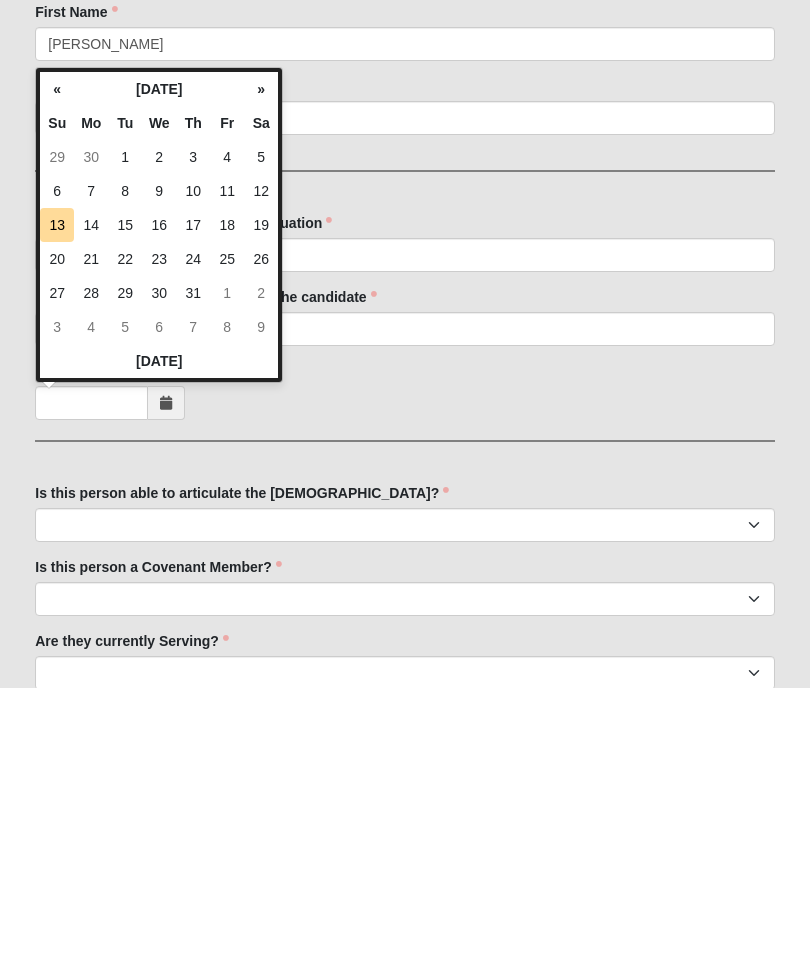 click on "[DATE]" at bounding box center [159, 651] 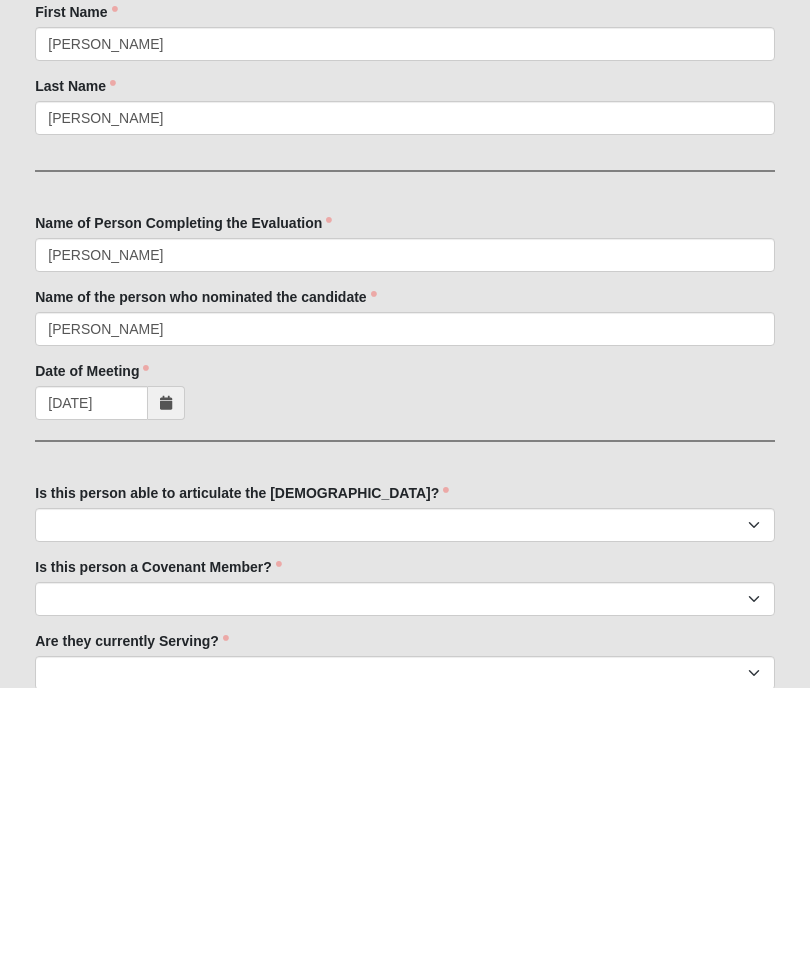 scroll, scrollTop: 290, scrollLeft: 0, axis: vertical 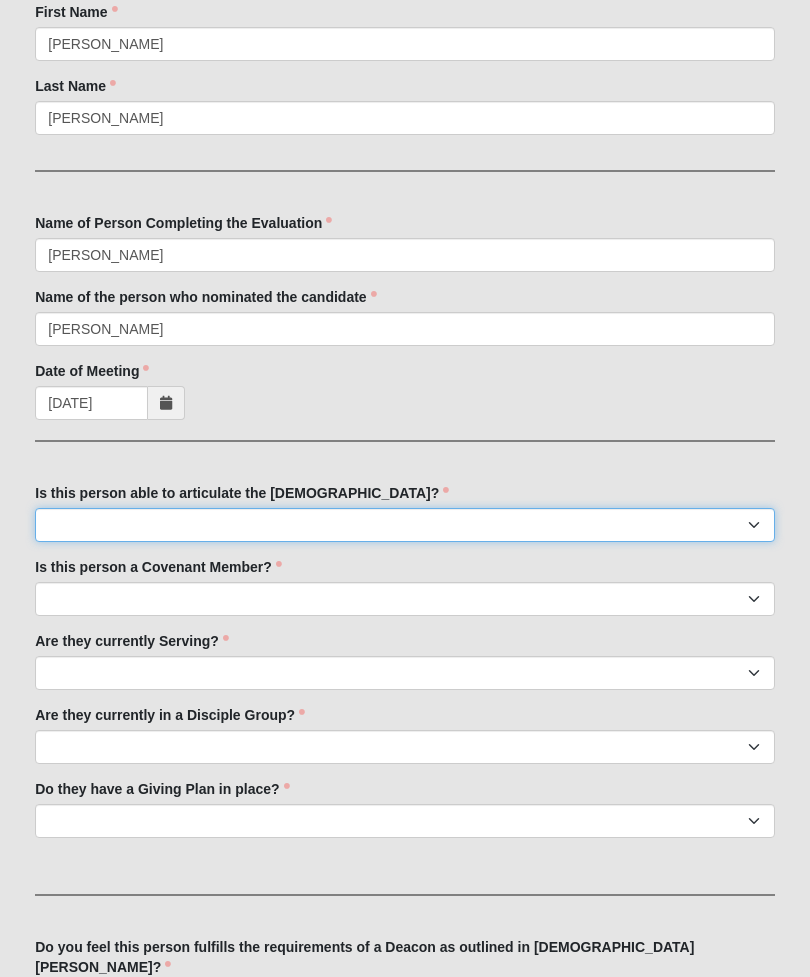 click on "No
Yes" at bounding box center (405, 525) 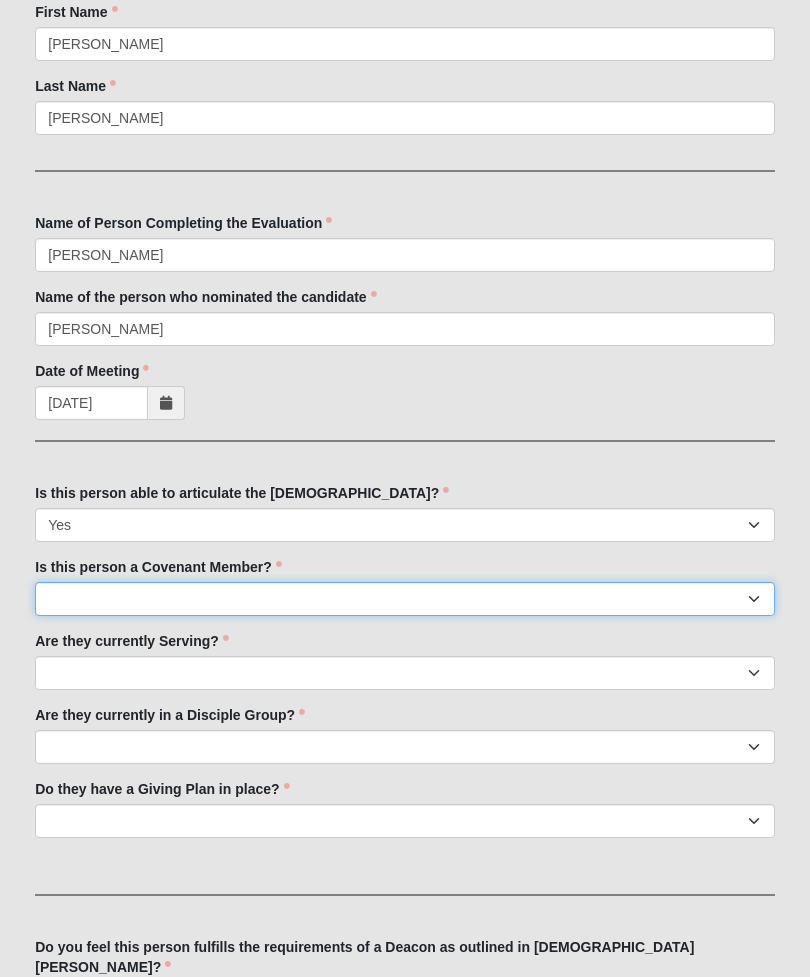 click on "No
Yes" at bounding box center (405, 599) 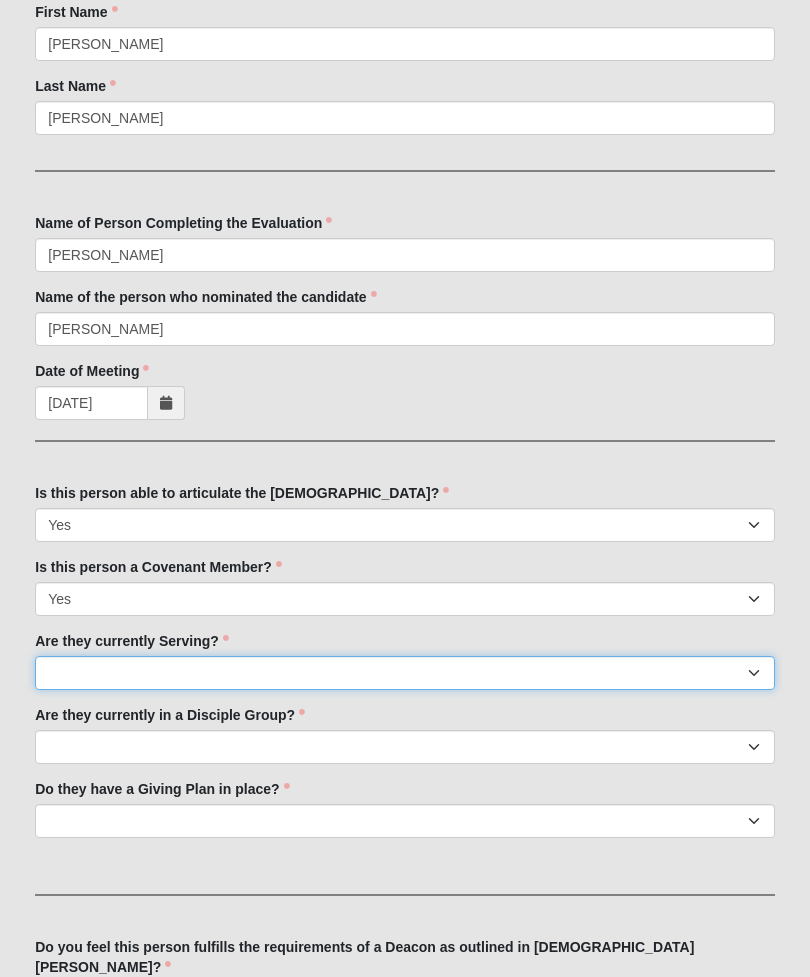 click on "No
Yes" at bounding box center (405, 673) 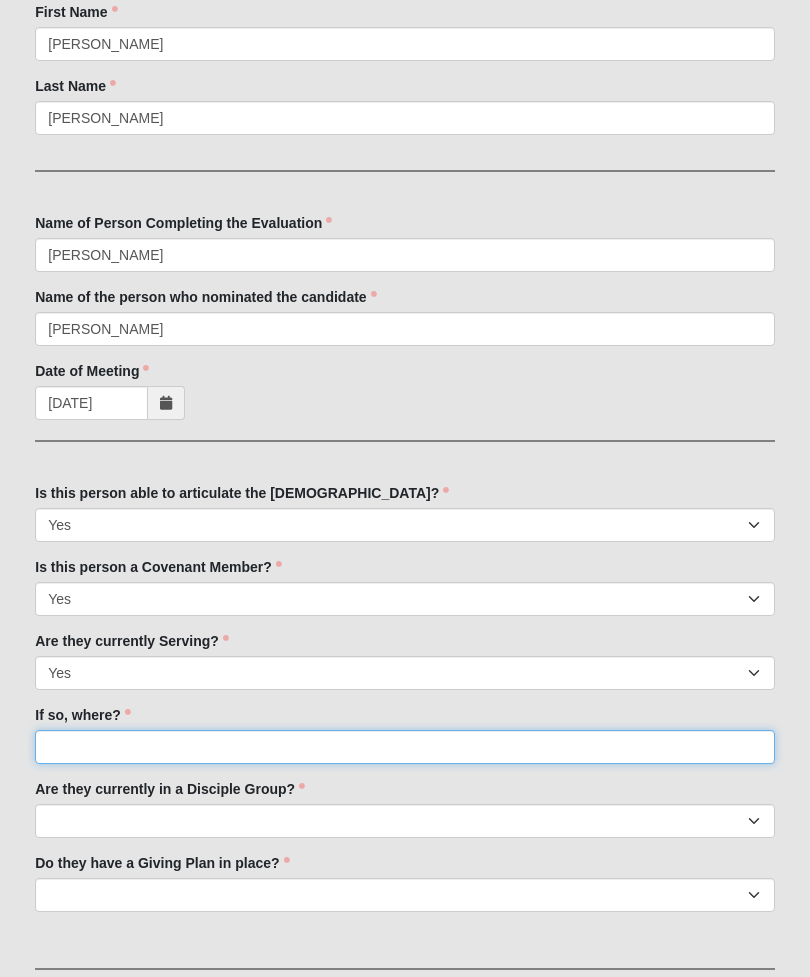 click on "If so, where?" at bounding box center [405, 747] 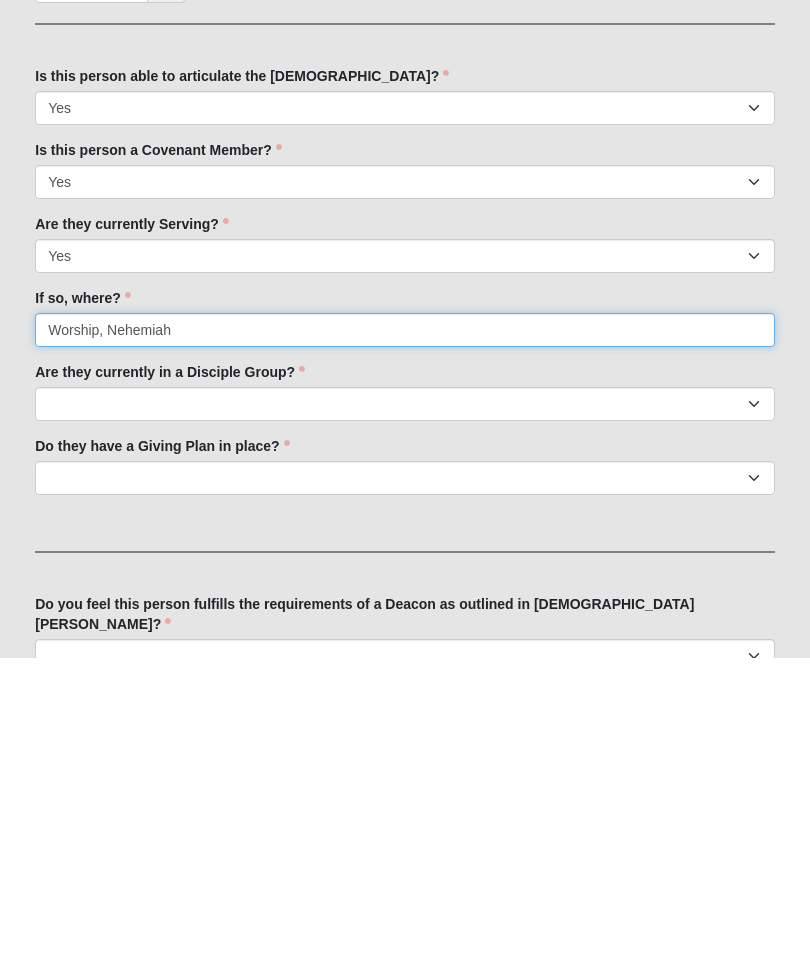 type on "Worship, Nehemiah" 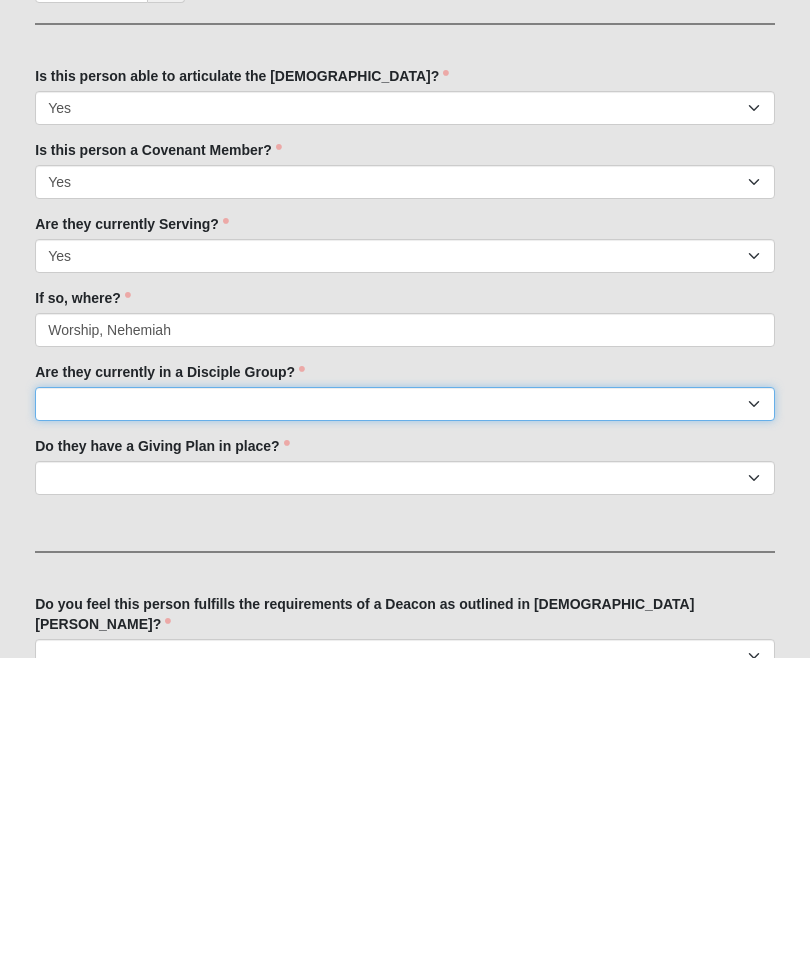 click on "No
Yes" at bounding box center [405, 724] 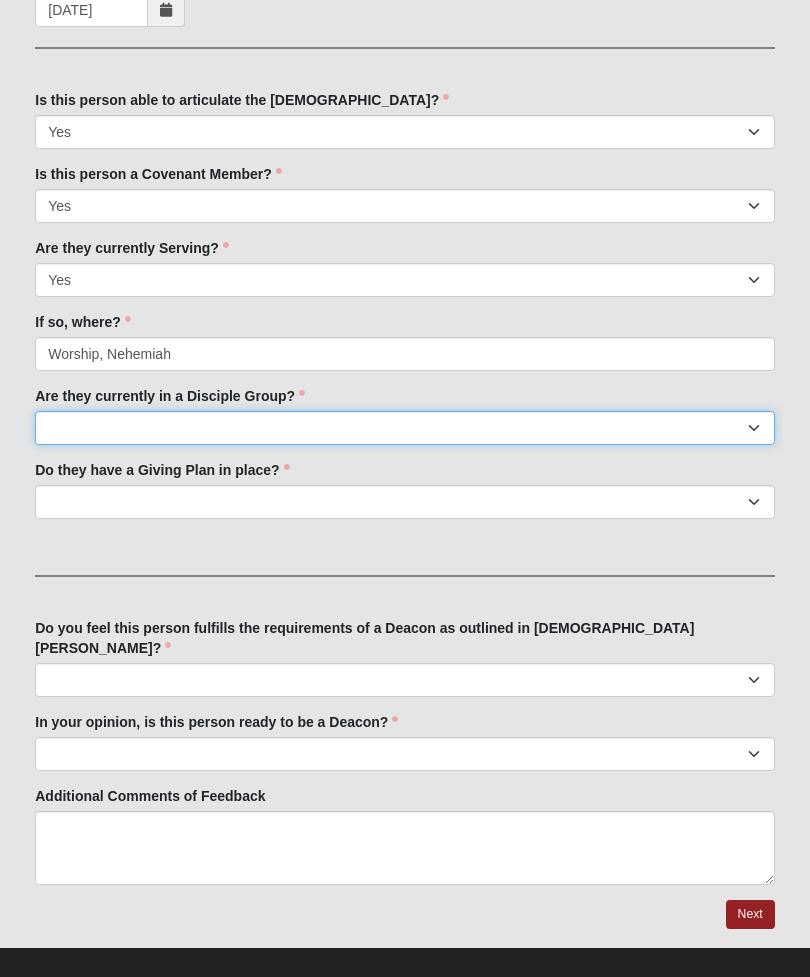 select on "True" 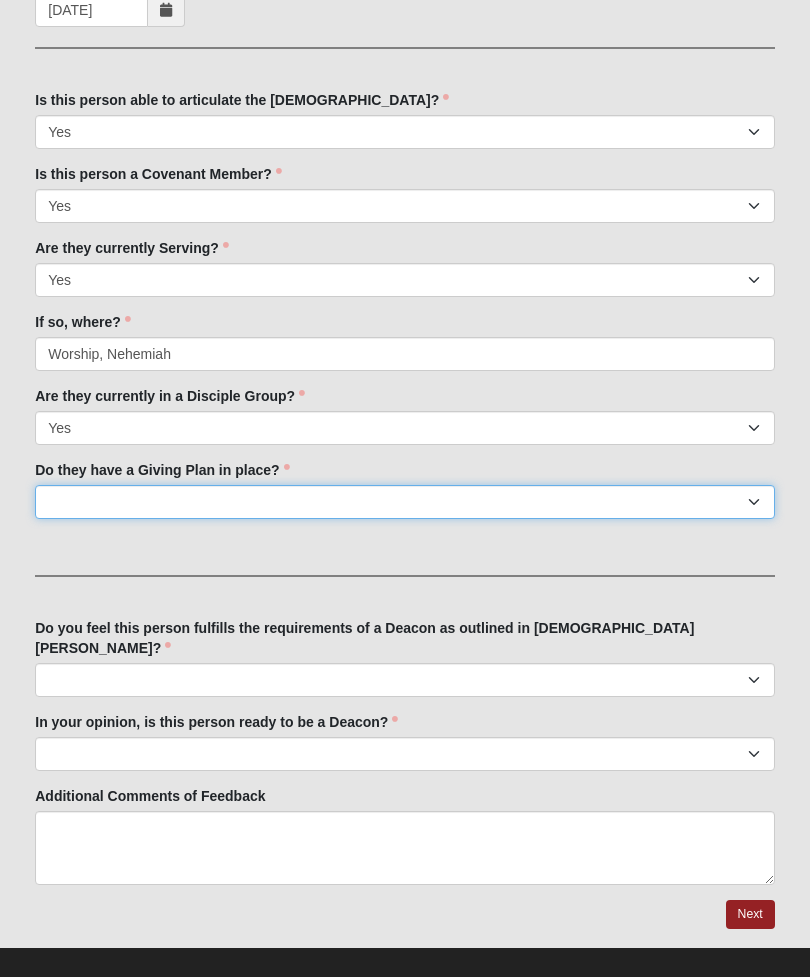 click on "No
Yes" at bounding box center (405, 502) 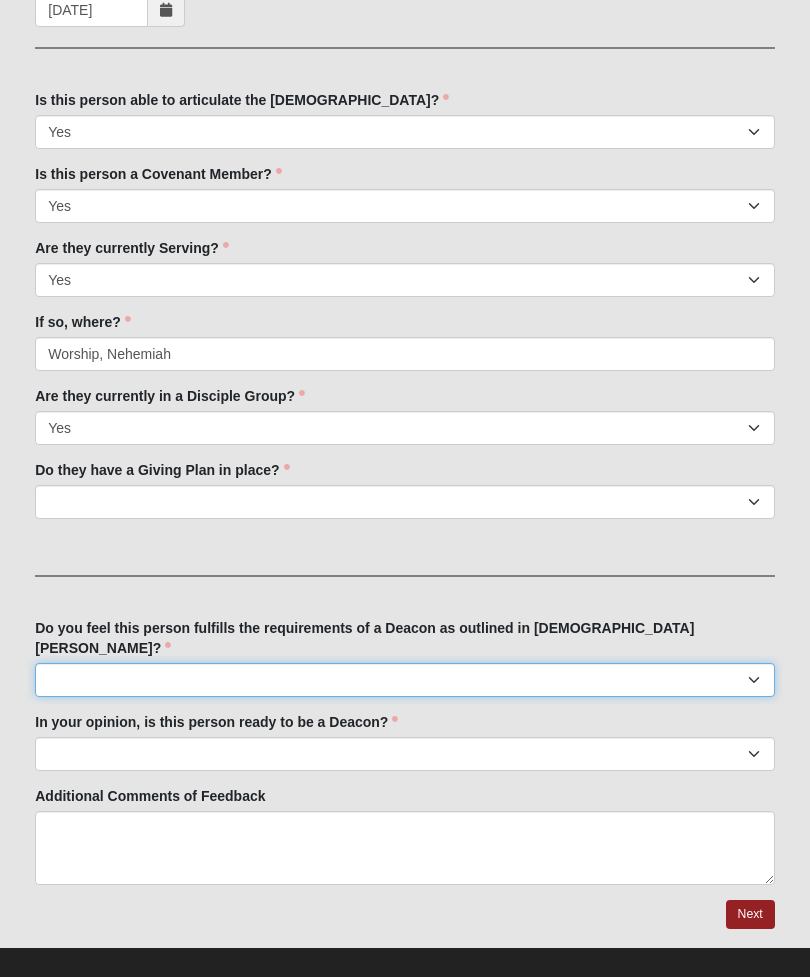 click on "No
Yes" at bounding box center (405, 680) 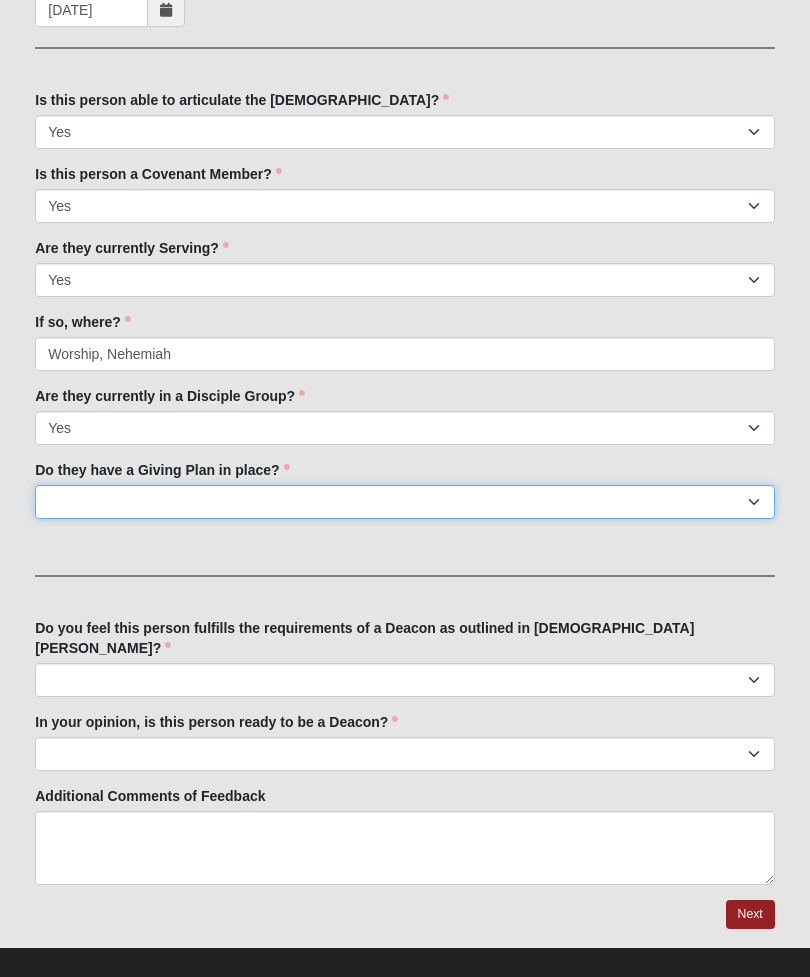 click on "No
Yes" at bounding box center [405, 502] 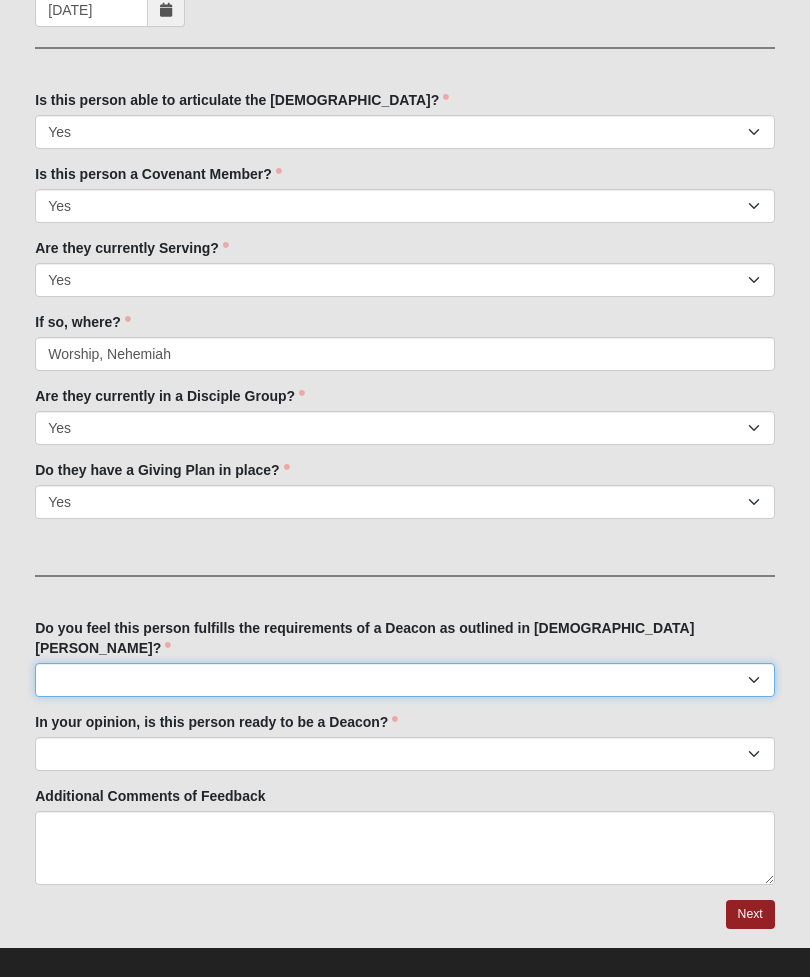 click on "No
Yes" at bounding box center (405, 680) 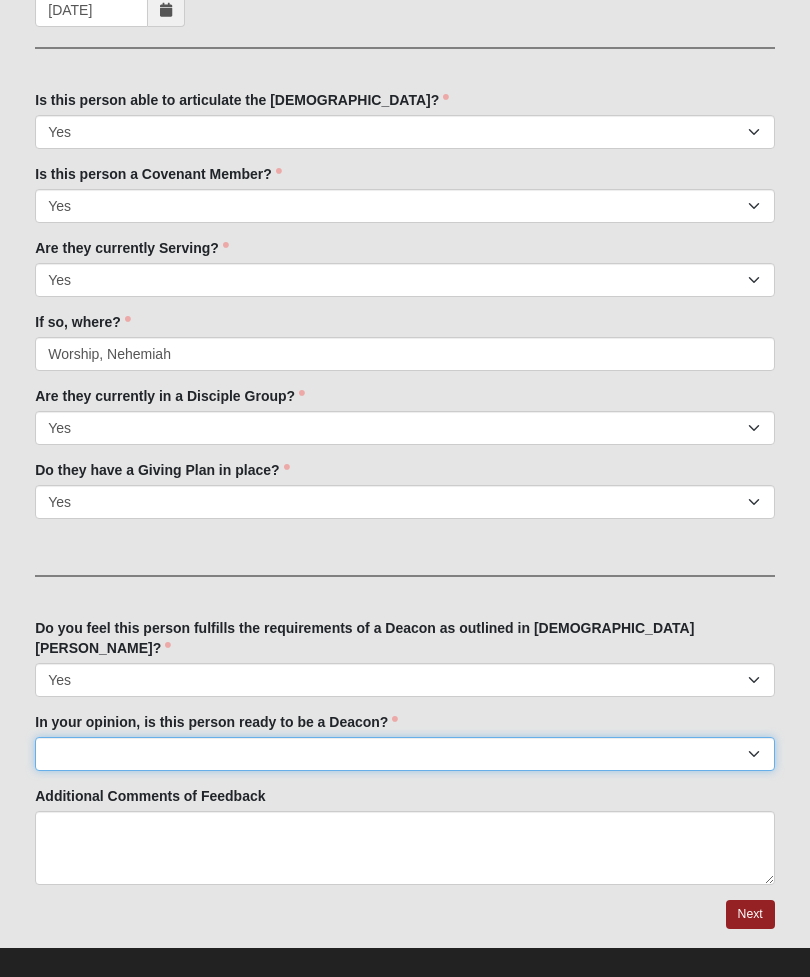 click on "Yes
No
Unsure" at bounding box center (405, 754) 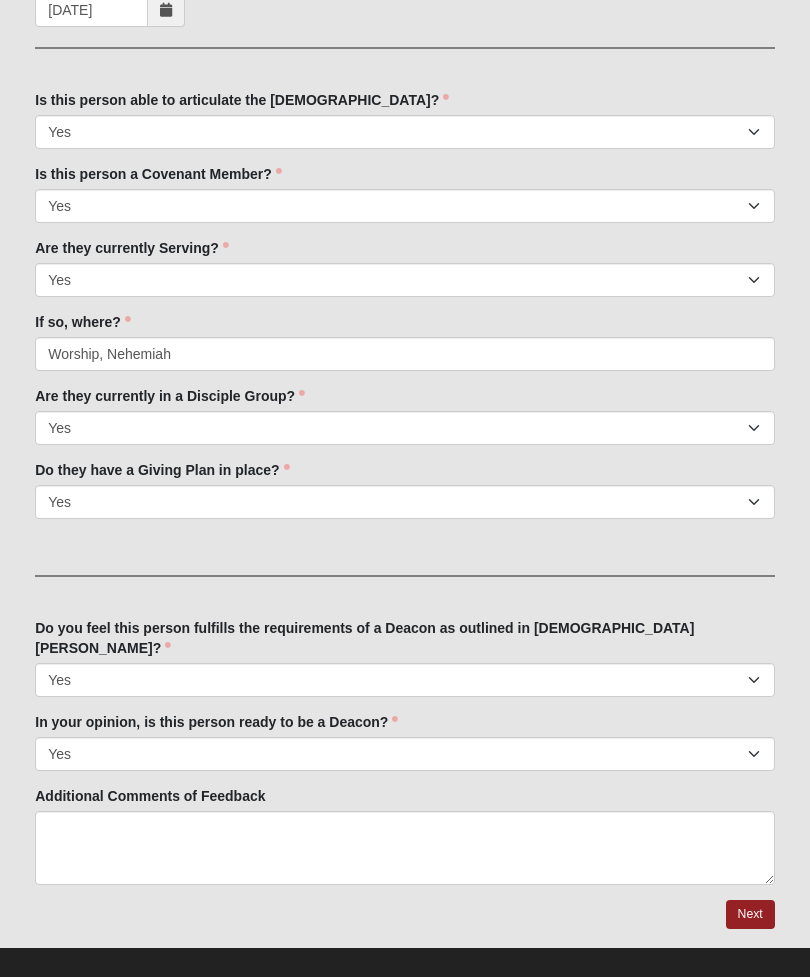 click on "Next" at bounding box center (750, 914) 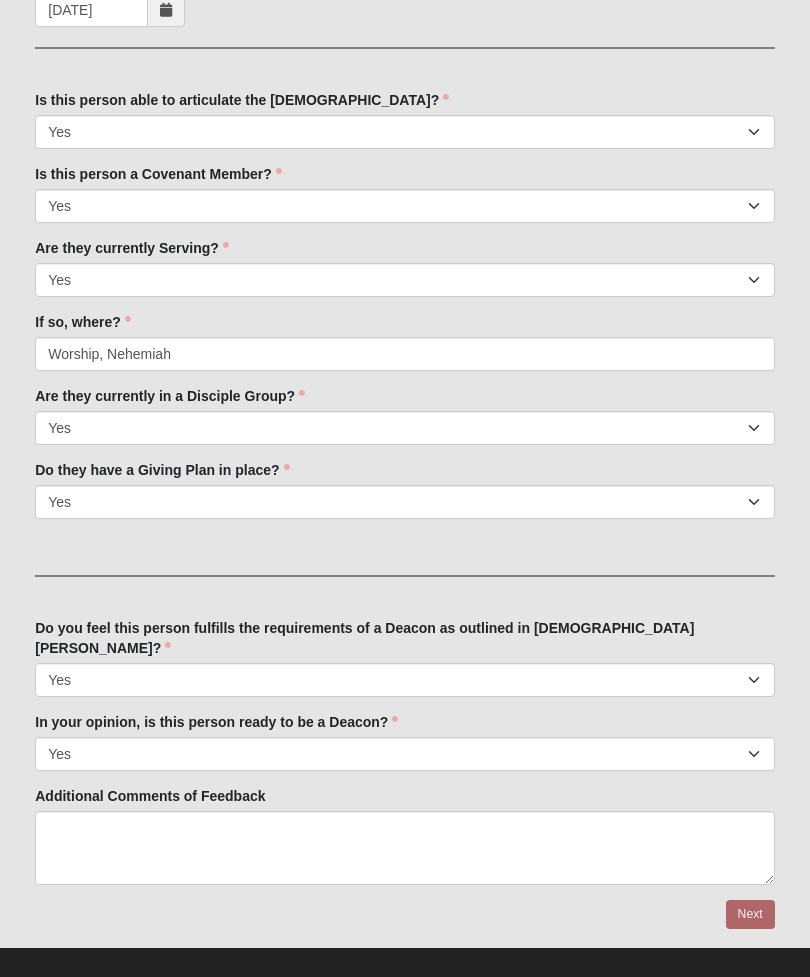 scroll, scrollTop: 0, scrollLeft: 0, axis: both 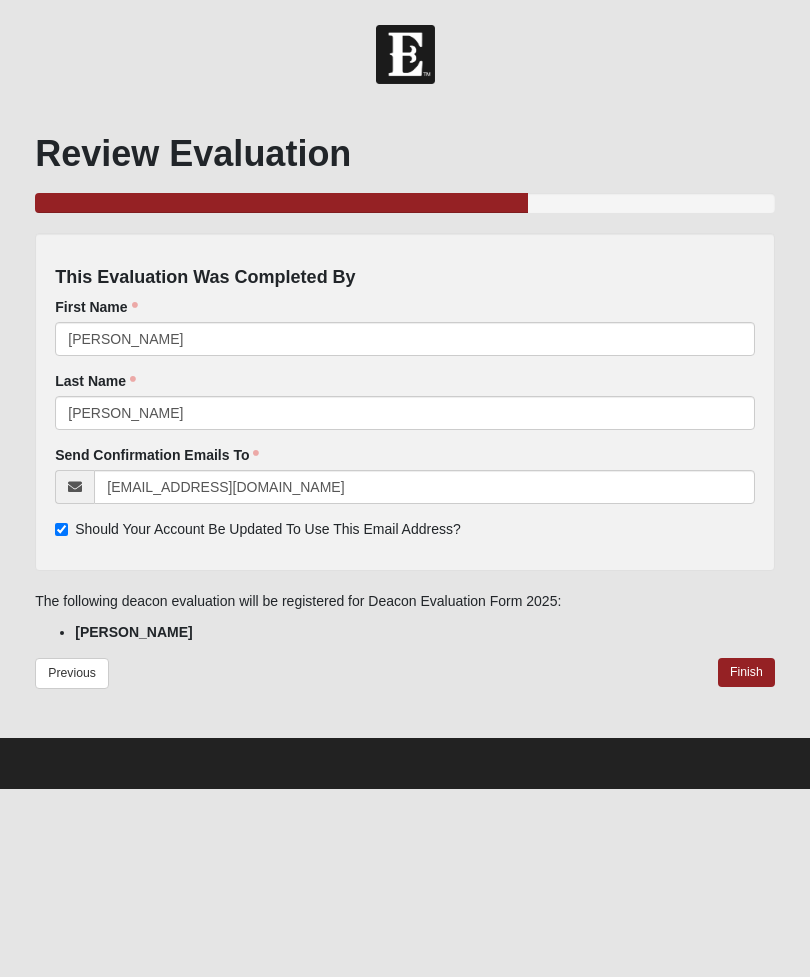 click on "Finish" at bounding box center [746, 672] 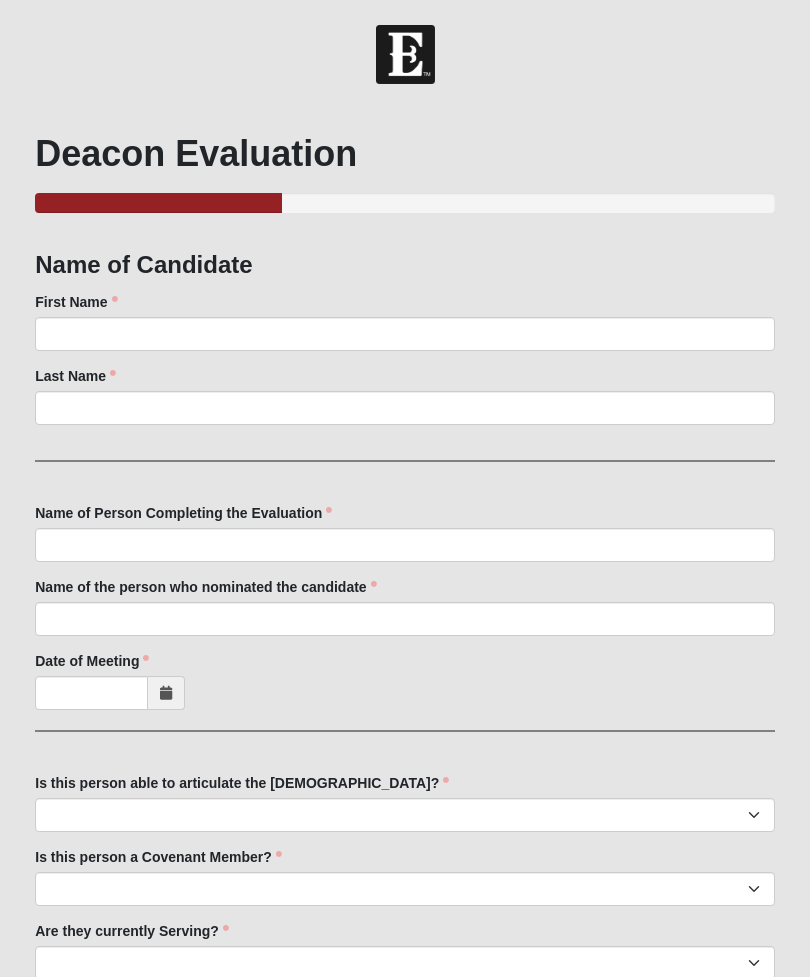 scroll, scrollTop: 0, scrollLeft: 0, axis: both 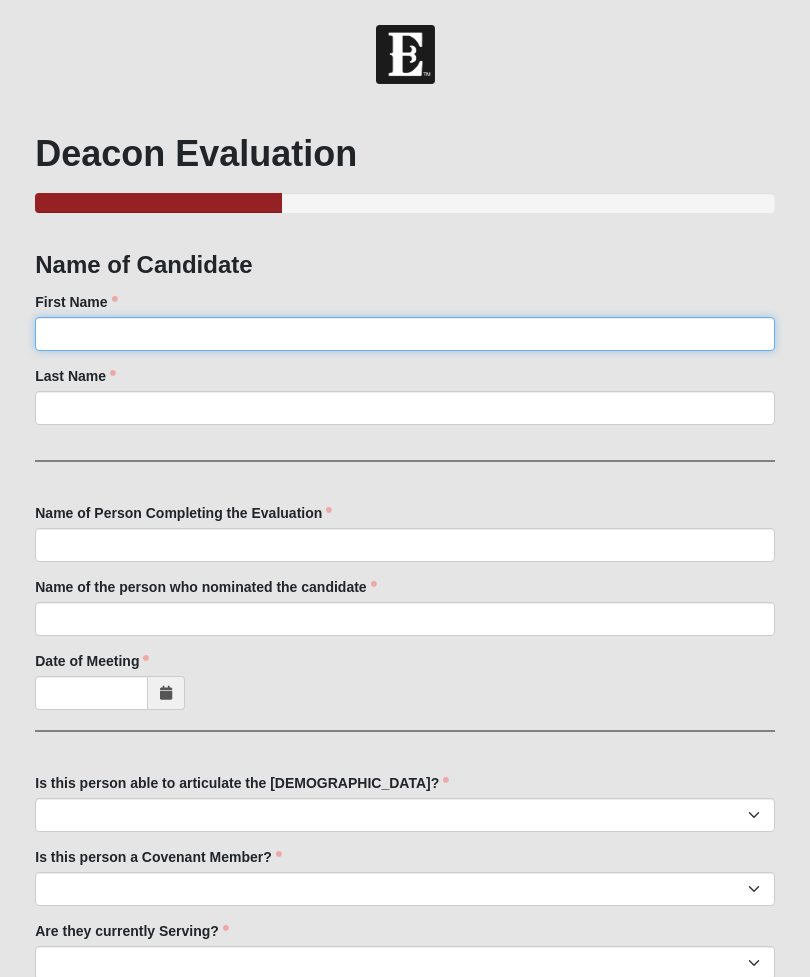click on "First Name" at bounding box center [405, 334] 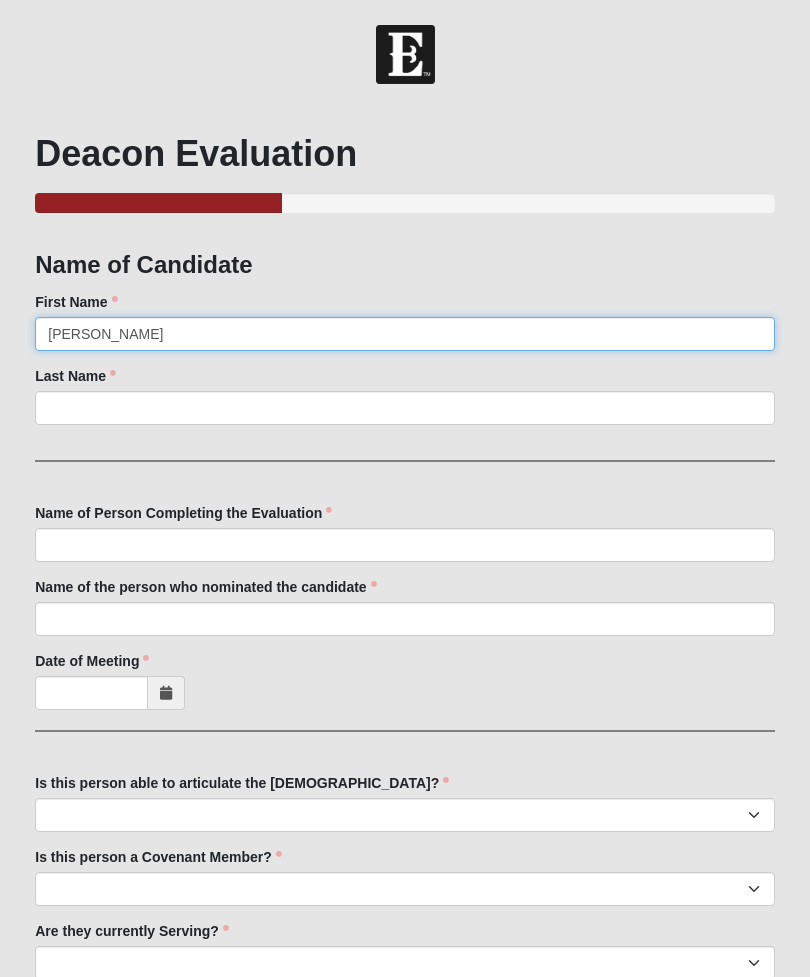 type on "[PERSON_NAME]" 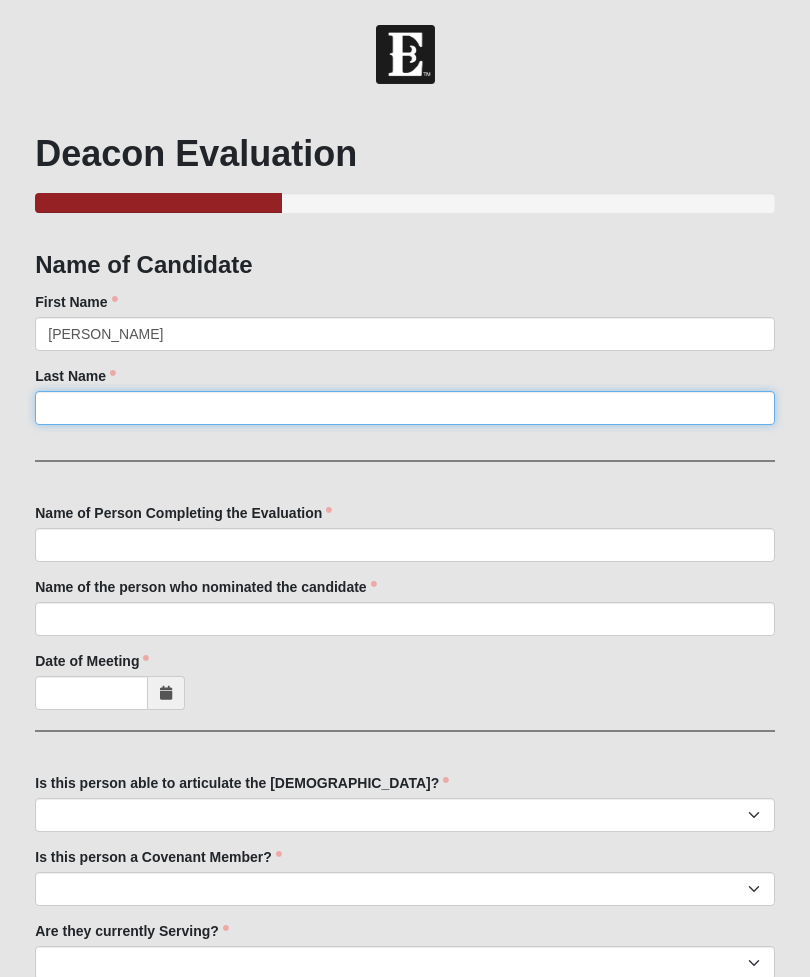 click on "Last Name" at bounding box center [405, 408] 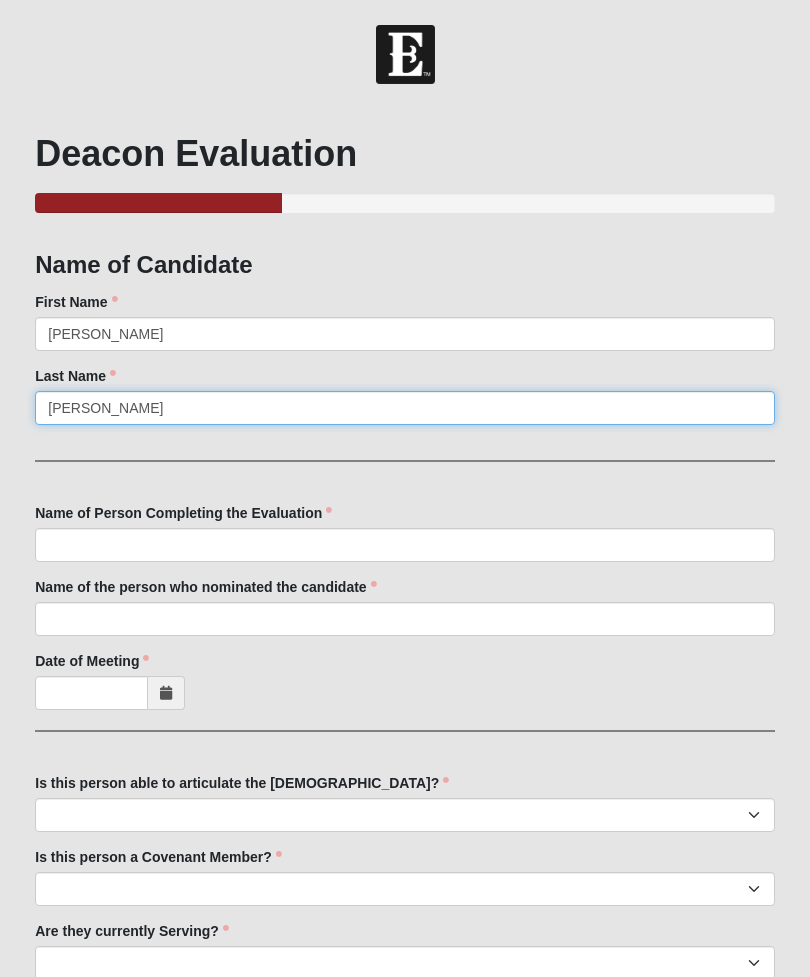 type on "[PERSON_NAME]" 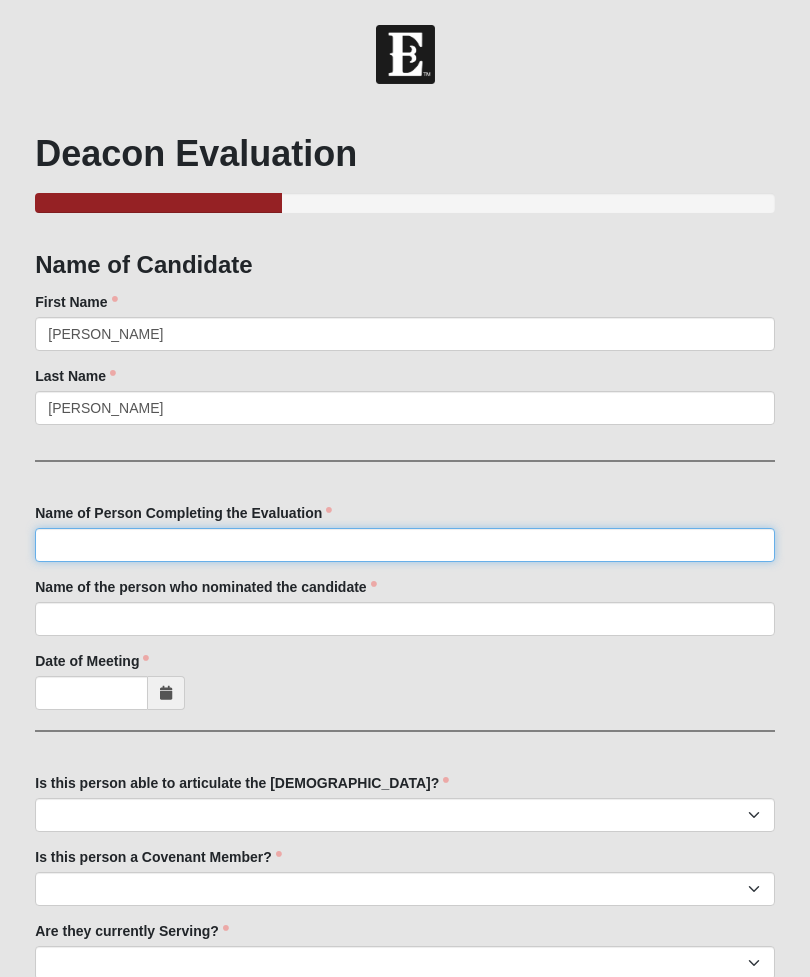 click on "Name of Person Completing the Evaluation" at bounding box center [405, 545] 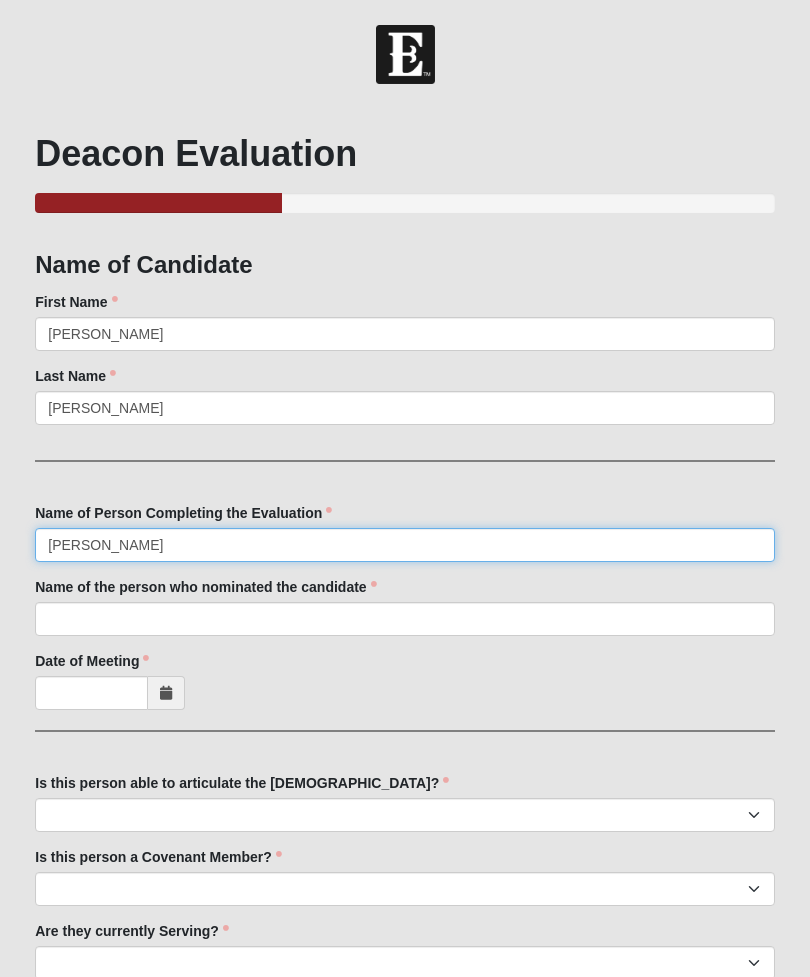 type on "[PERSON_NAME]" 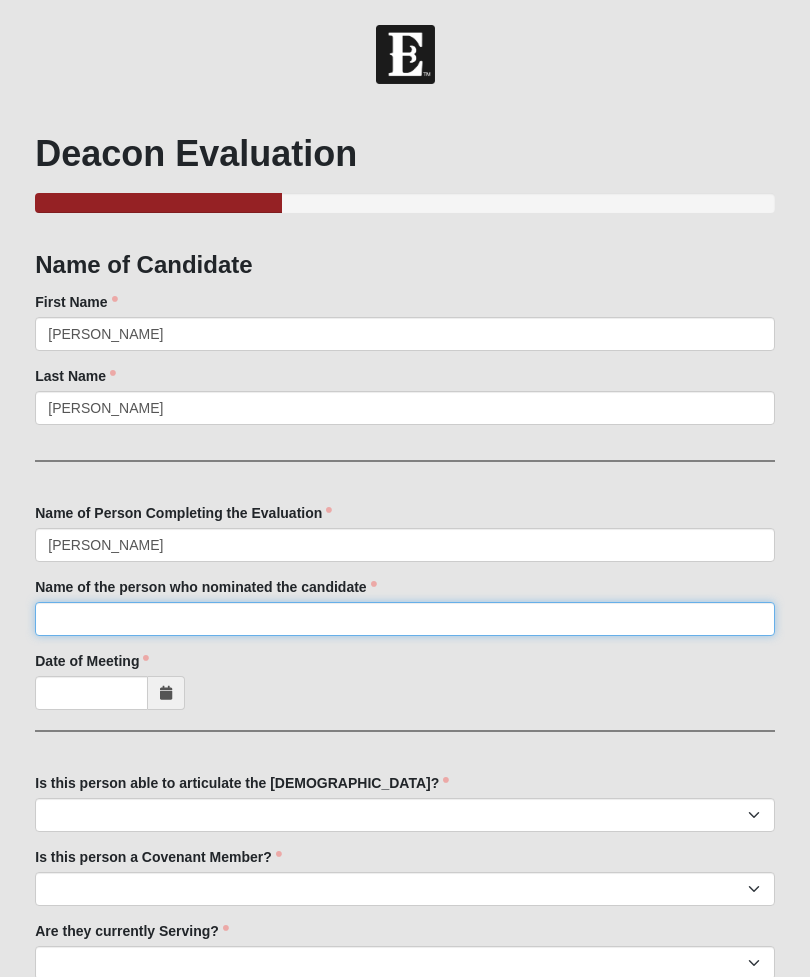 click on "Name of the person who nominated the candidate" at bounding box center [405, 619] 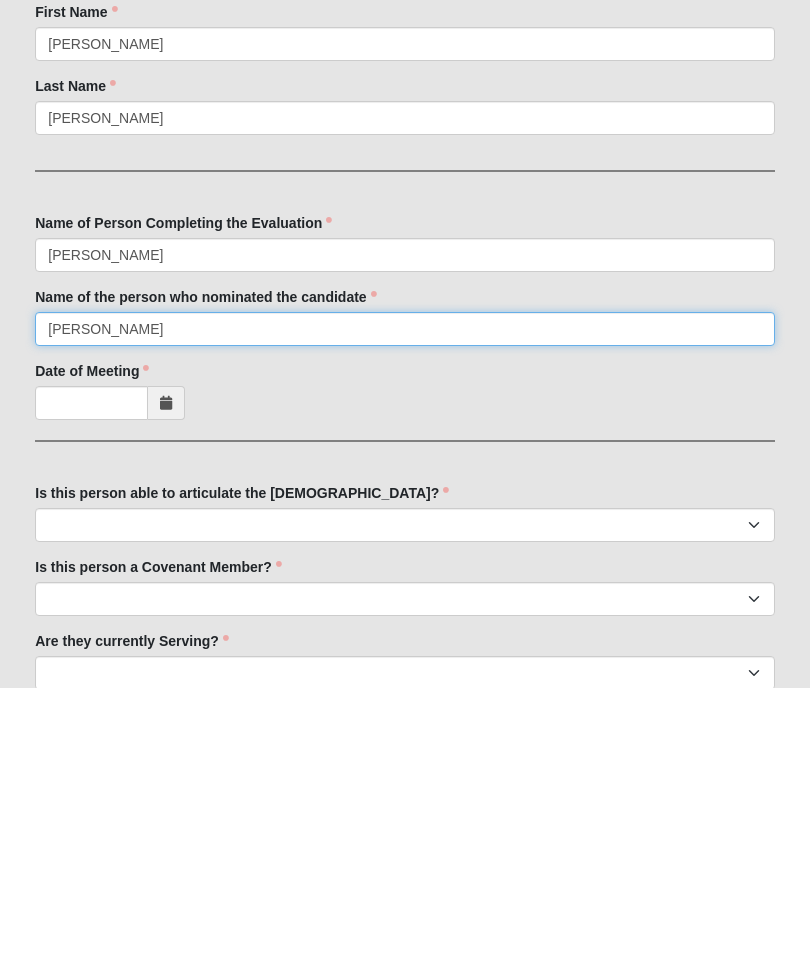 type on "[PERSON_NAME]" 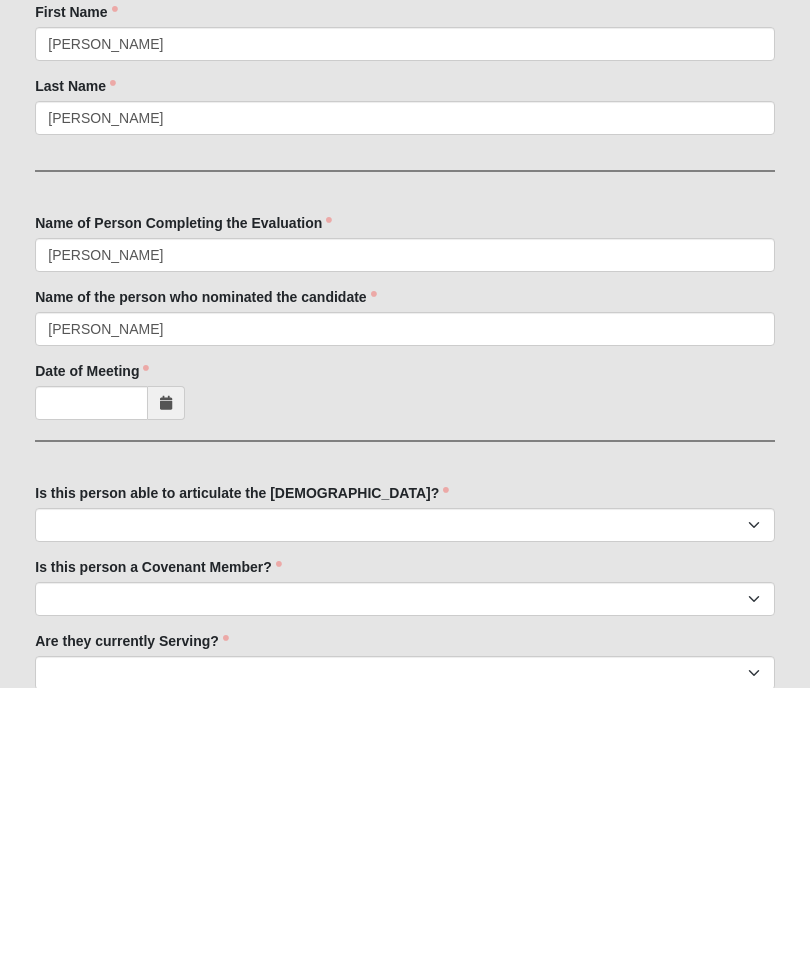 click at bounding box center [166, 693] 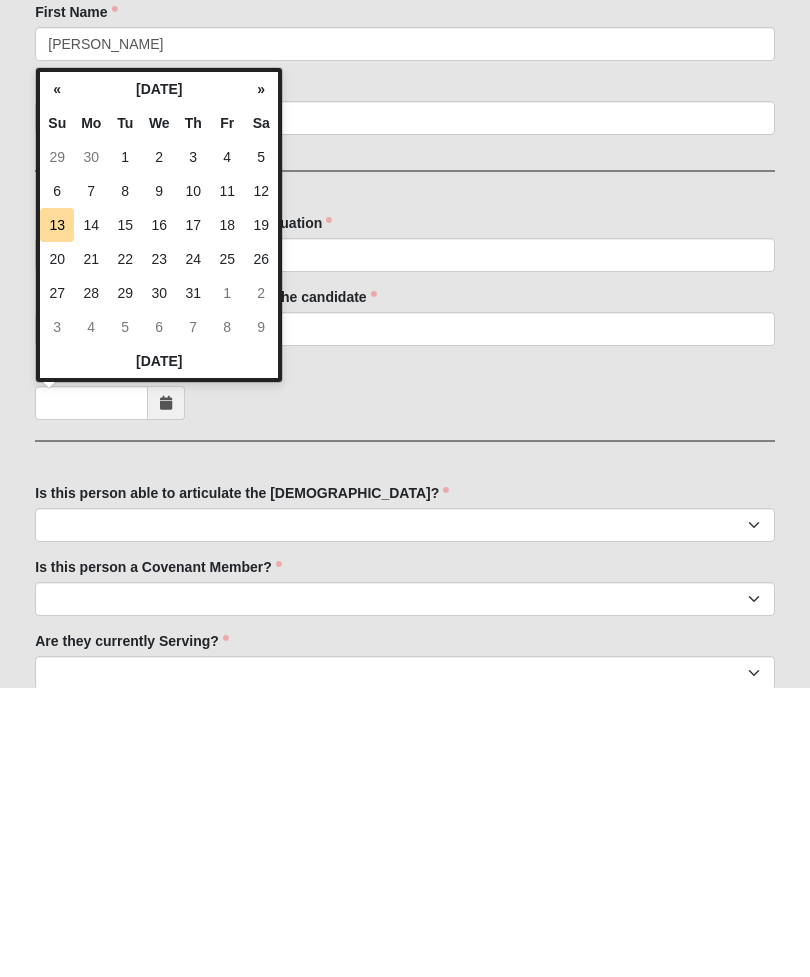 click on "[DATE]" at bounding box center [159, 651] 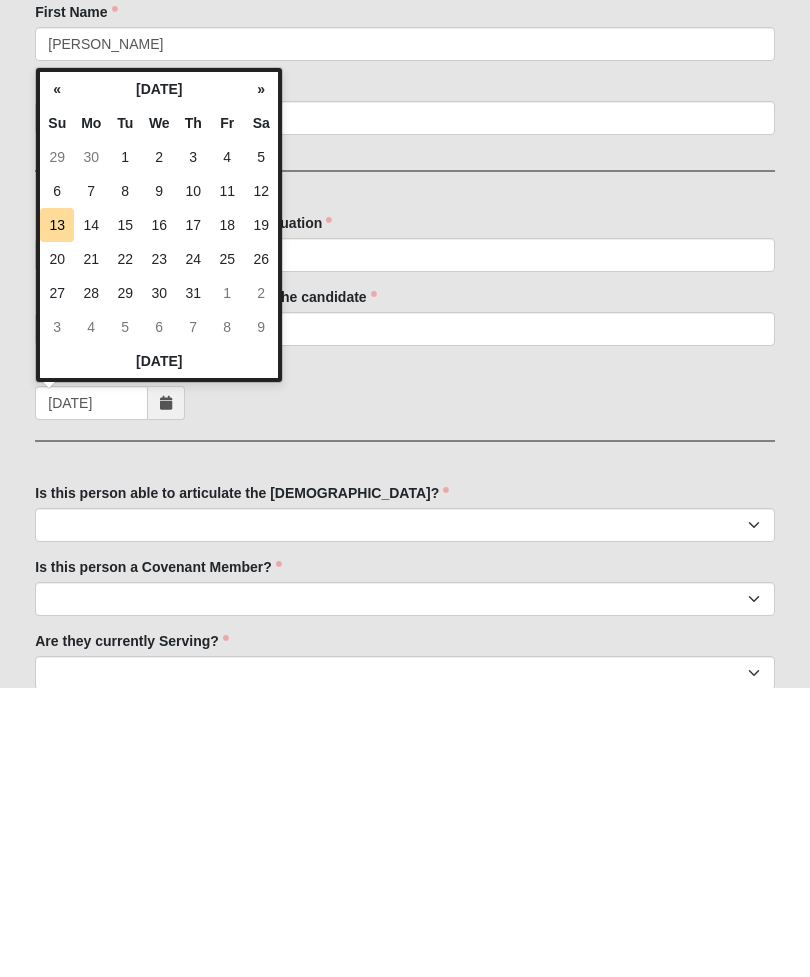 scroll, scrollTop: 290, scrollLeft: 0, axis: vertical 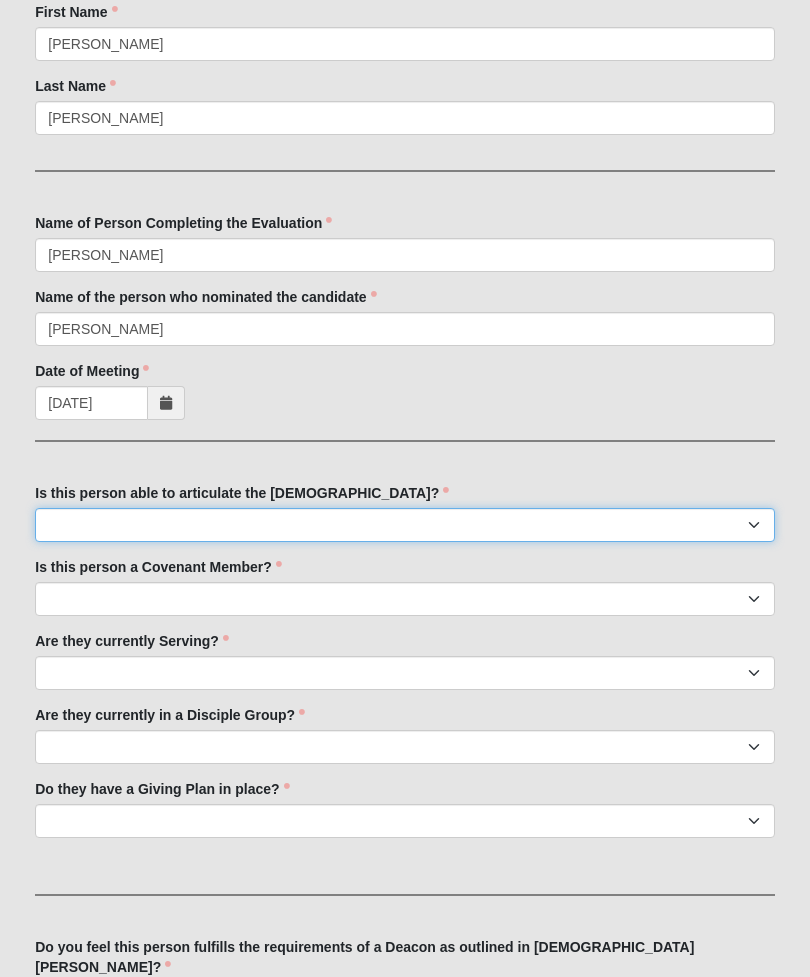 click on "No
Yes" at bounding box center [405, 525] 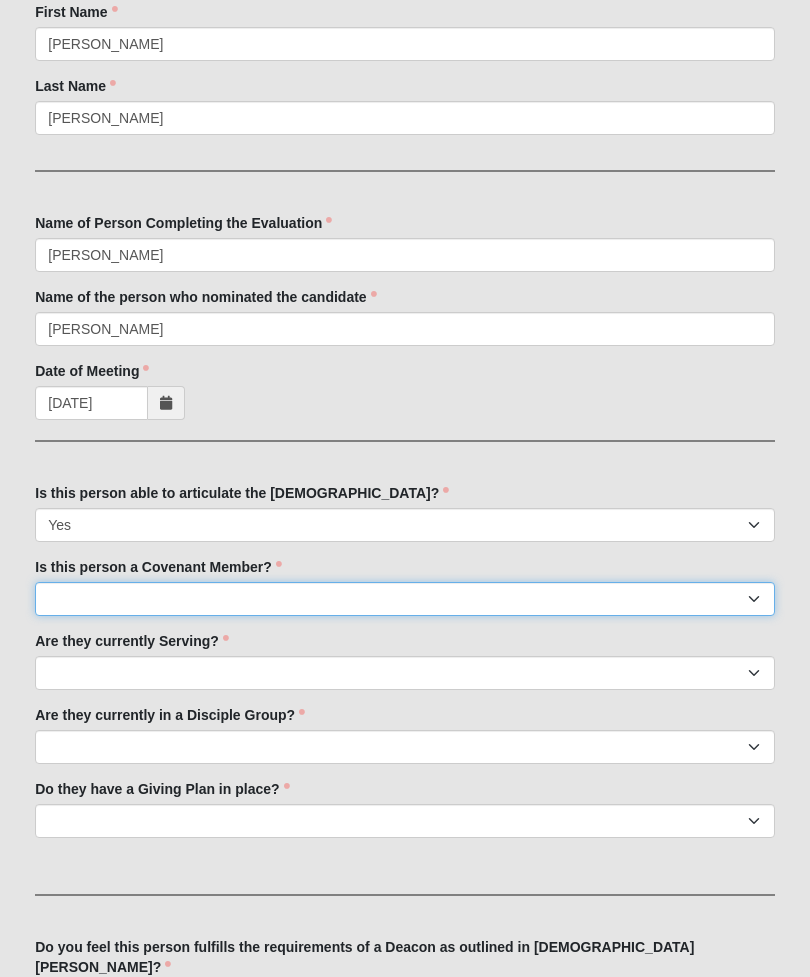 click on "No
Yes" at bounding box center (405, 599) 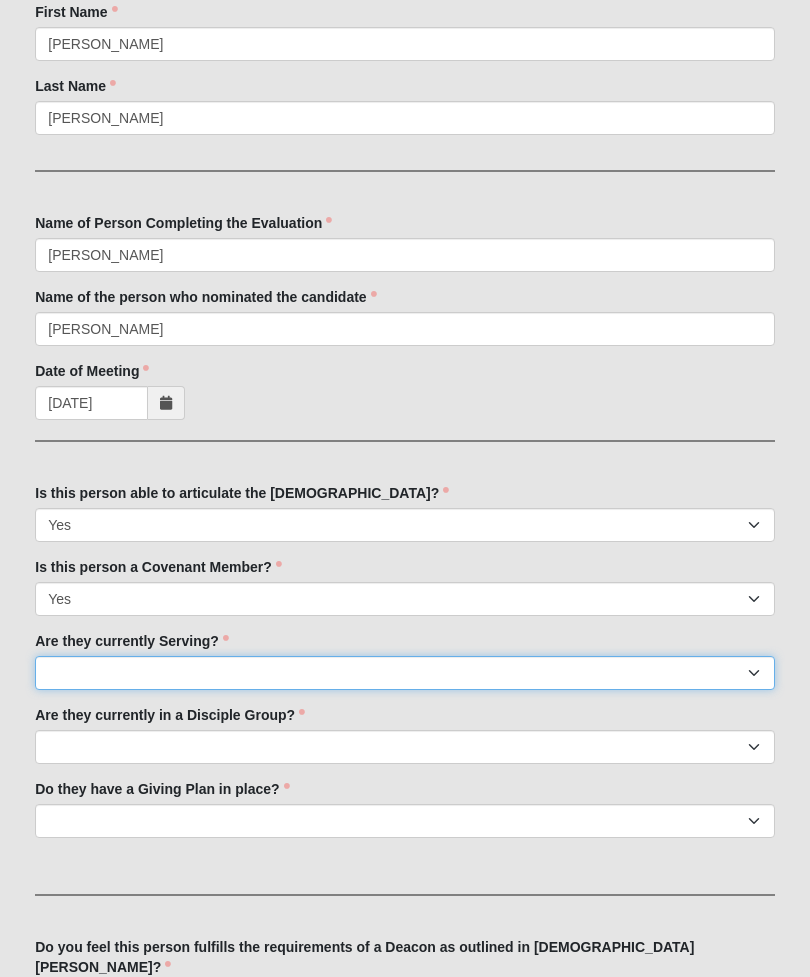 click on "No
Yes" at bounding box center (405, 673) 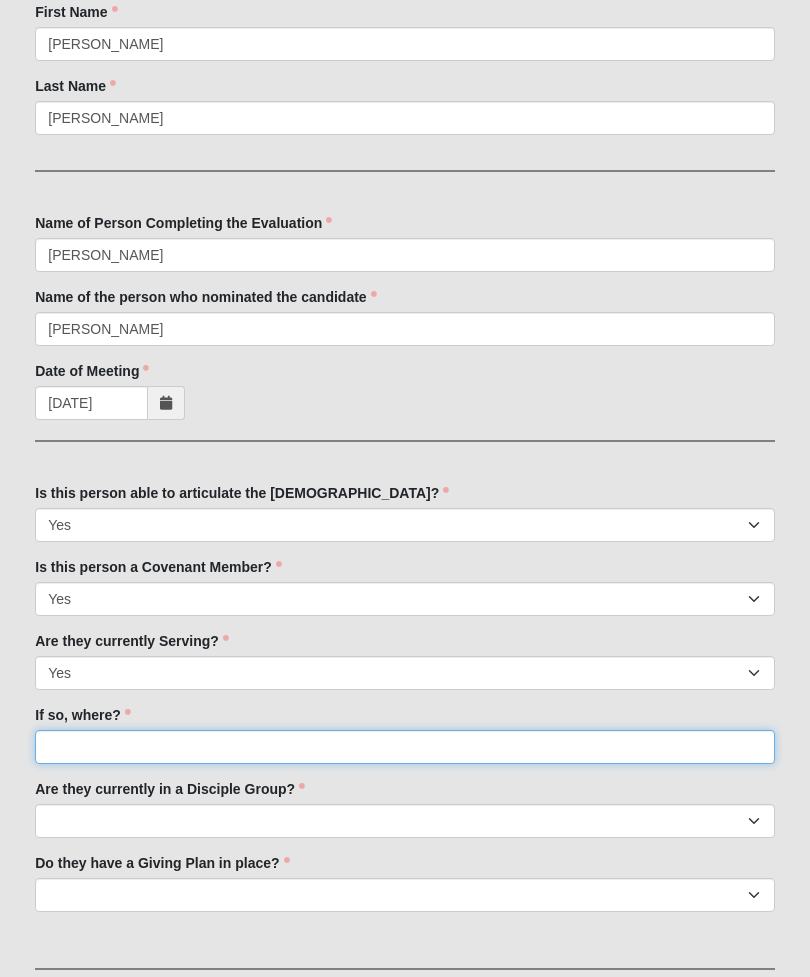 click on "If so, where?" at bounding box center [405, 747] 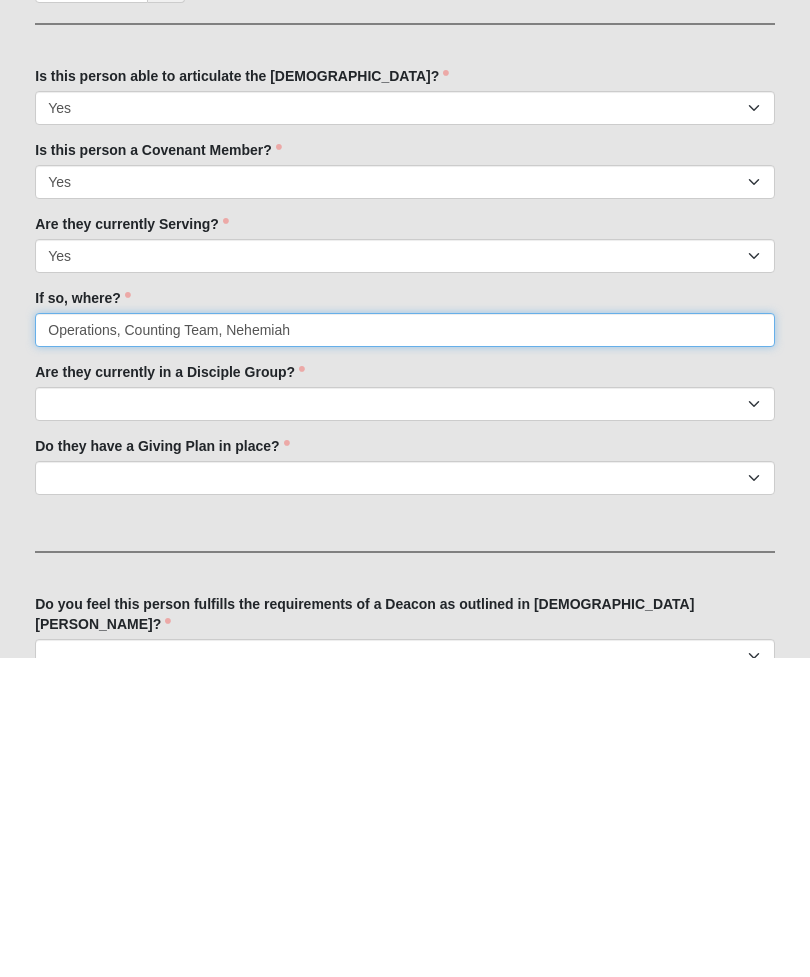 type on "Operations, Counting Team, Nehemiah" 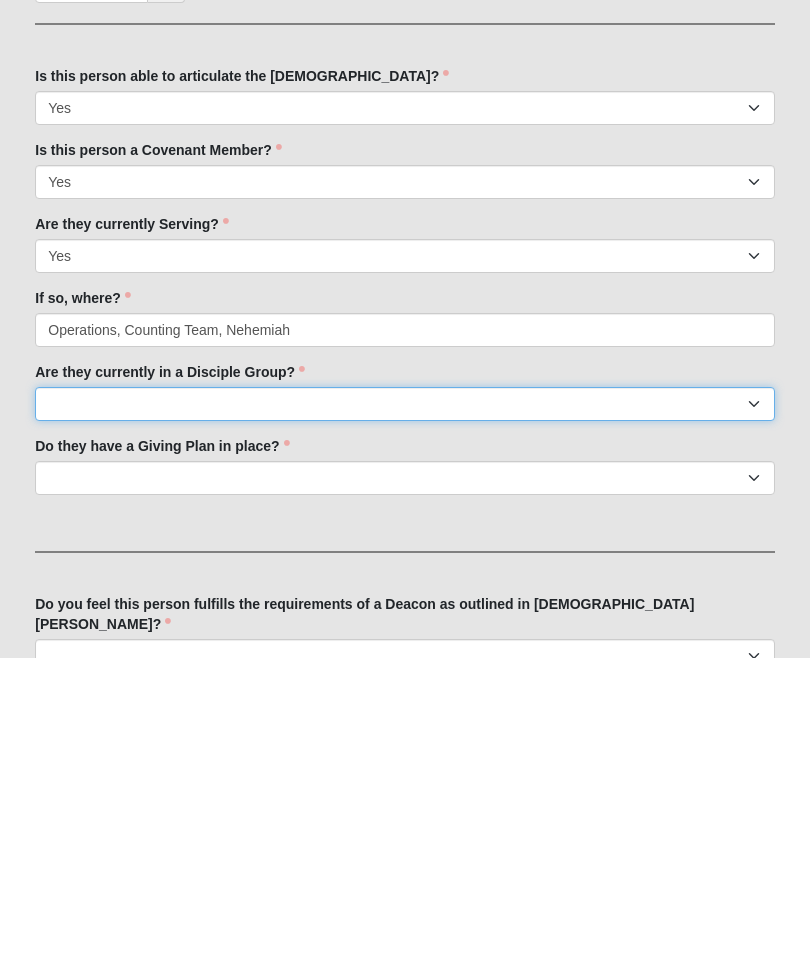 click on "No
Yes" at bounding box center [405, 724] 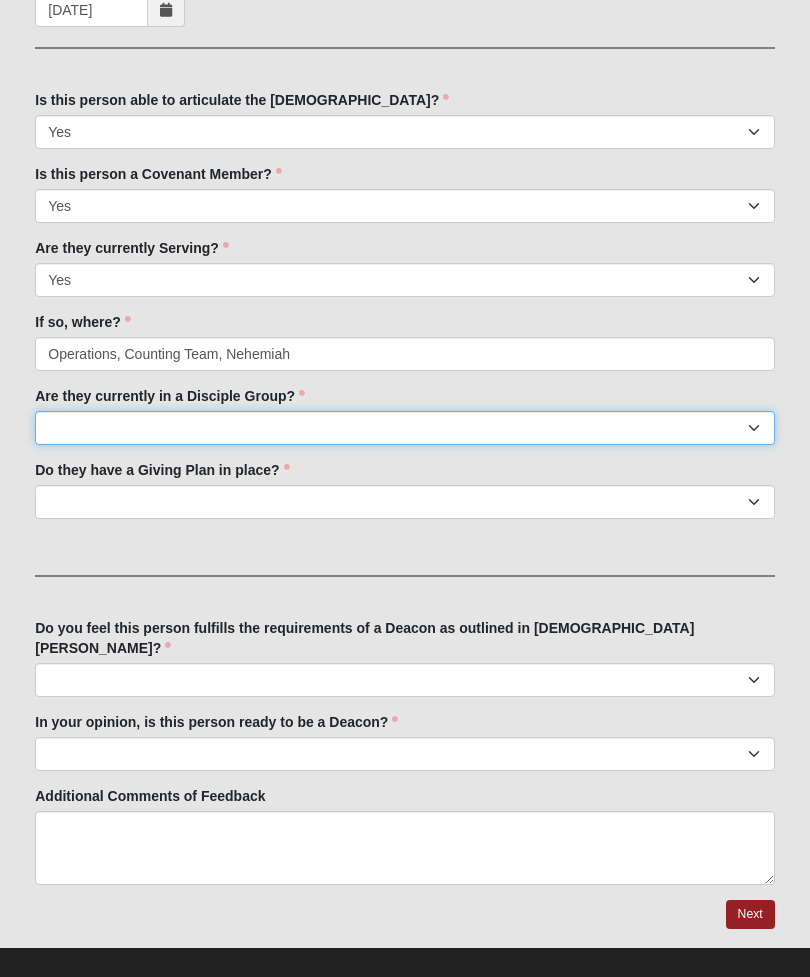 select on "True" 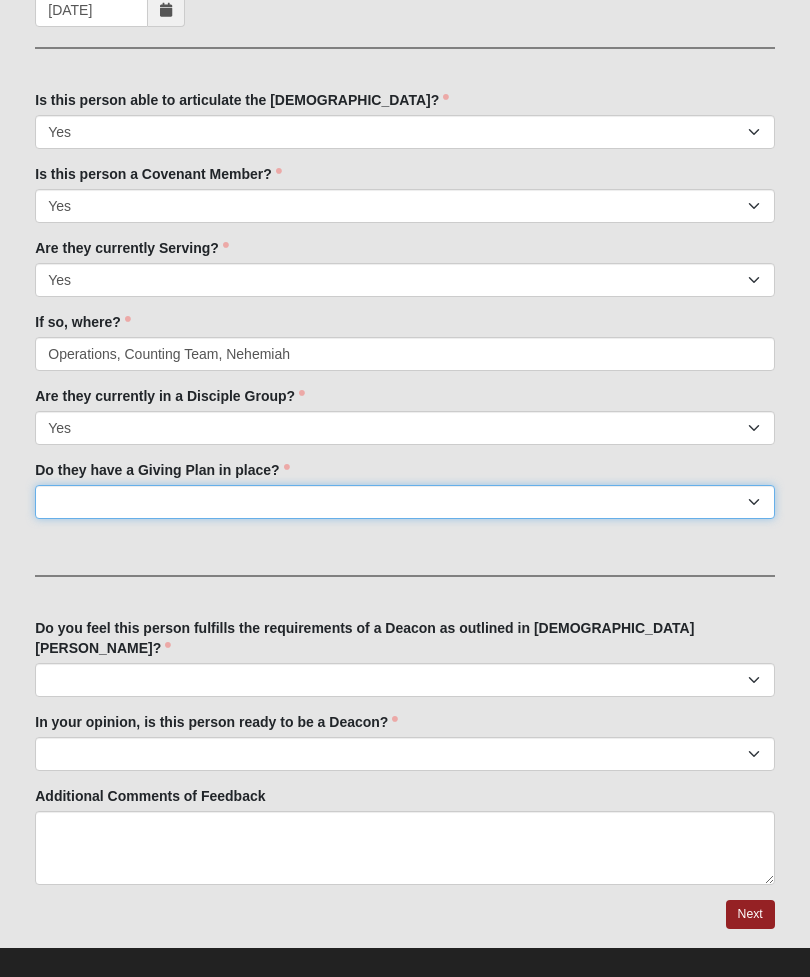 click on "No
Yes" at bounding box center [405, 502] 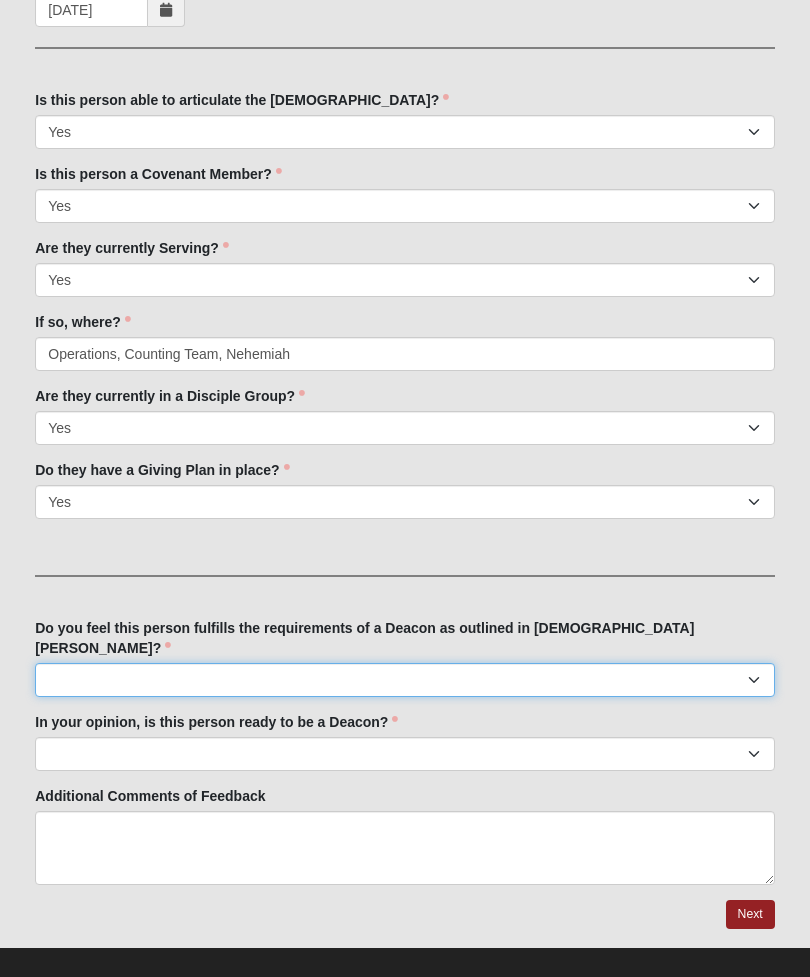 click on "No
Yes" at bounding box center (405, 680) 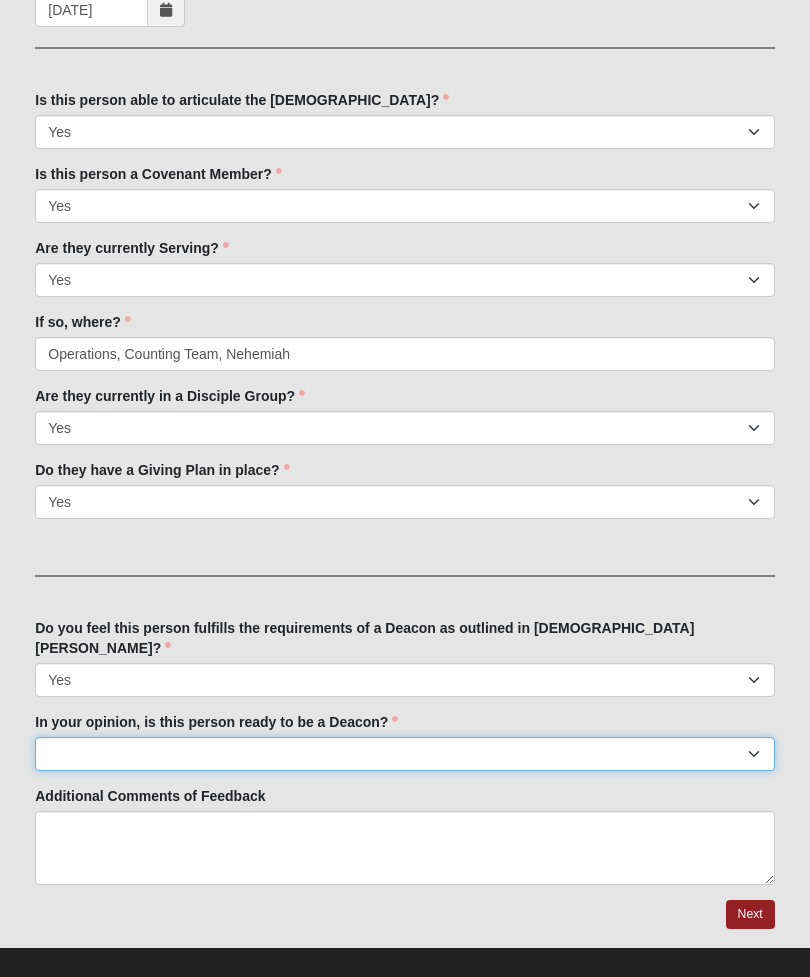 click on "Yes
No
Unsure" at bounding box center [405, 754] 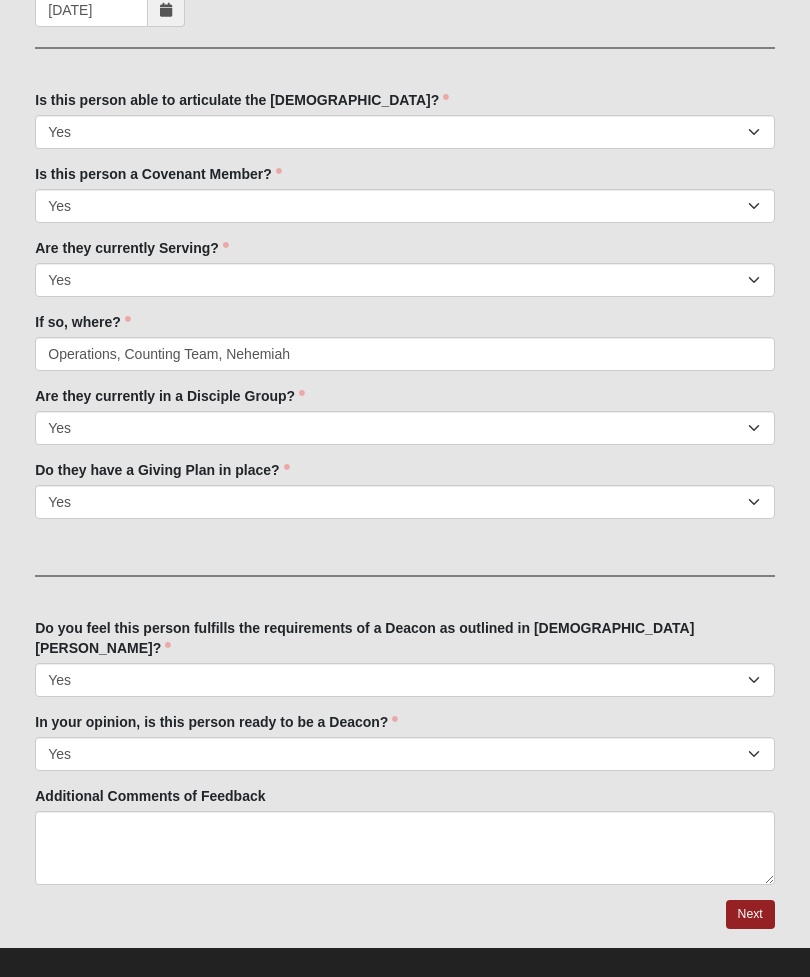 click on "Next" at bounding box center [750, 914] 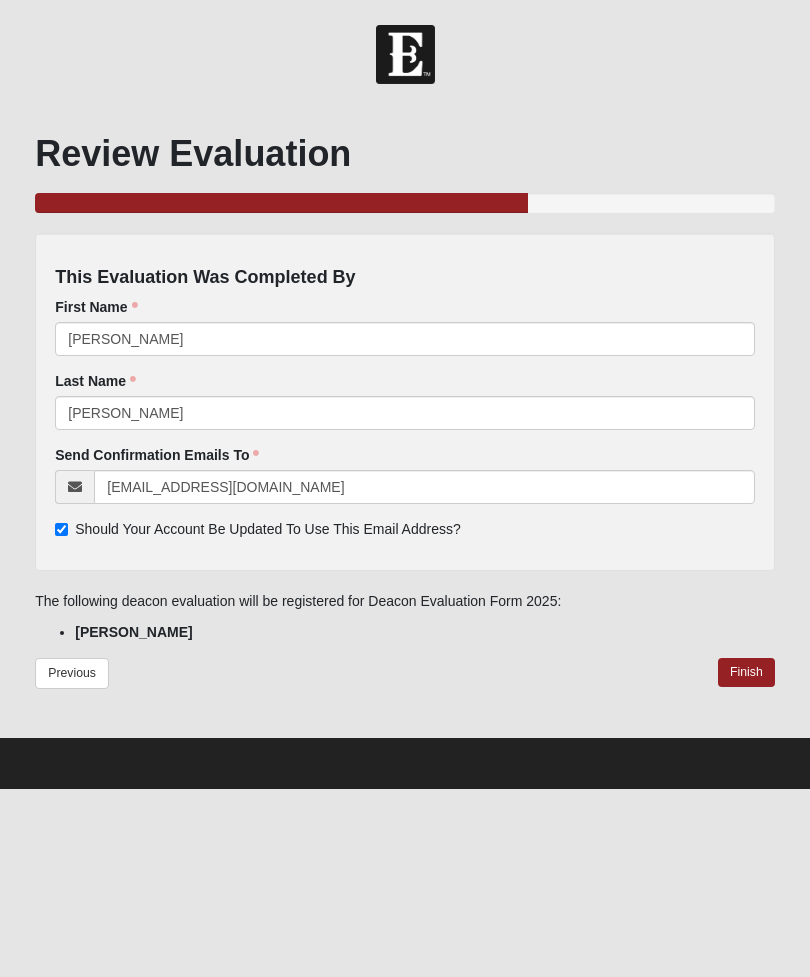 scroll, scrollTop: 0, scrollLeft: 0, axis: both 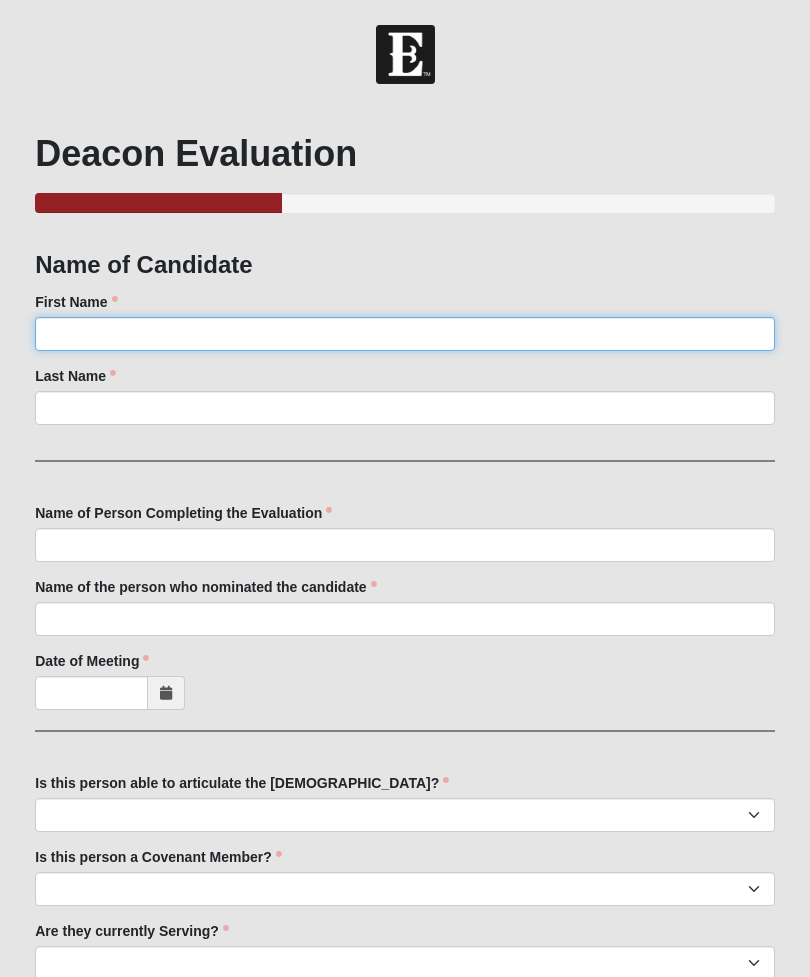 click on "First Name" at bounding box center [405, 334] 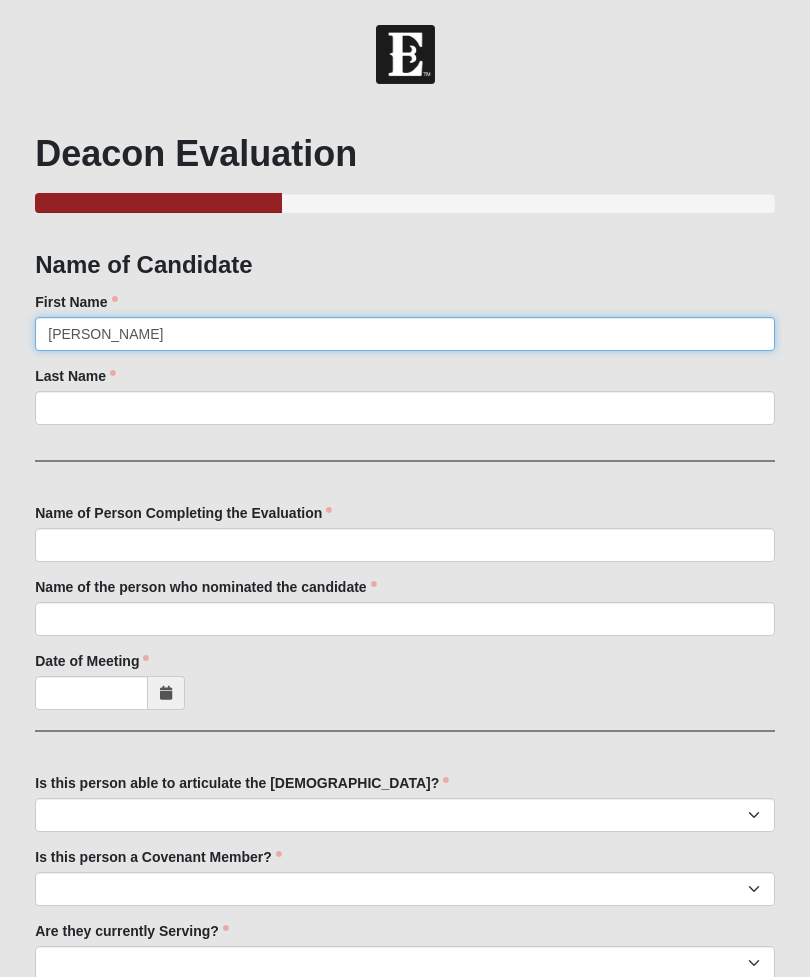 type on "[PERSON_NAME]" 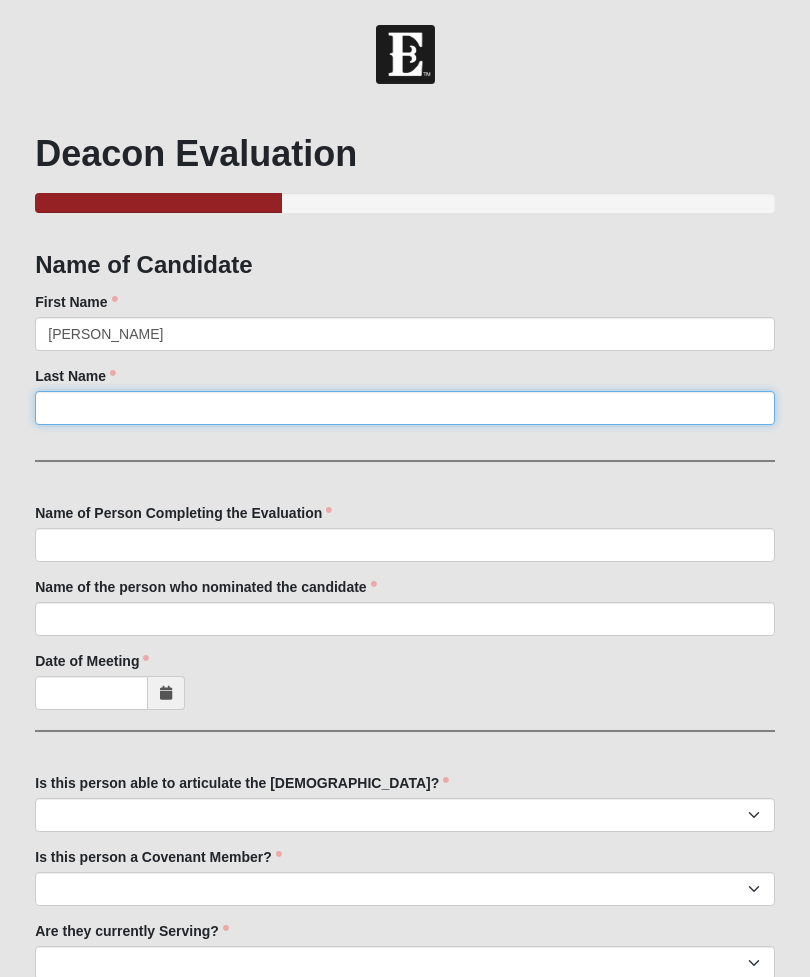 click on "Last Name" at bounding box center (405, 408) 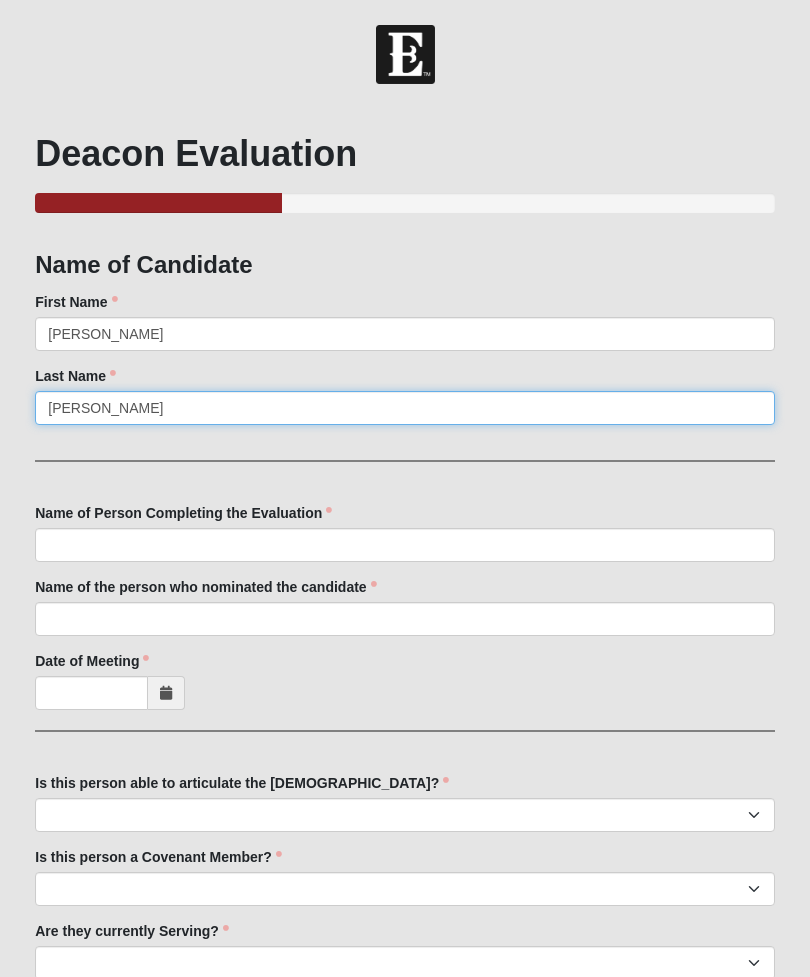 type on "[PERSON_NAME]" 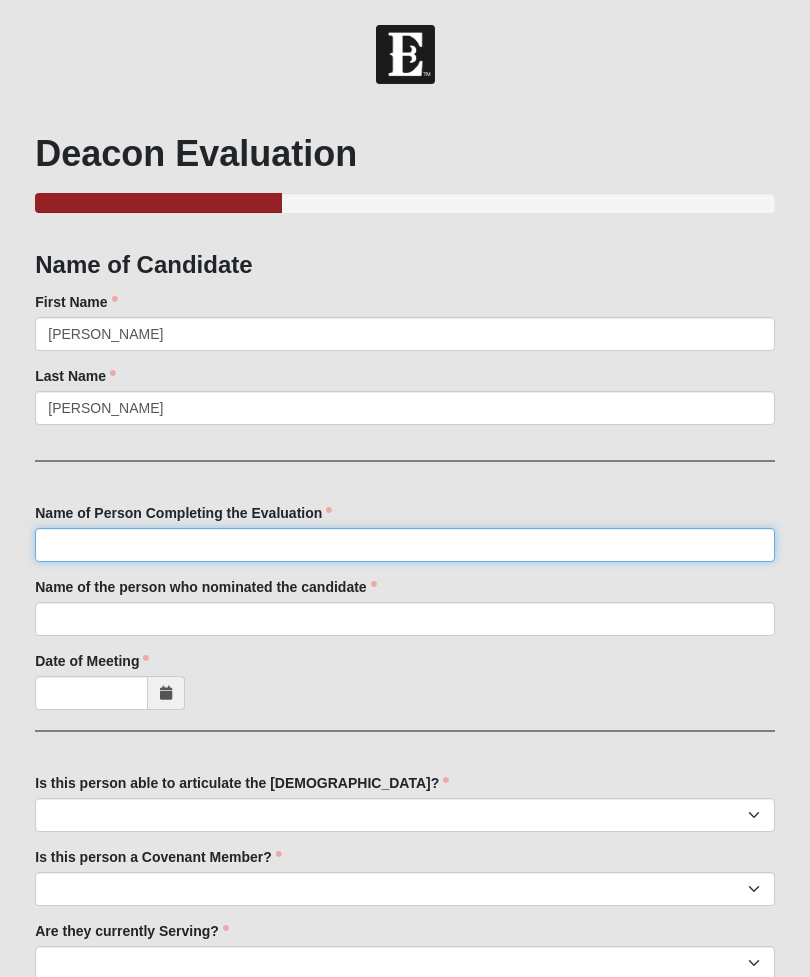 click on "Name of Person Completing the Evaluation" at bounding box center (405, 545) 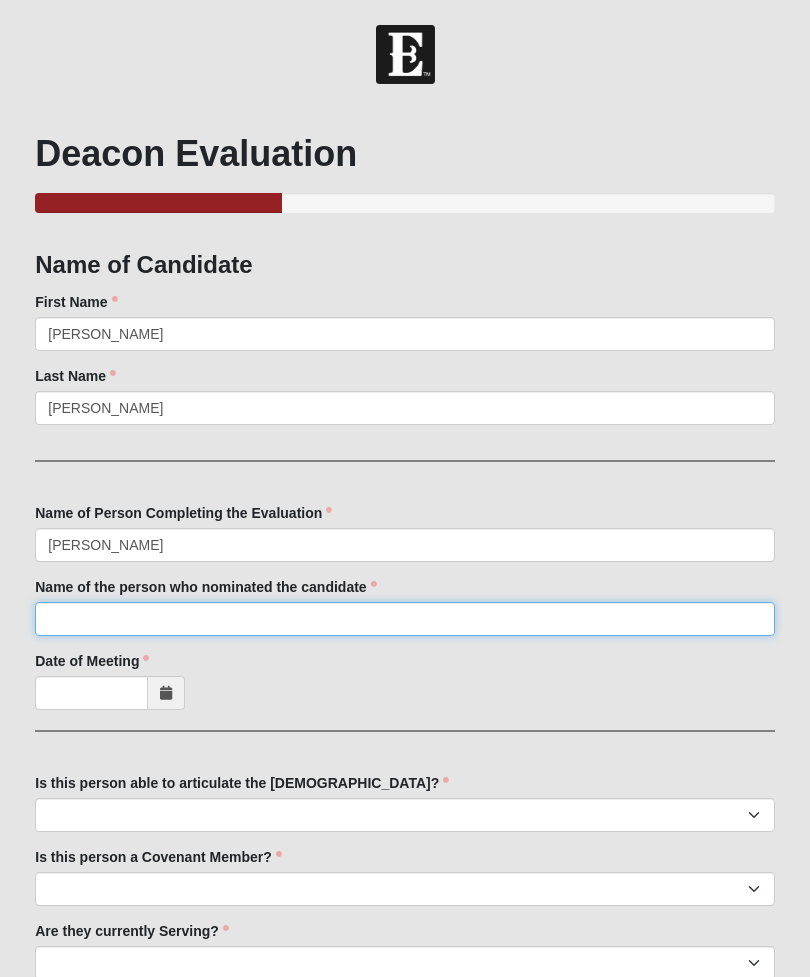 click on "Name of the person who nominated the candidate" at bounding box center [405, 619] 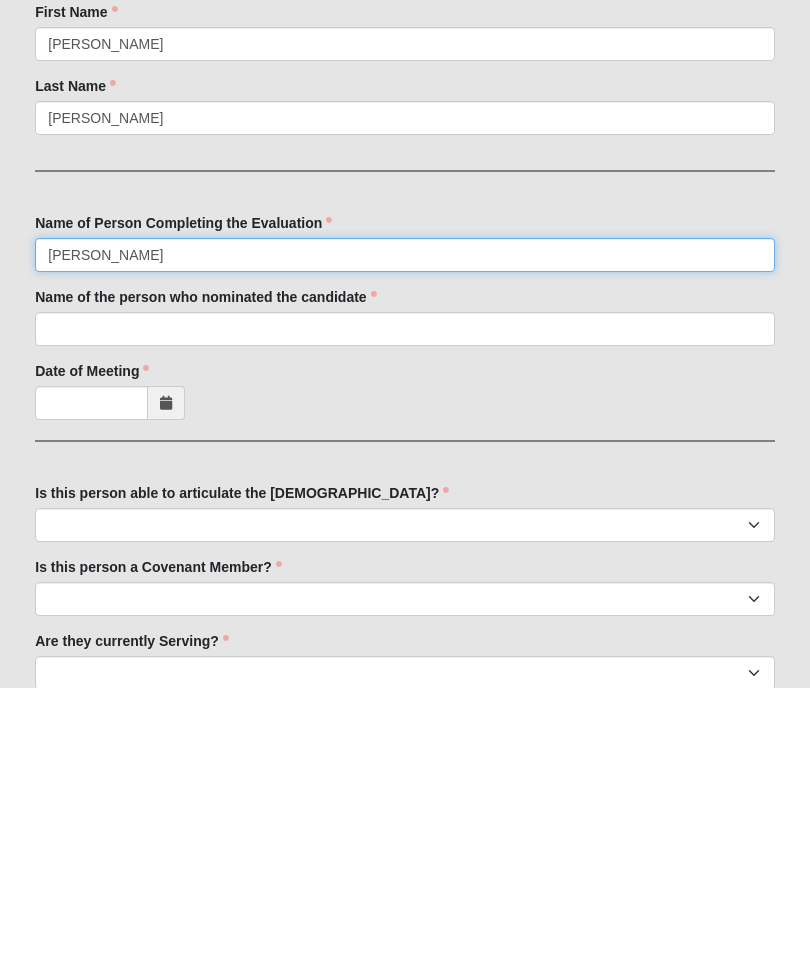 click on "[PERSON_NAME]" at bounding box center [405, 545] 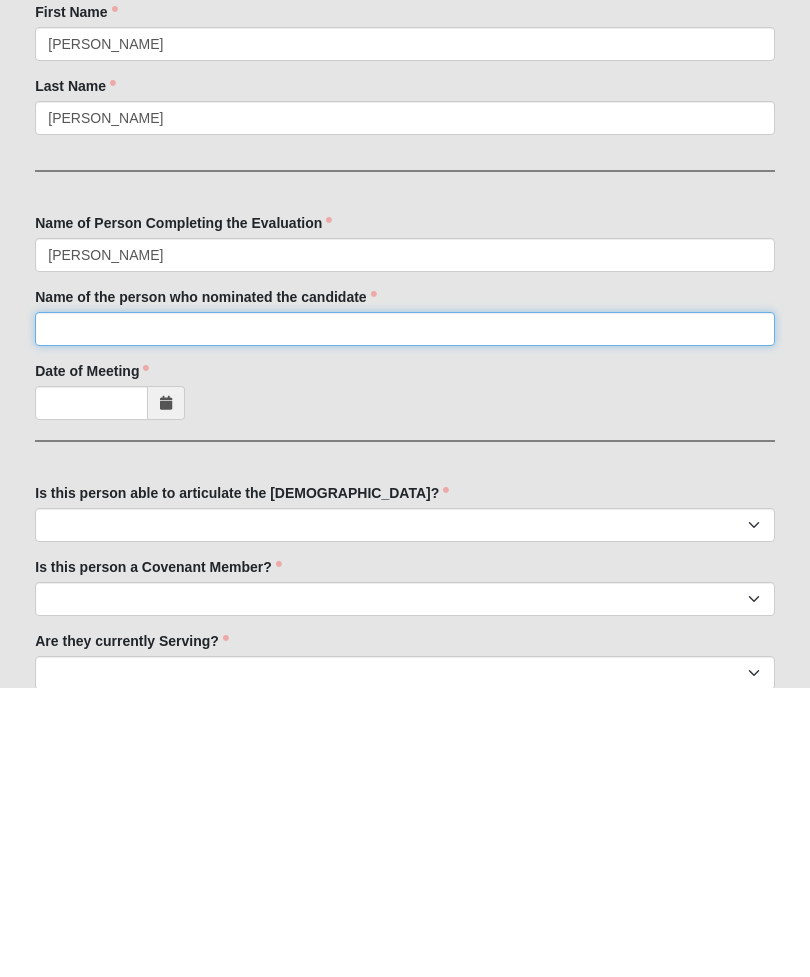 click on "Name of the person who nominated the candidate" at bounding box center (405, 619) 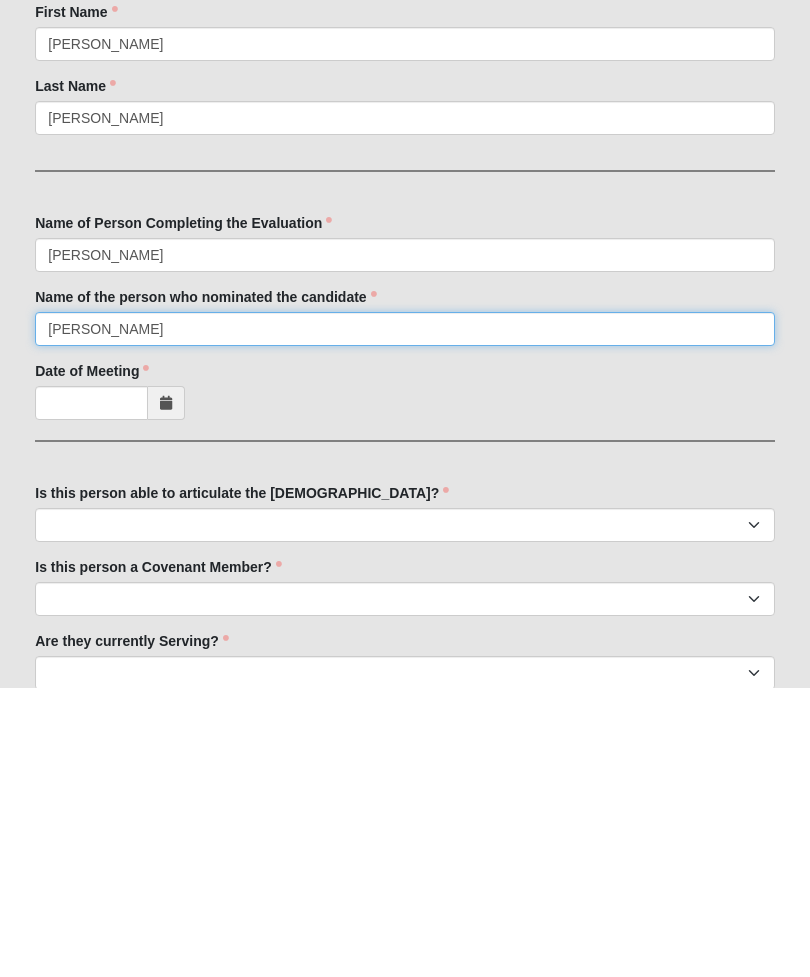 type on "[PERSON_NAME]" 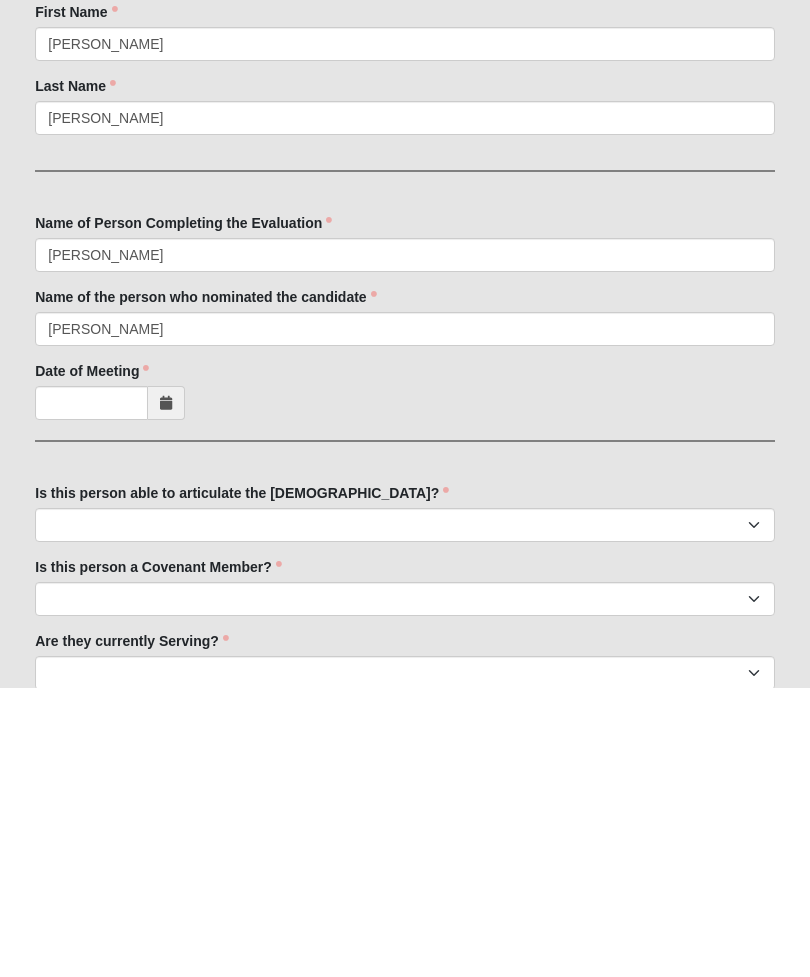 click at bounding box center (166, 693) 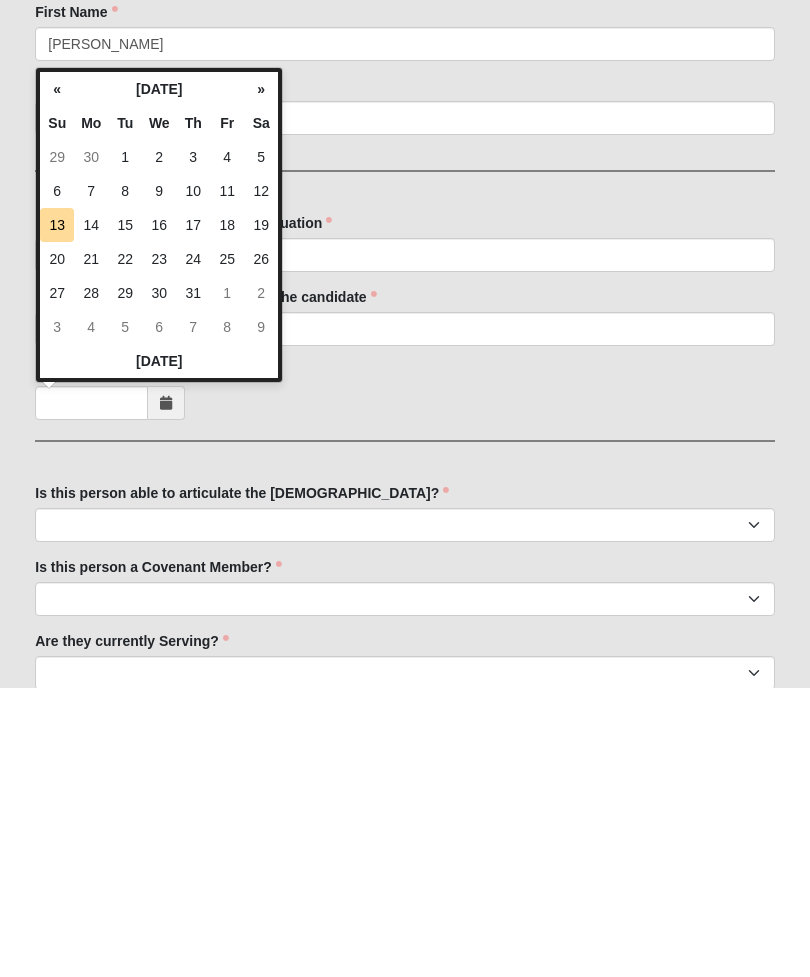 click on "[DATE]" at bounding box center [159, 651] 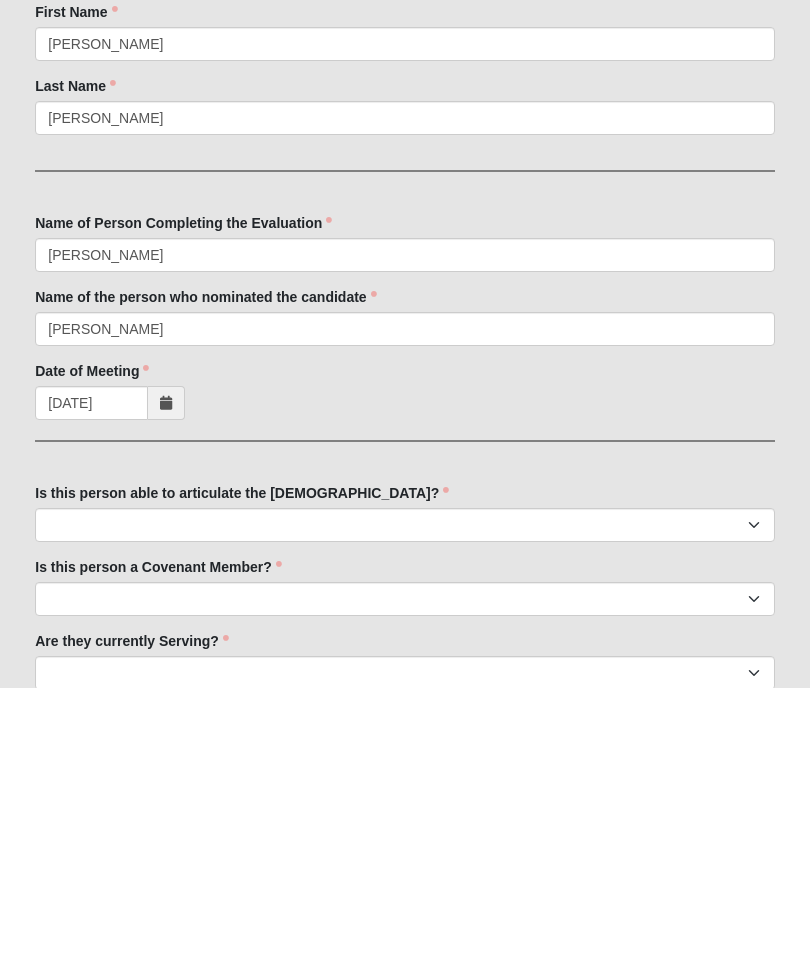 scroll, scrollTop: 290, scrollLeft: 0, axis: vertical 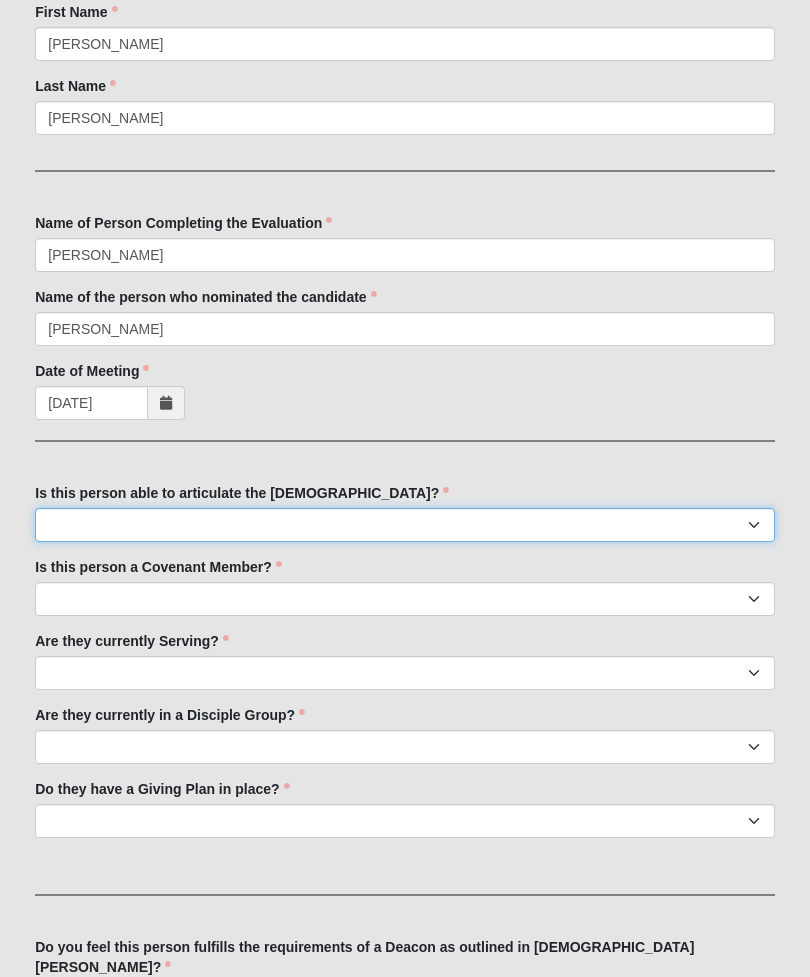 click on "No
Yes" at bounding box center [405, 525] 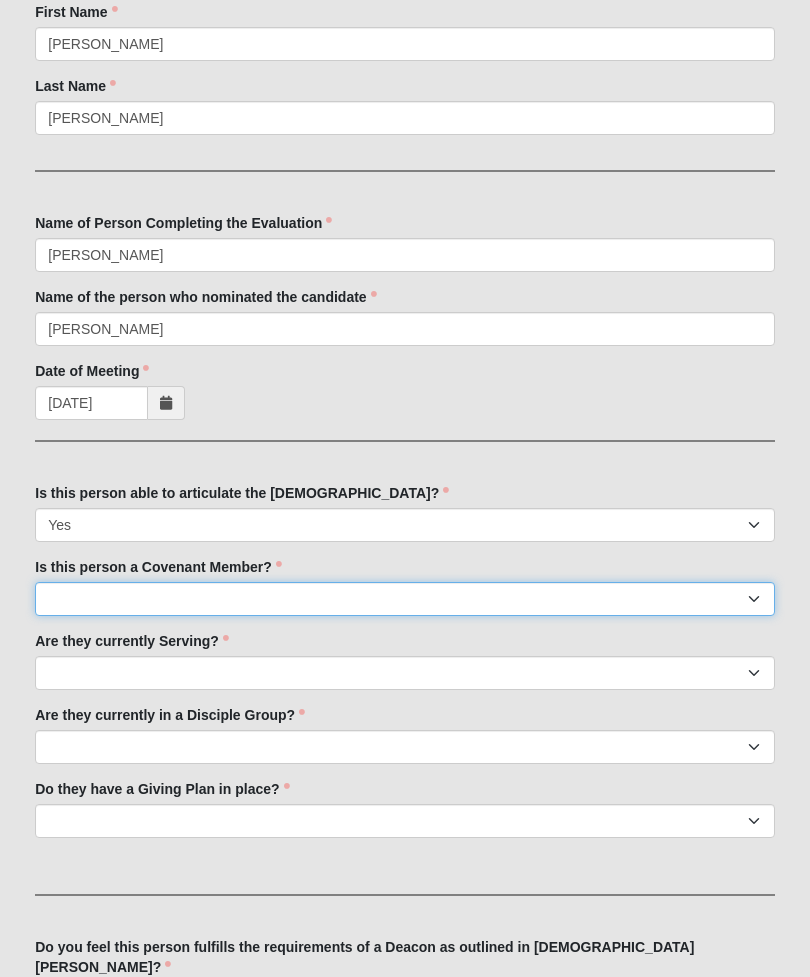 click on "No
Yes" at bounding box center (405, 599) 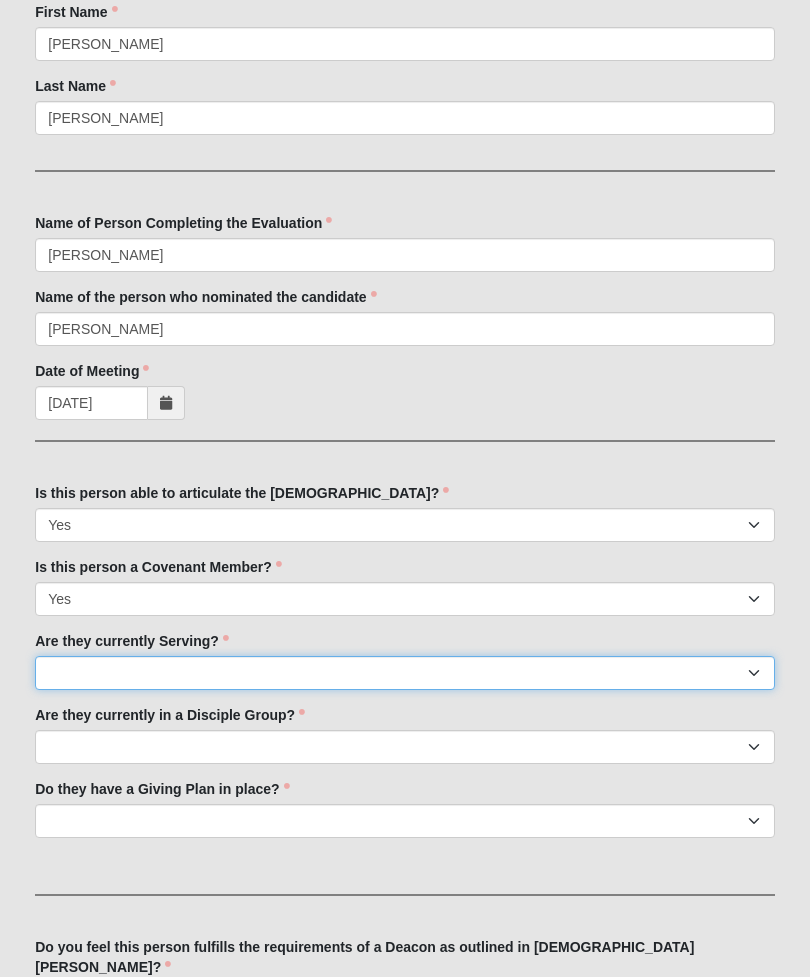 click on "No
Yes" at bounding box center (405, 673) 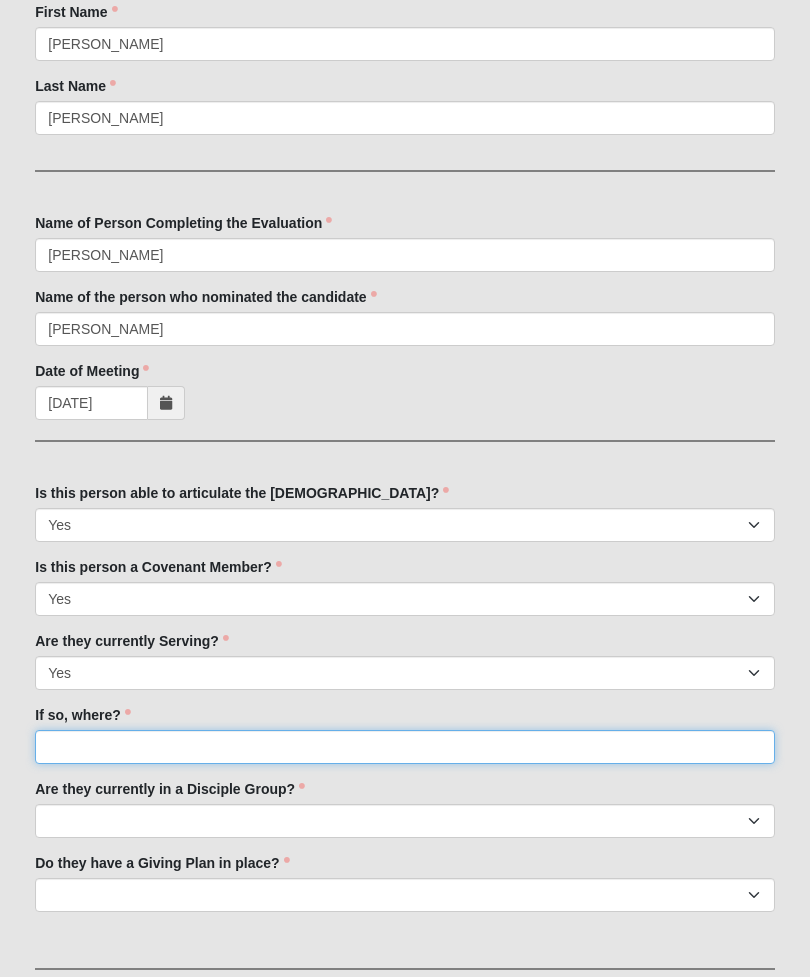 click on "If so, where?" at bounding box center (405, 747) 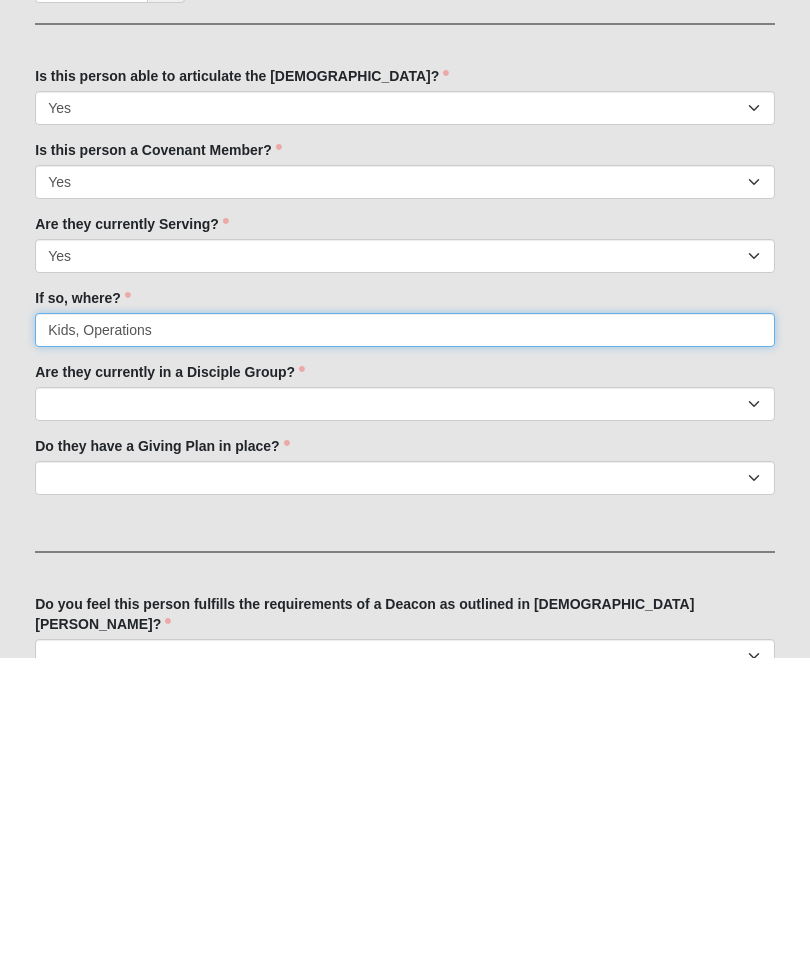 type on "Kids, Operations" 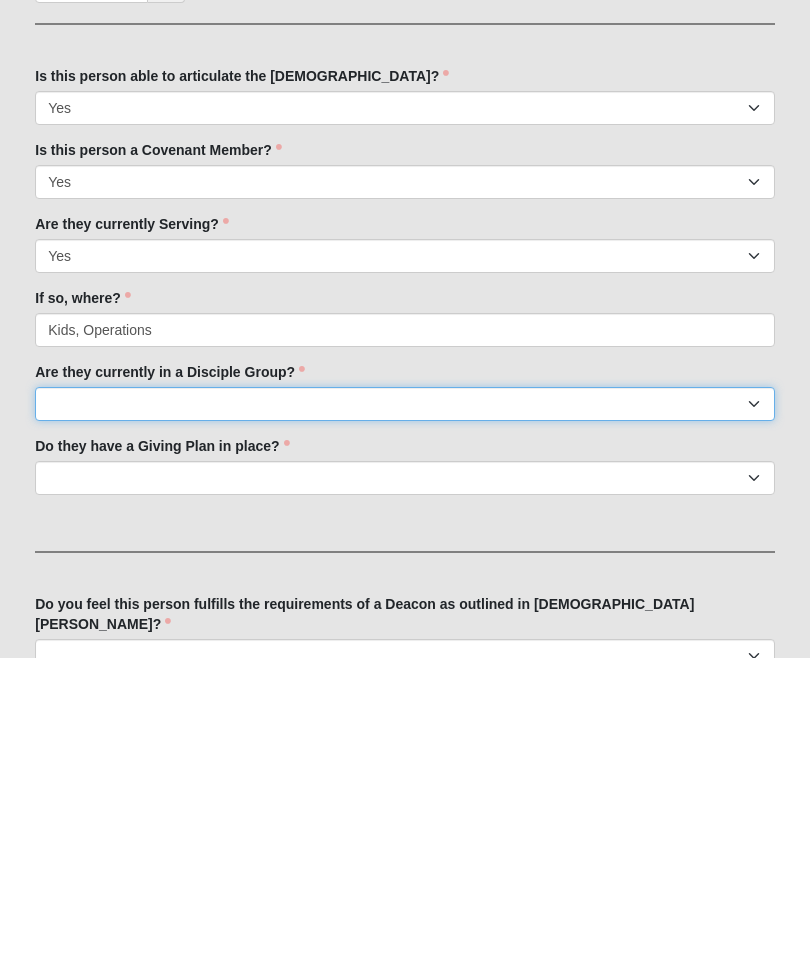 click on "No
Yes" at bounding box center (405, 724) 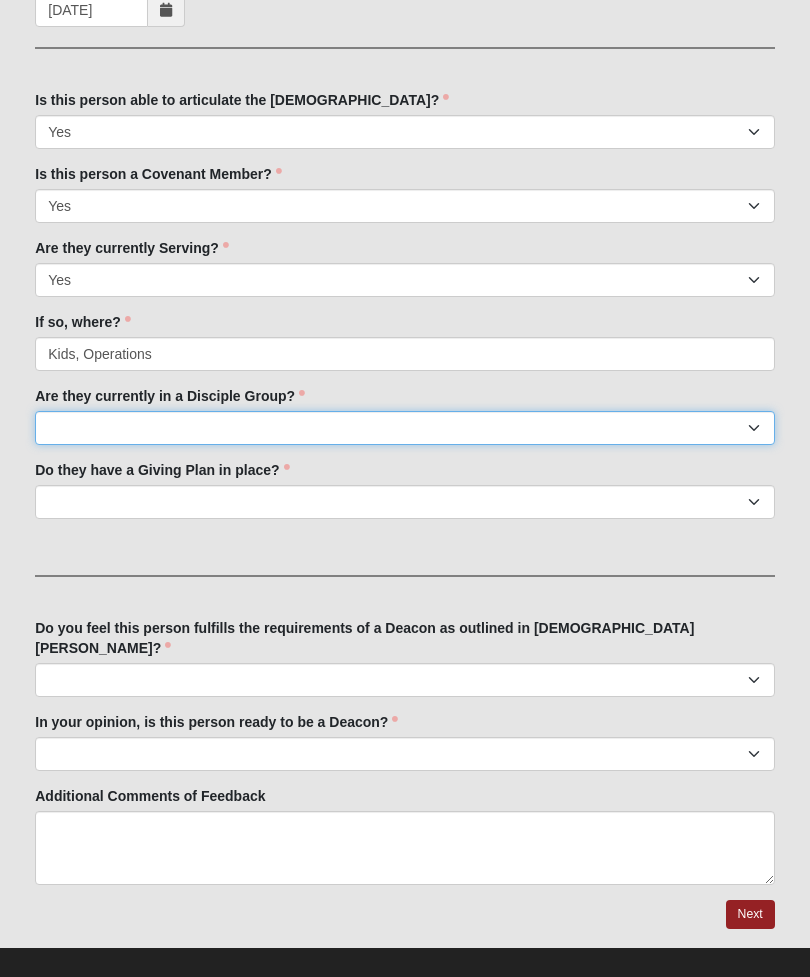 select on "True" 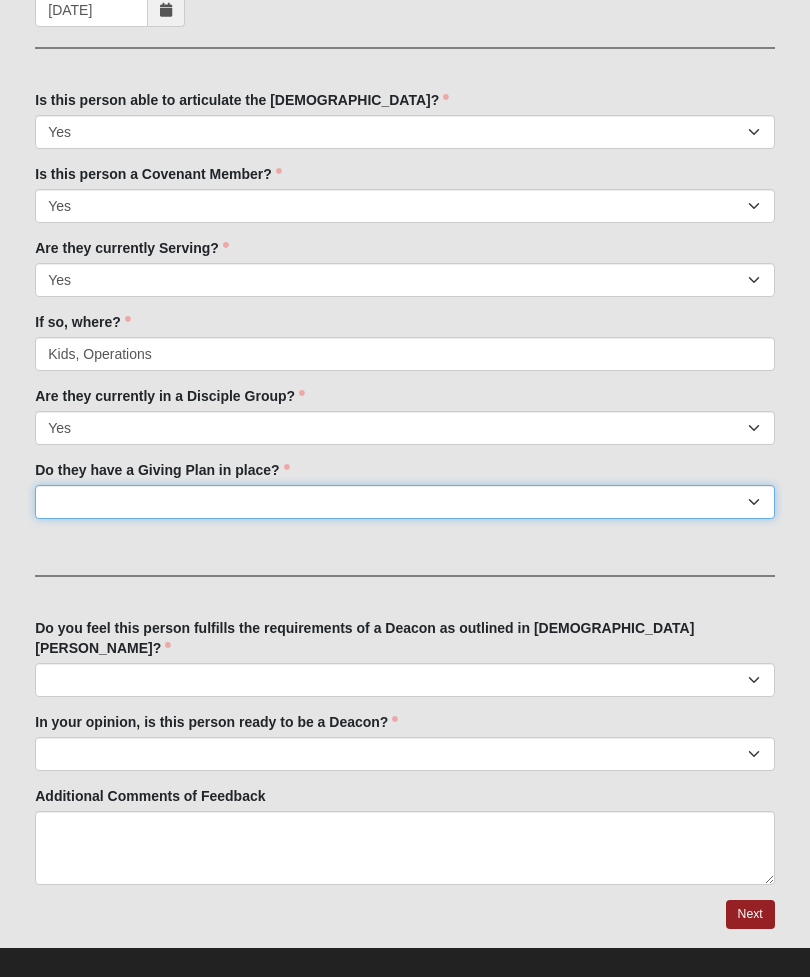 click on "No
Yes" at bounding box center (405, 502) 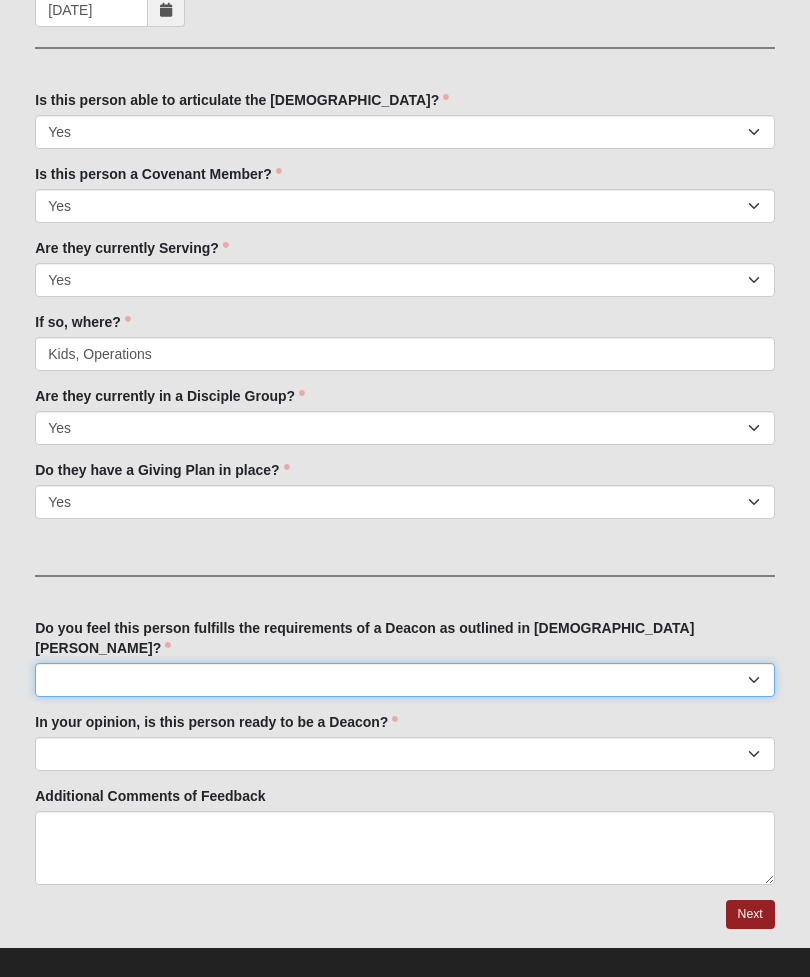 click on "No
Yes" at bounding box center [405, 680] 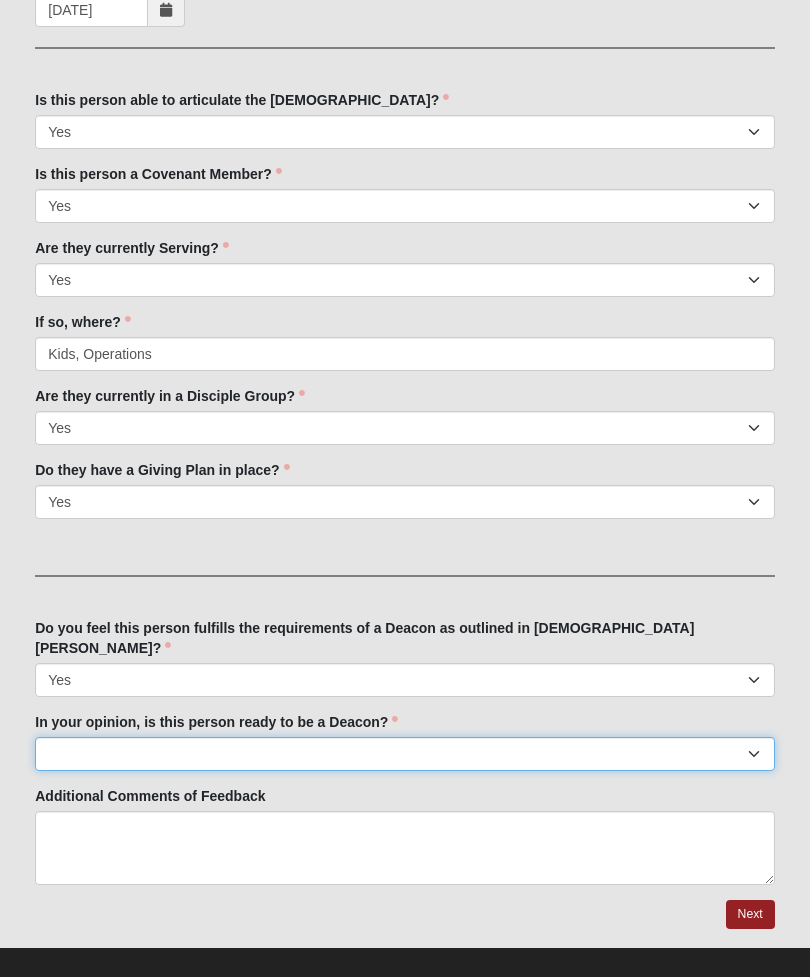click on "Yes
No
Unsure" at bounding box center [405, 754] 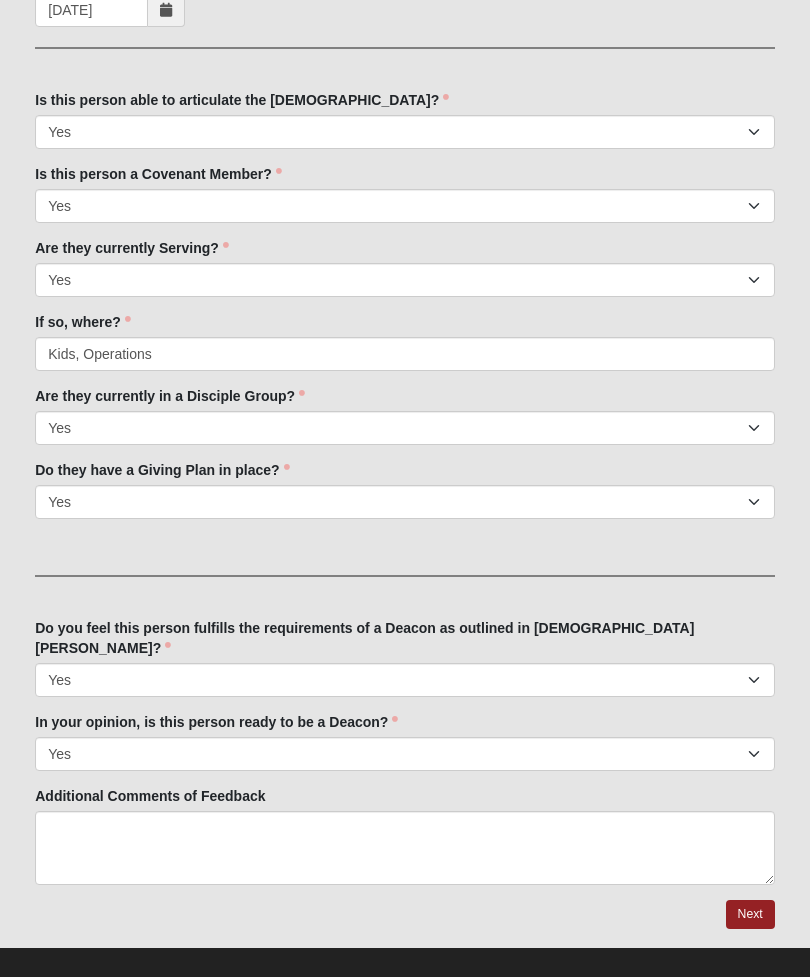 click on "Next" at bounding box center [750, 914] 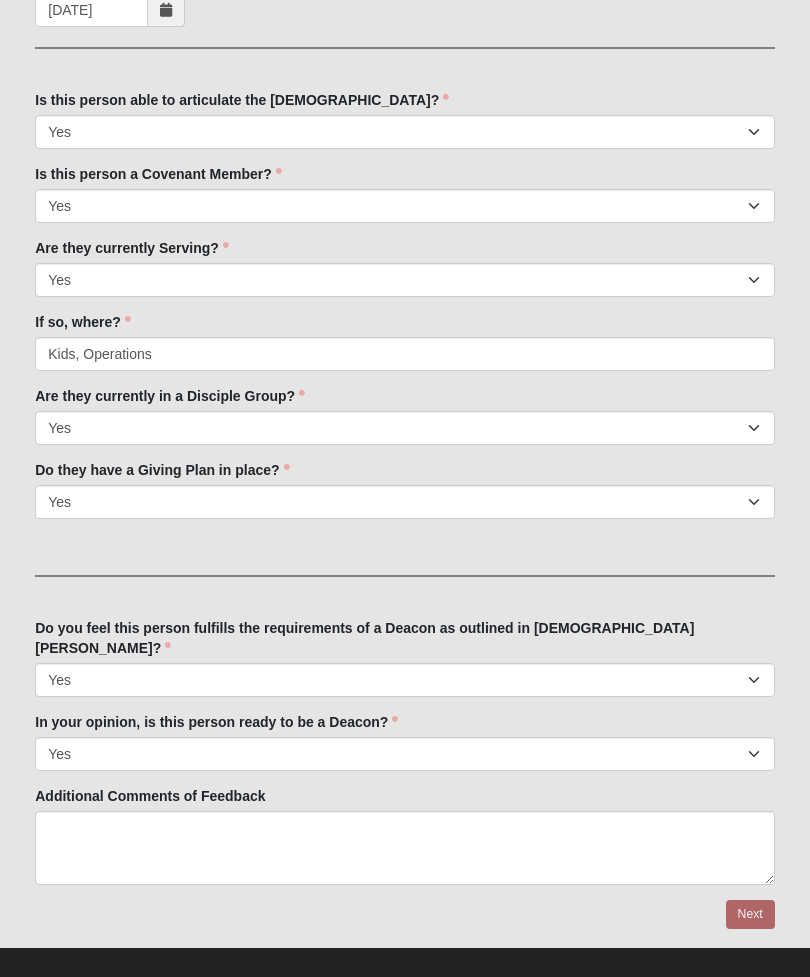 scroll, scrollTop: 0, scrollLeft: 0, axis: both 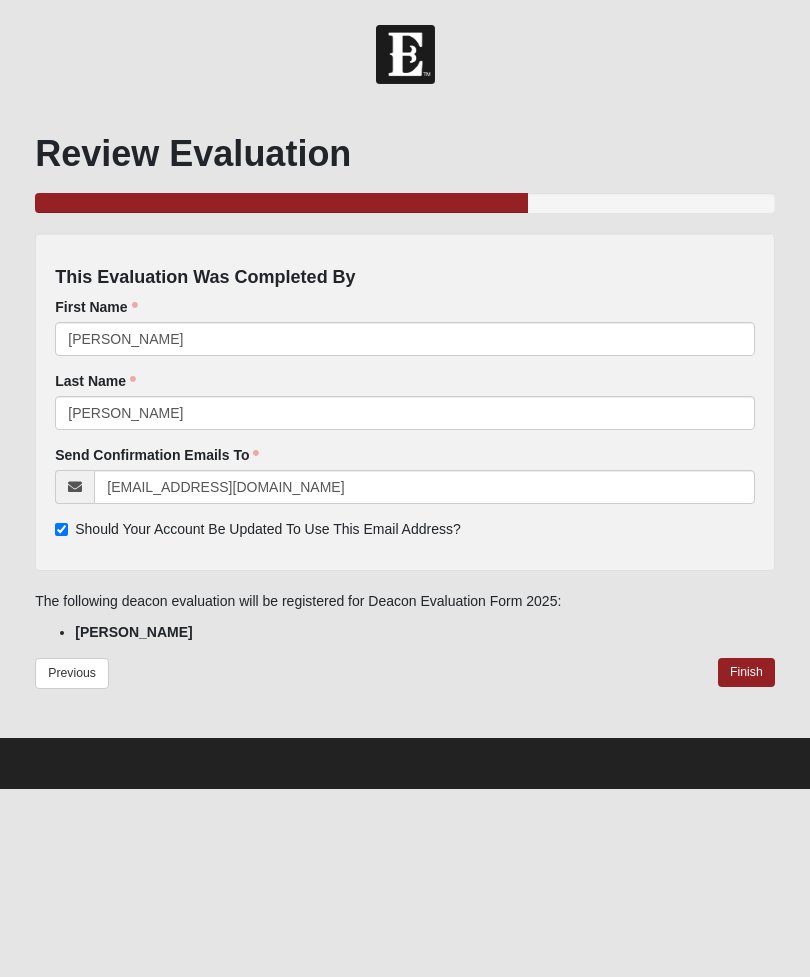 click on "Finish" at bounding box center [746, 672] 